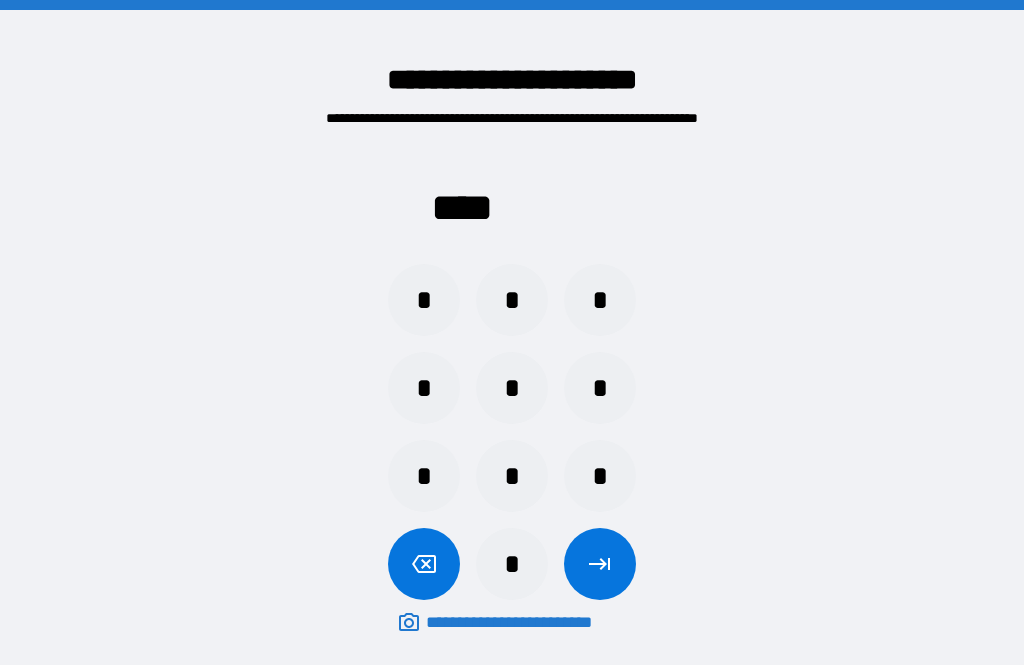 scroll, scrollTop: 0, scrollLeft: 0, axis: both 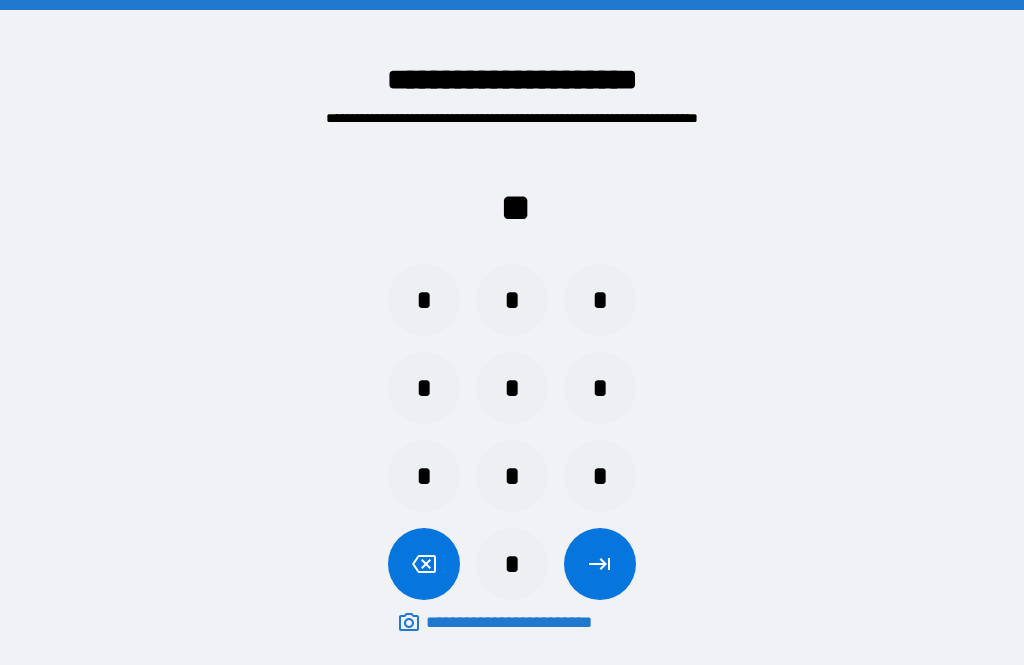 click on "*" at bounding box center [512, 300] 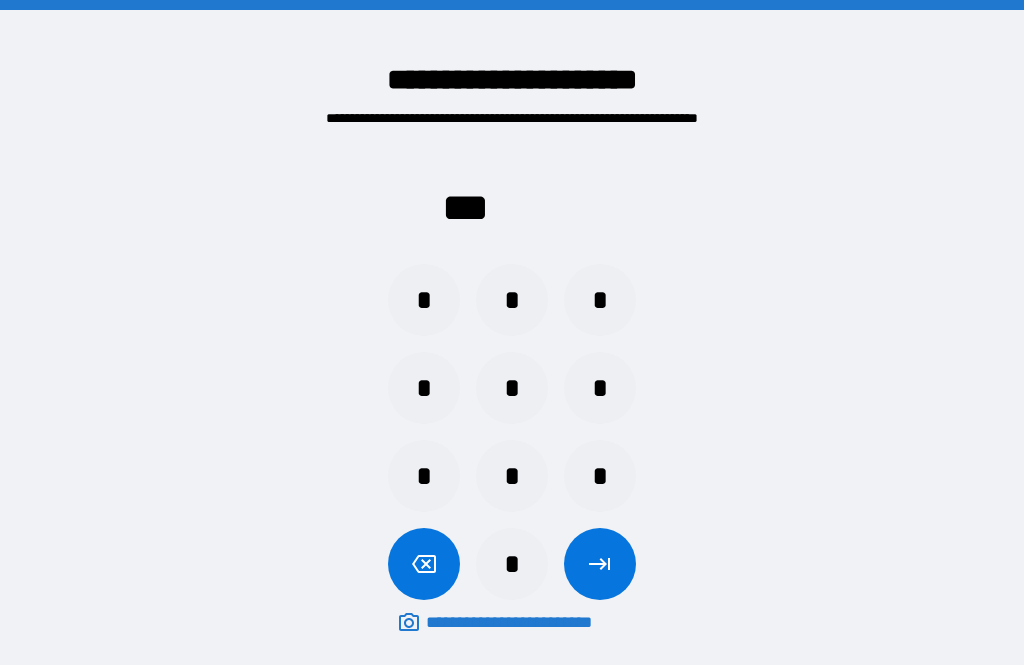 click on "*" at bounding box center [512, 476] 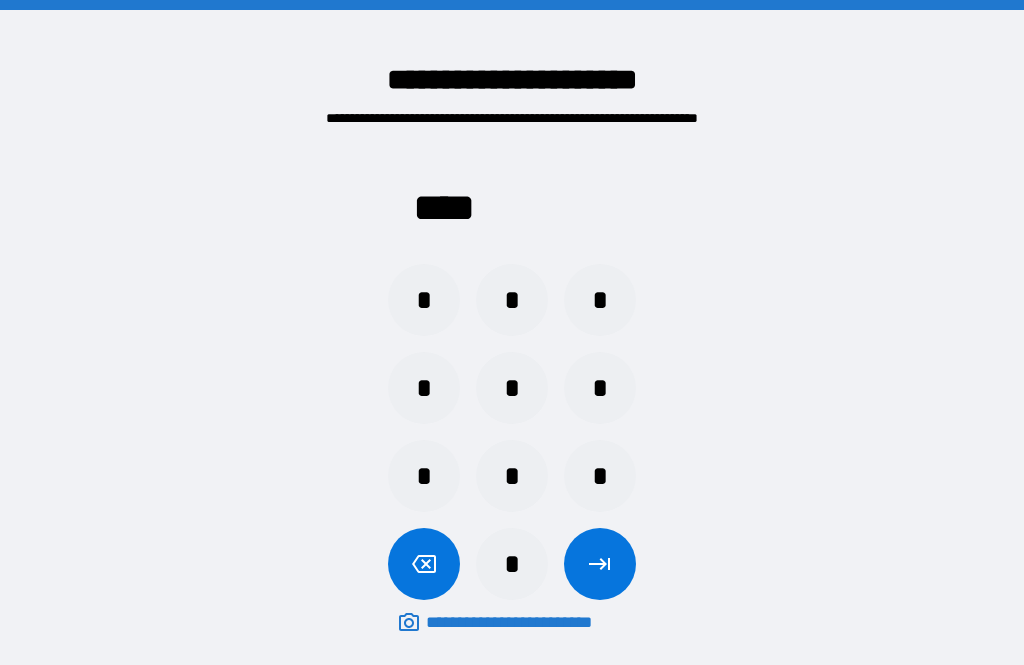 click at bounding box center (600, 564) 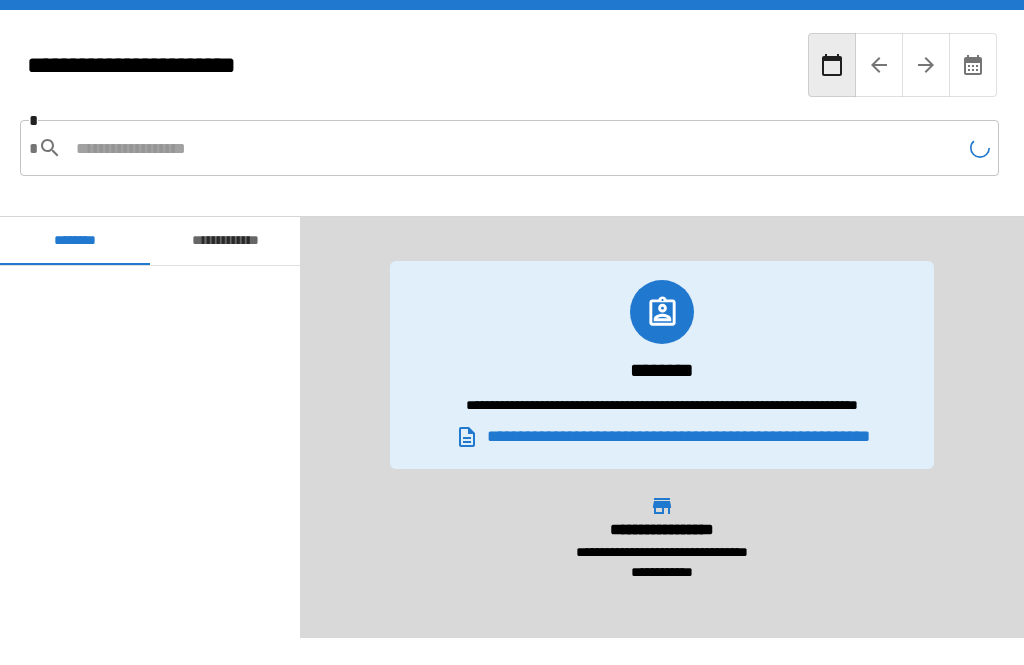 click at bounding box center (520, 148) 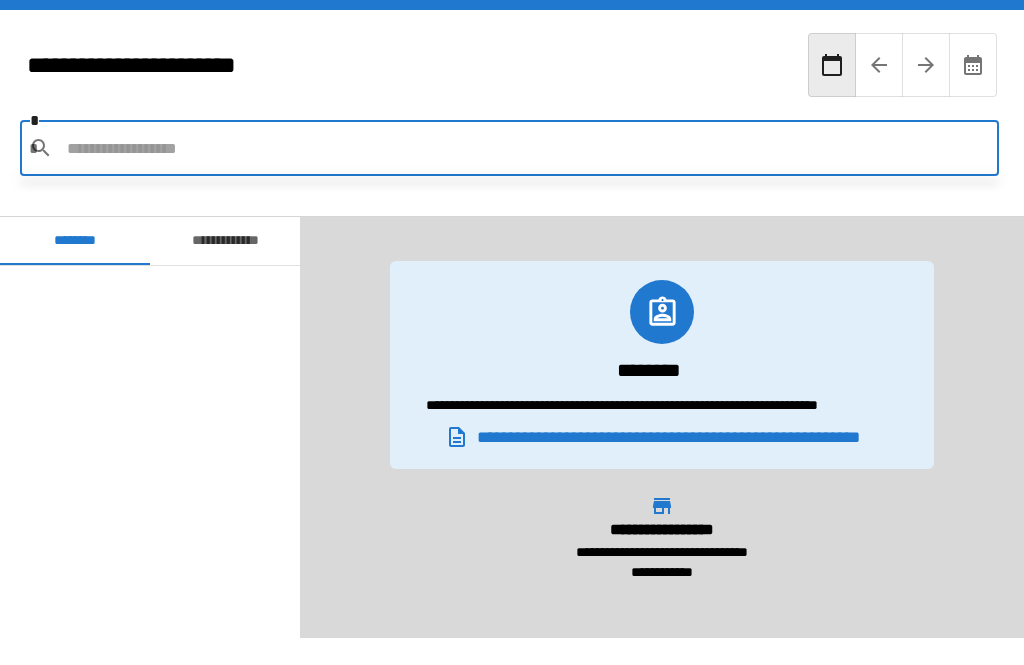 scroll, scrollTop: 9240, scrollLeft: 0, axis: vertical 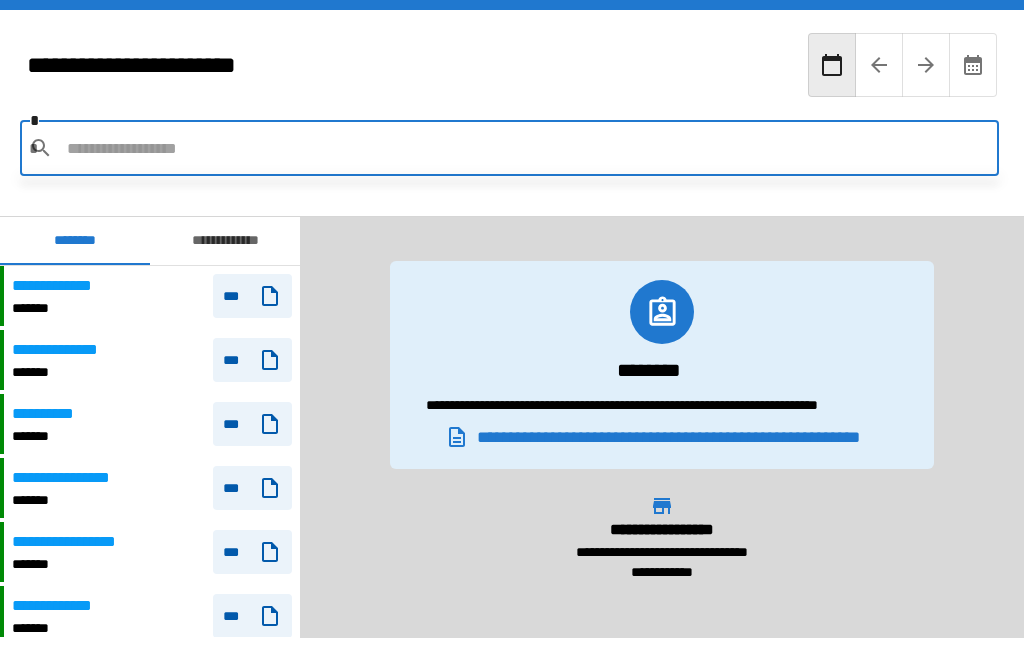 click at bounding box center (525, 148) 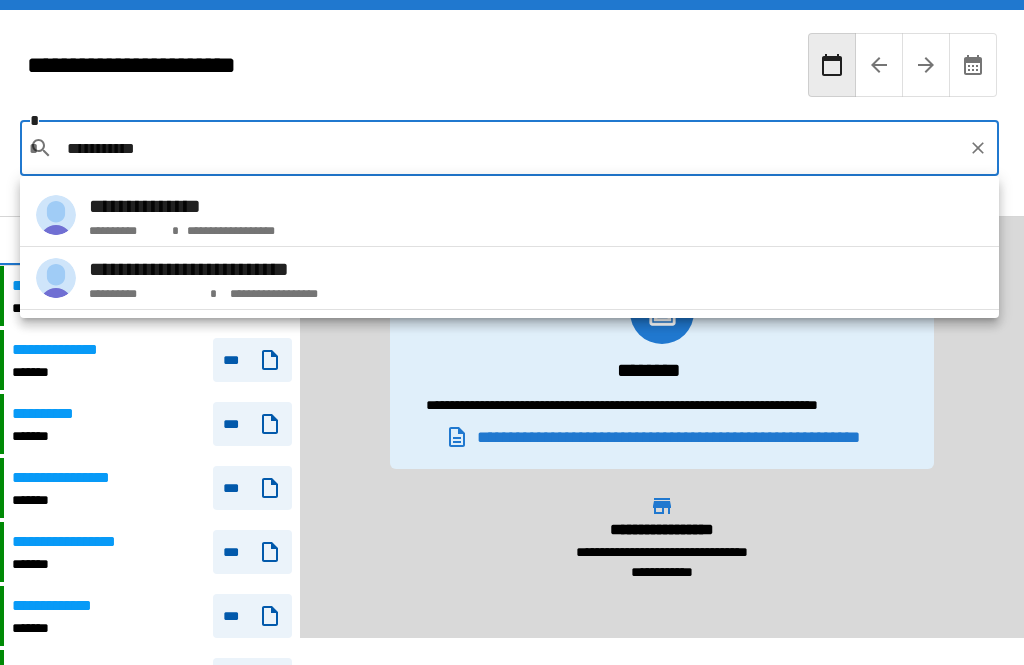 click on "**********" at bounding box center (509, 215) 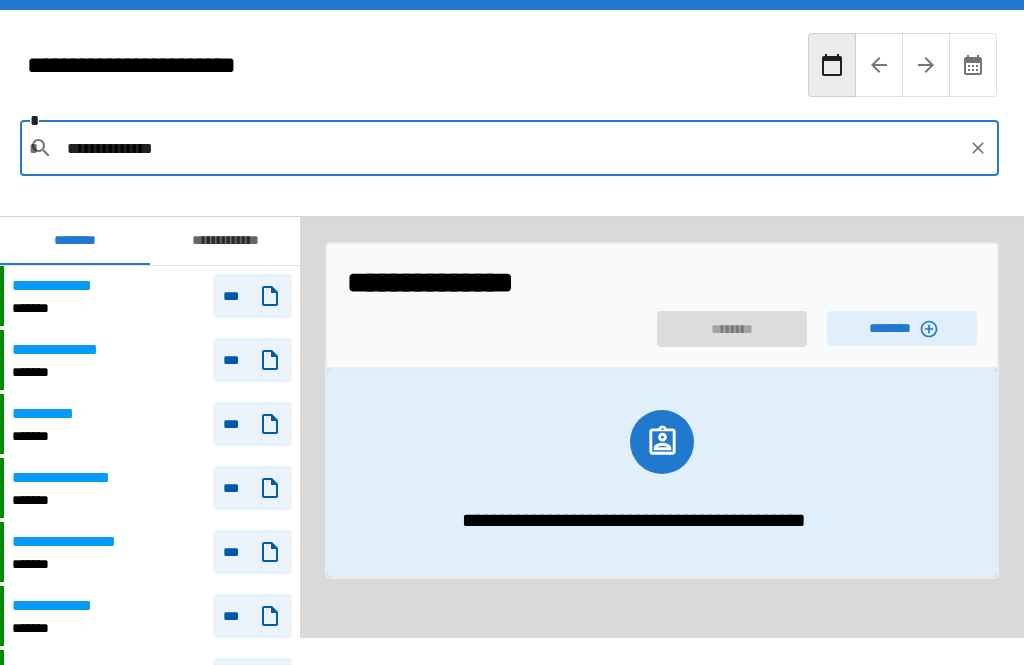 click 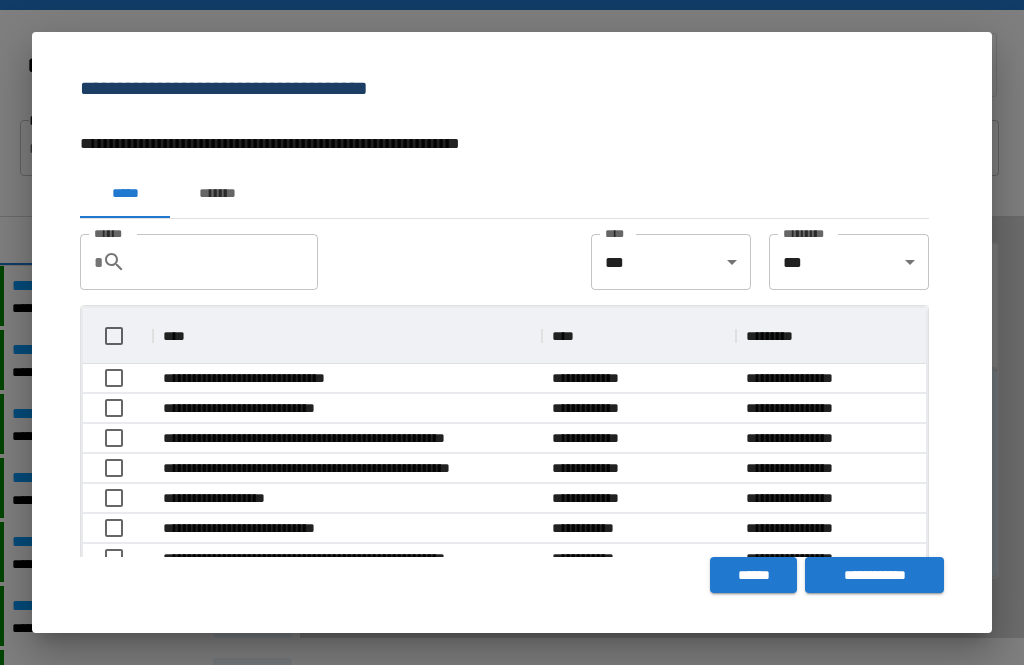 scroll, scrollTop: 356, scrollLeft: 843, axis: both 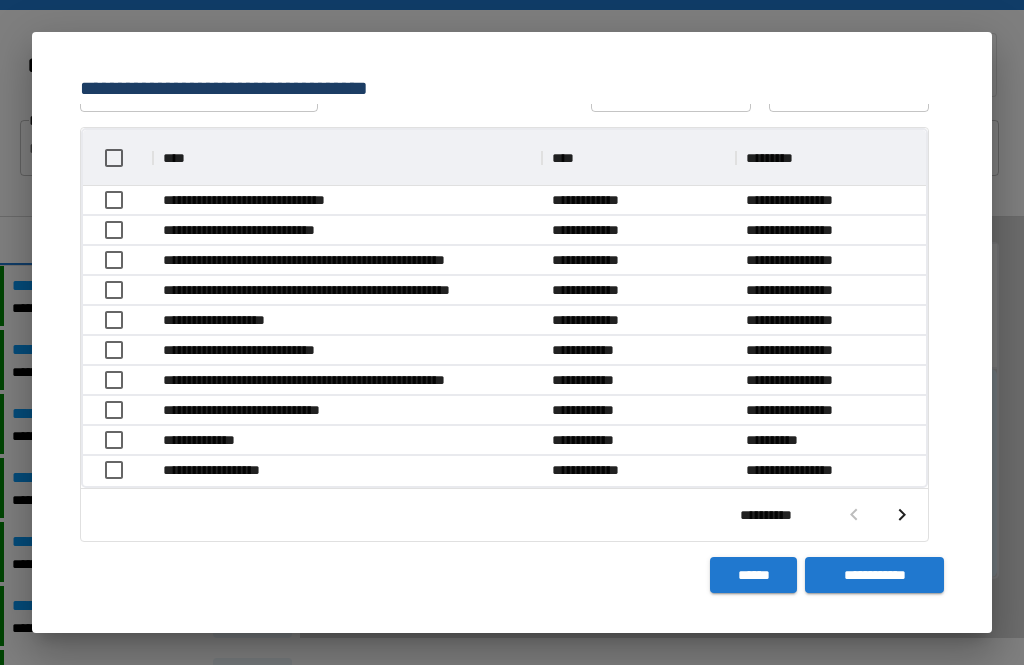 click 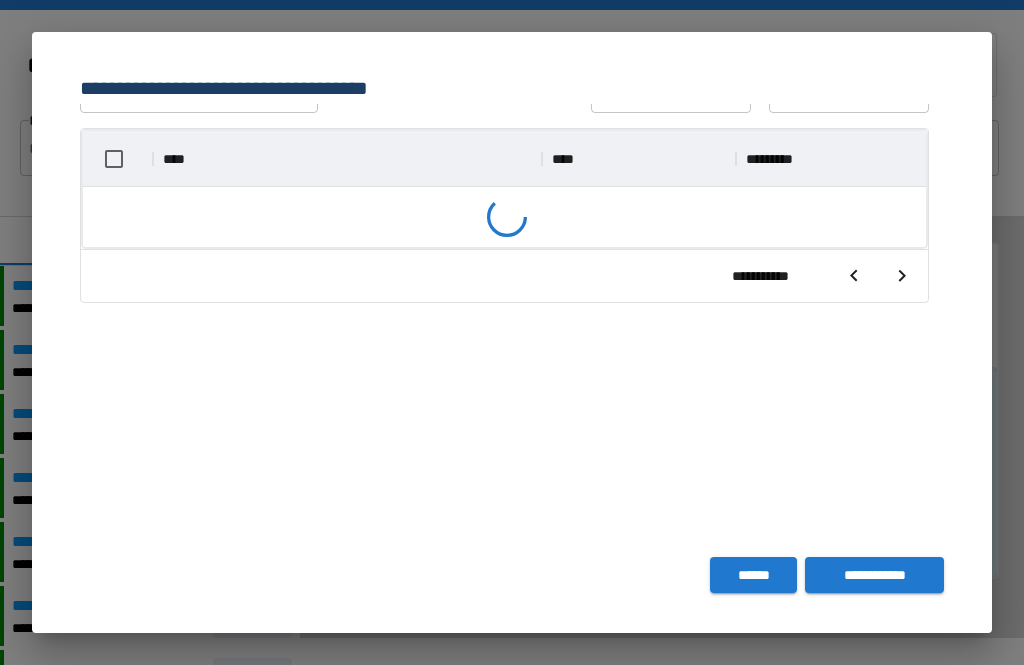 scroll, scrollTop: 177, scrollLeft: 0, axis: vertical 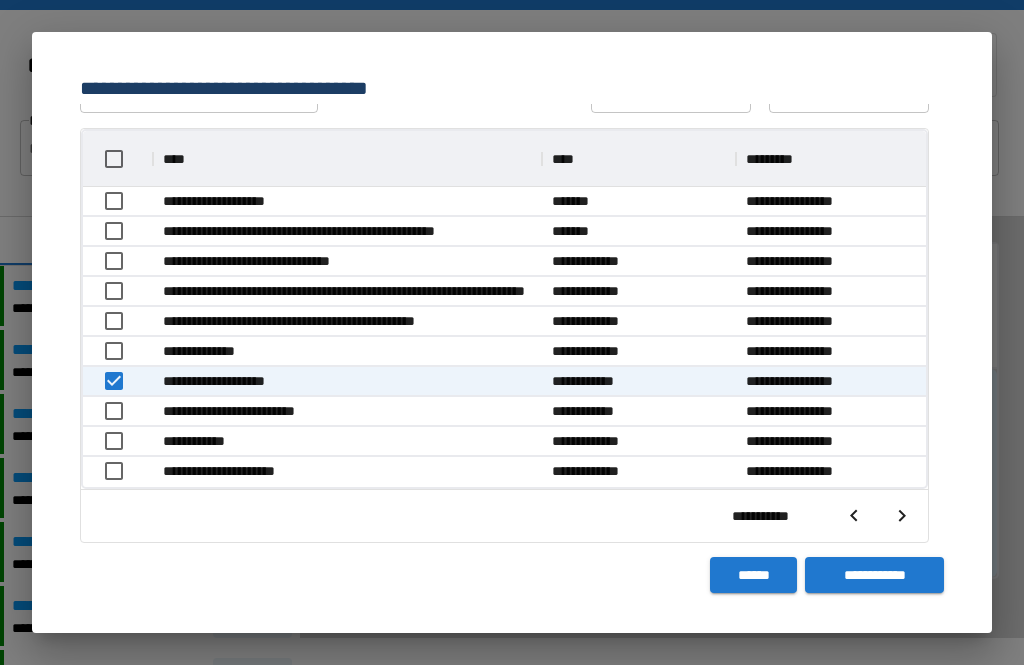 click on "**********" at bounding box center [874, 575] 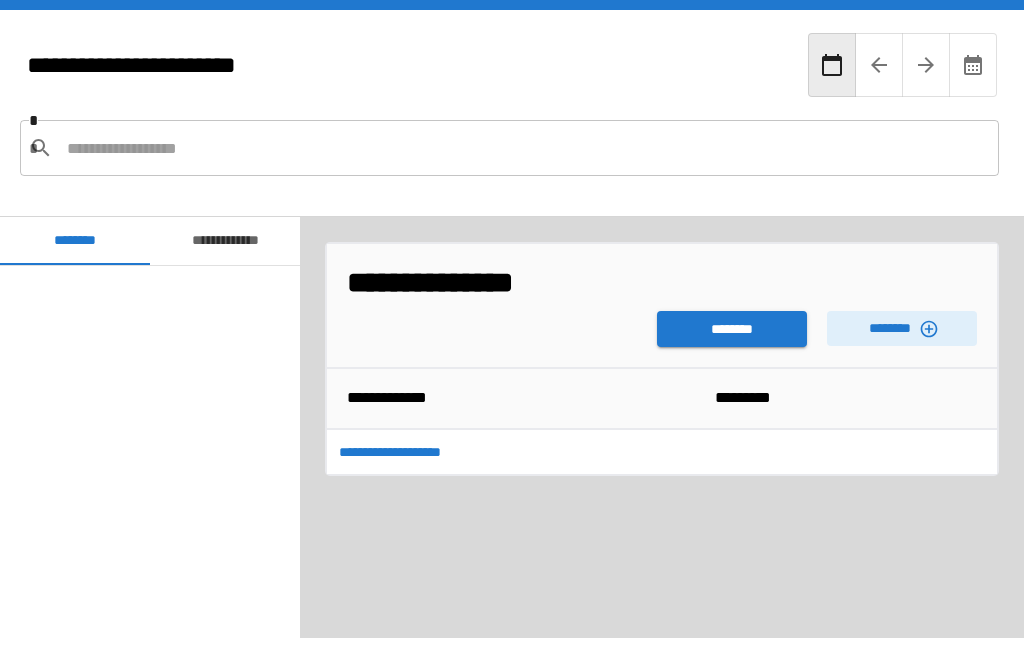 scroll, scrollTop: 9240, scrollLeft: 0, axis: vertical 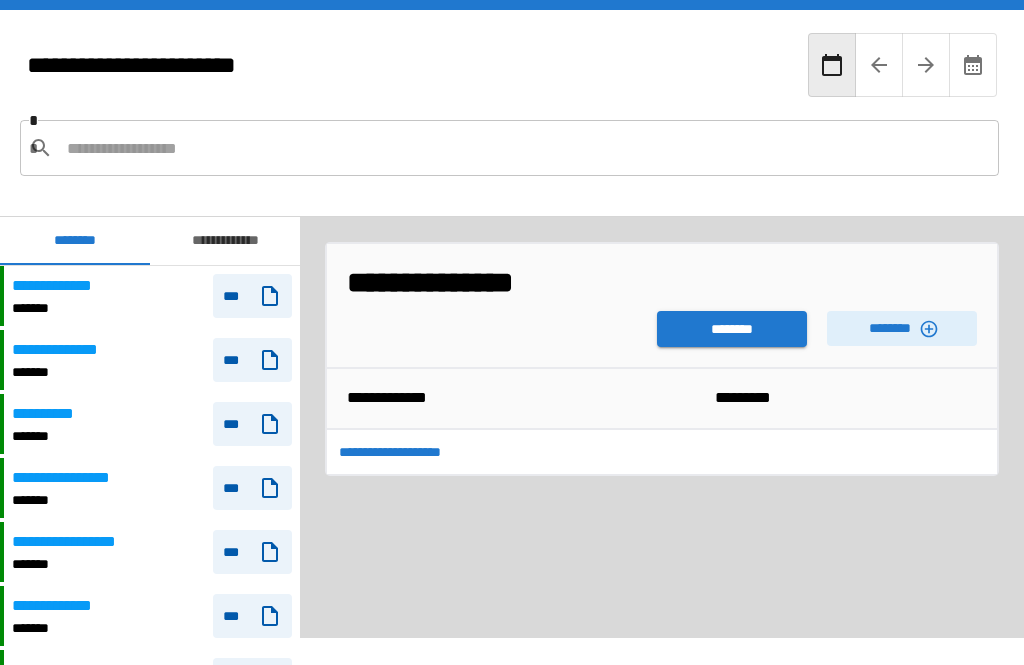 click on "********" at bounding box center [732, 329] 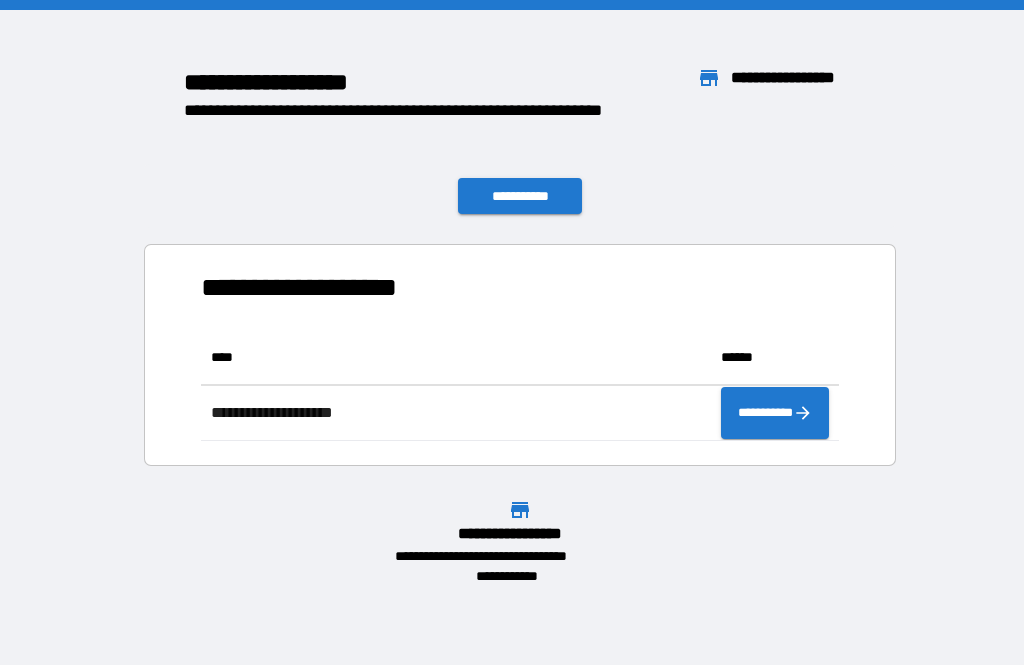 scroll, scrollTop: 1, scrollLeft: 1, axis: both 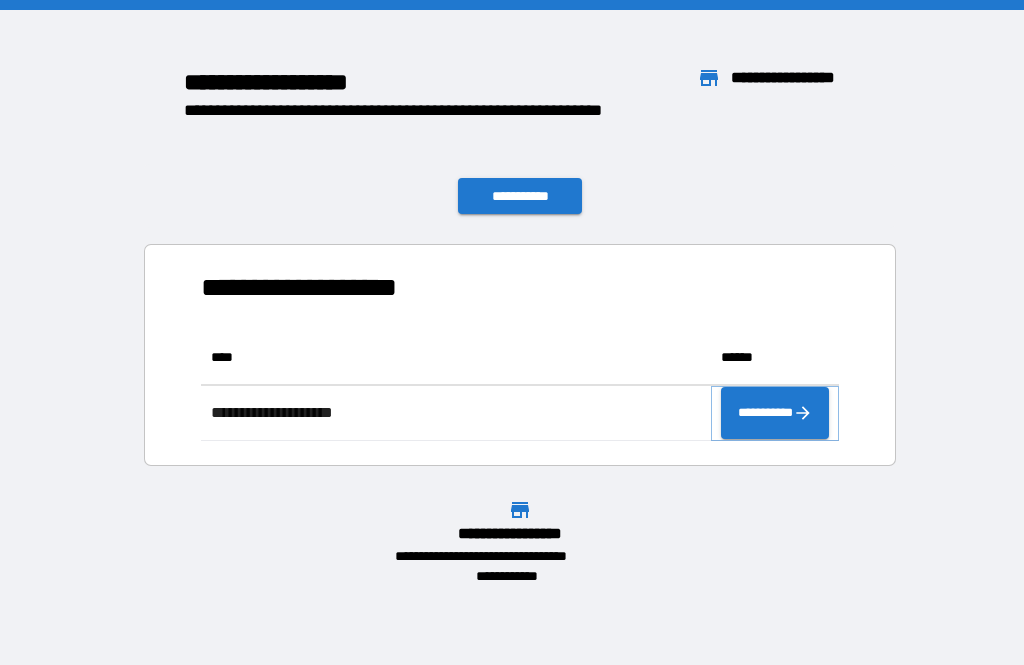 click on "**********" at bounding box center (775, 413) 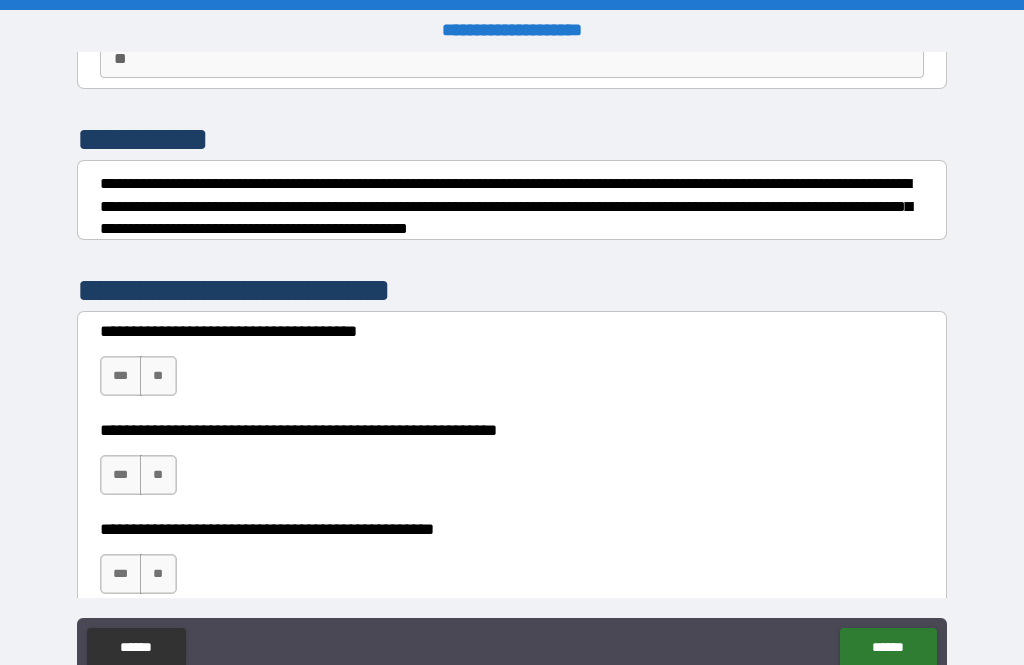 scroll, scrollTop: 208, scrollLeft: 0, axis: vertical 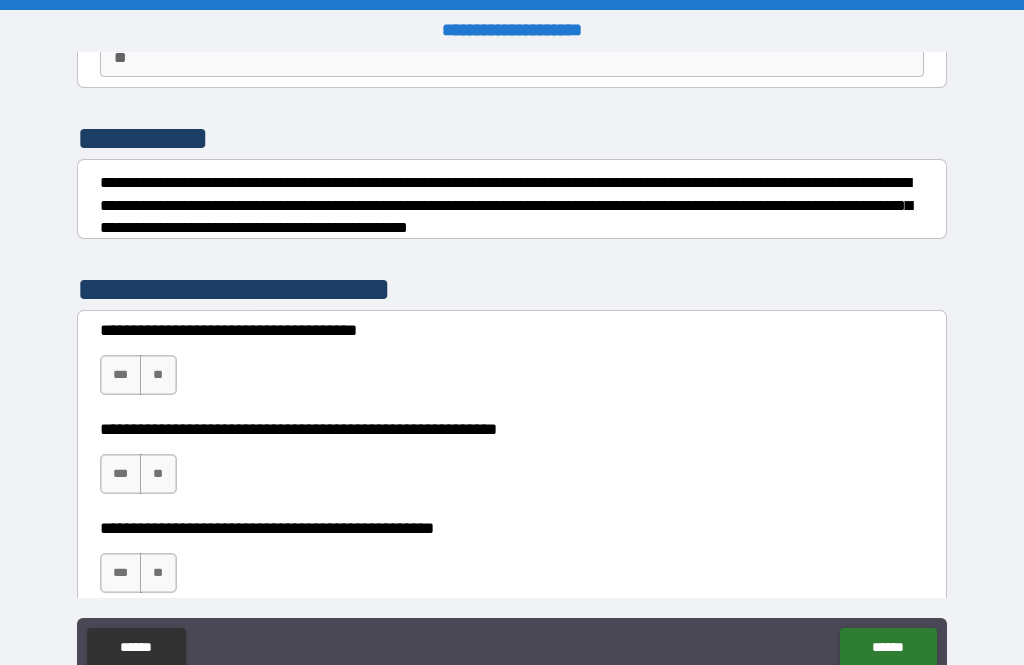 click on "***" at bounding box center (121, 375) 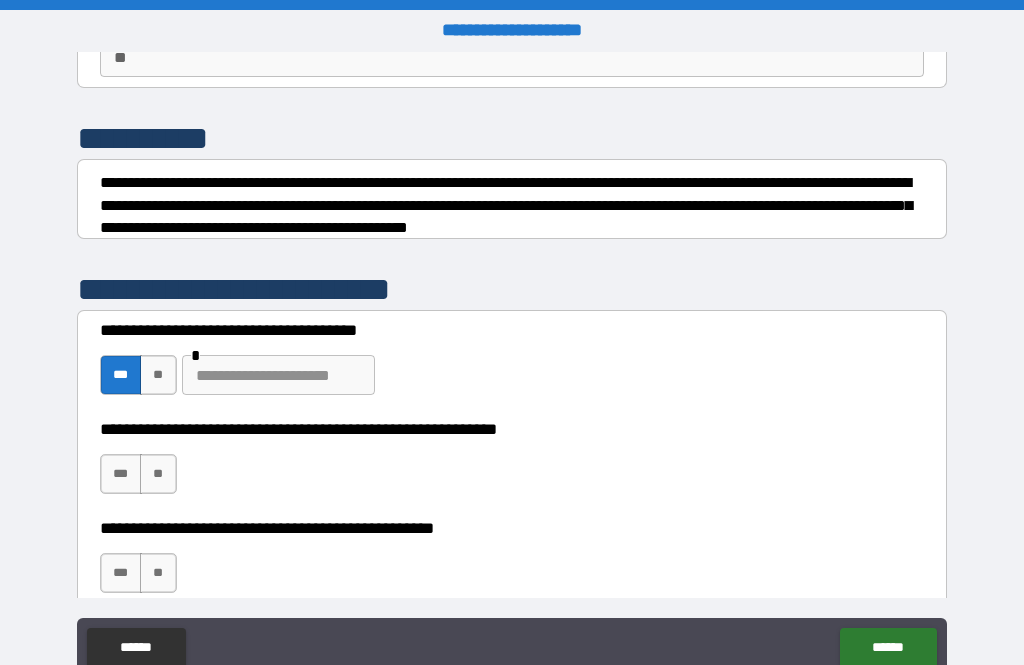 click on "***" at bounding box center (121, 375) 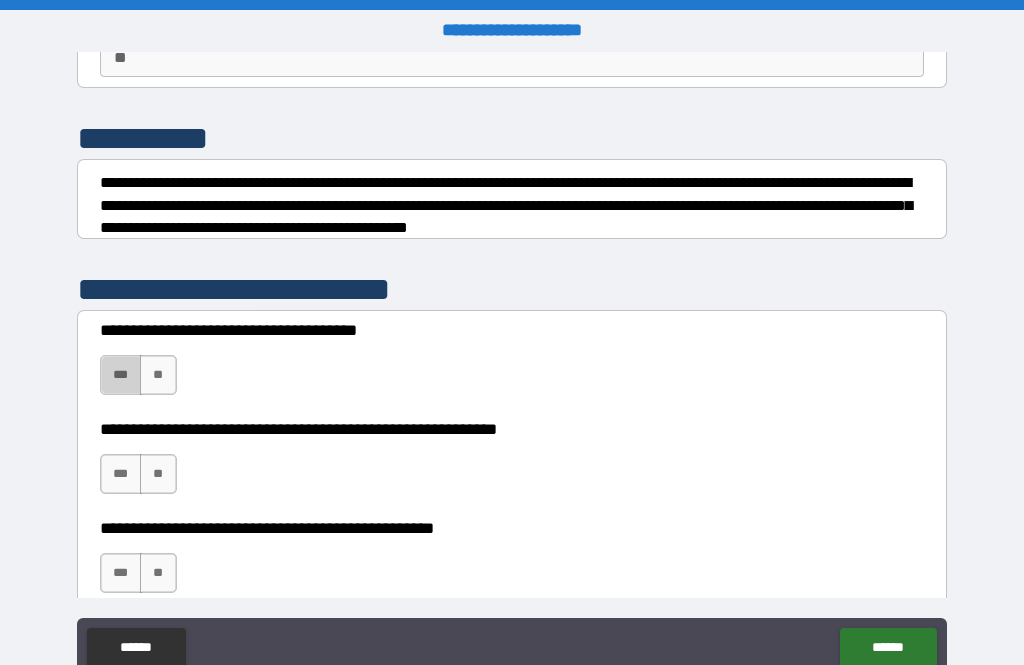 click on "***" at bounding box center [121, 375] 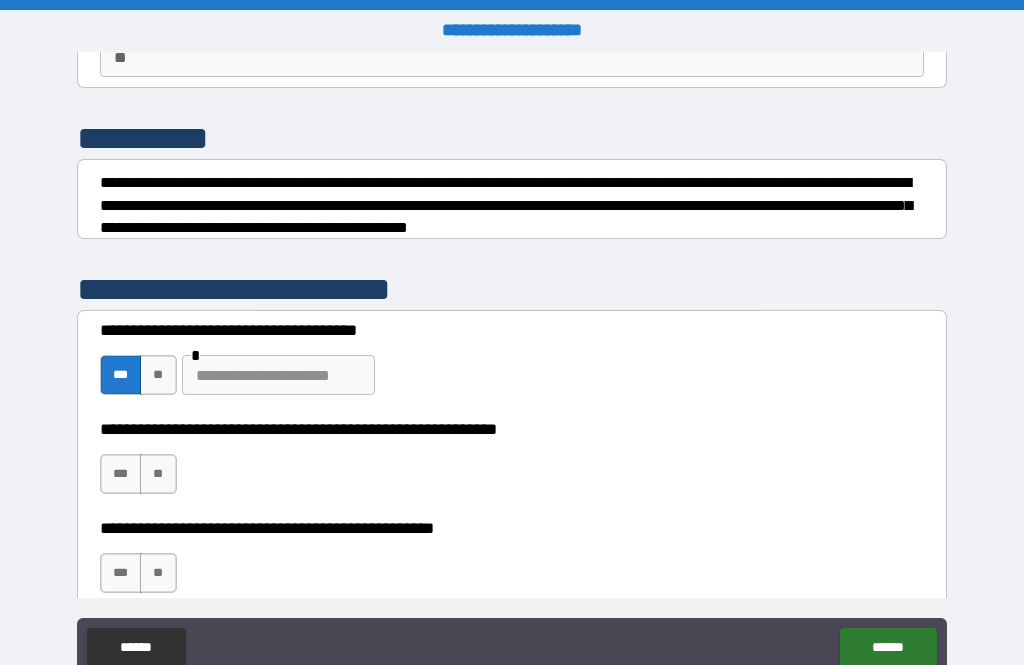 click on "**" at bounding box center [158, 375] 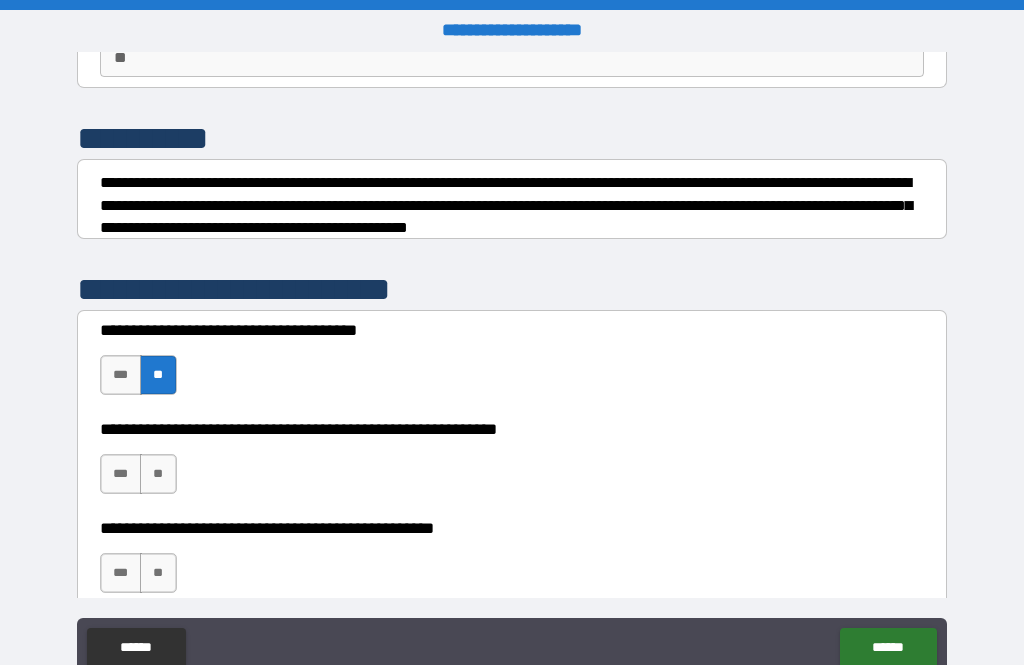 click on "**" at bounding box center [158, 474] 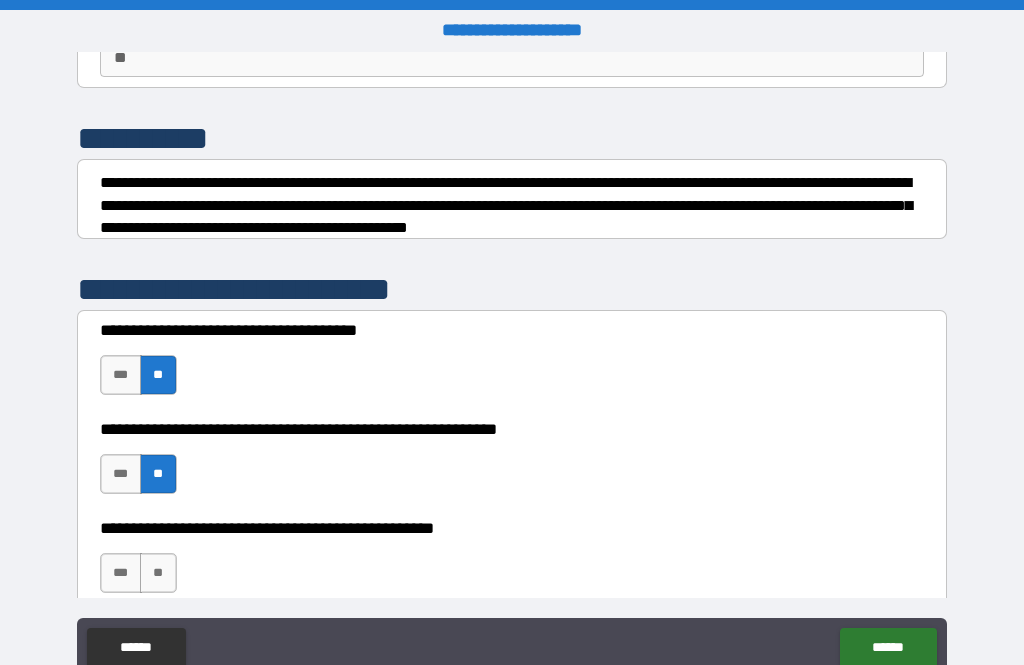 click on "**" at bounding box center (158, 573) 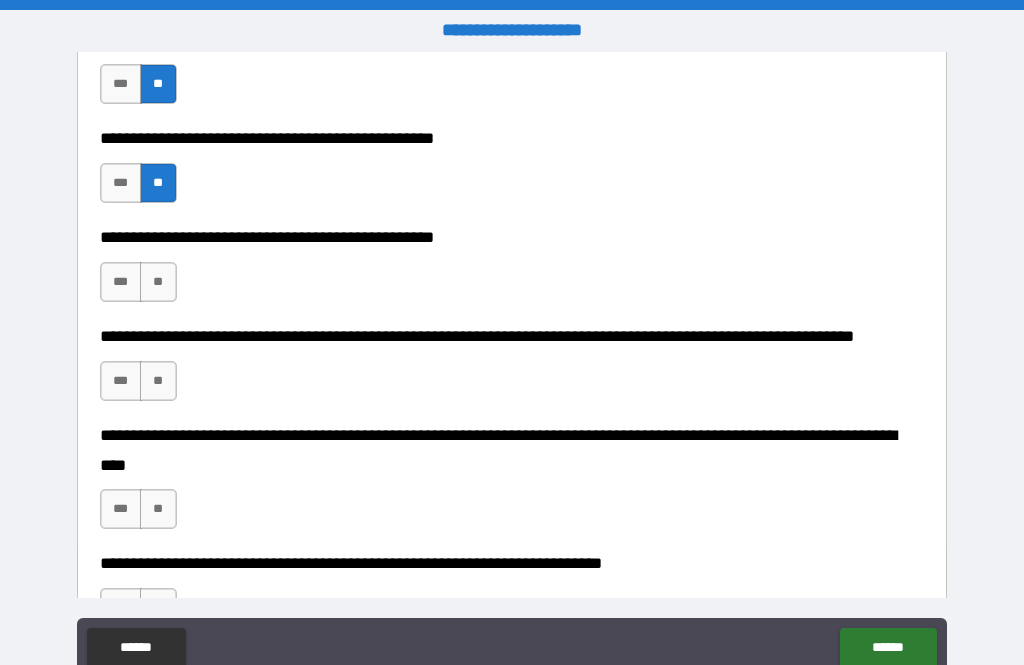 scroll, scrollTop: 668, scrollLeft: 0, axis: vertical 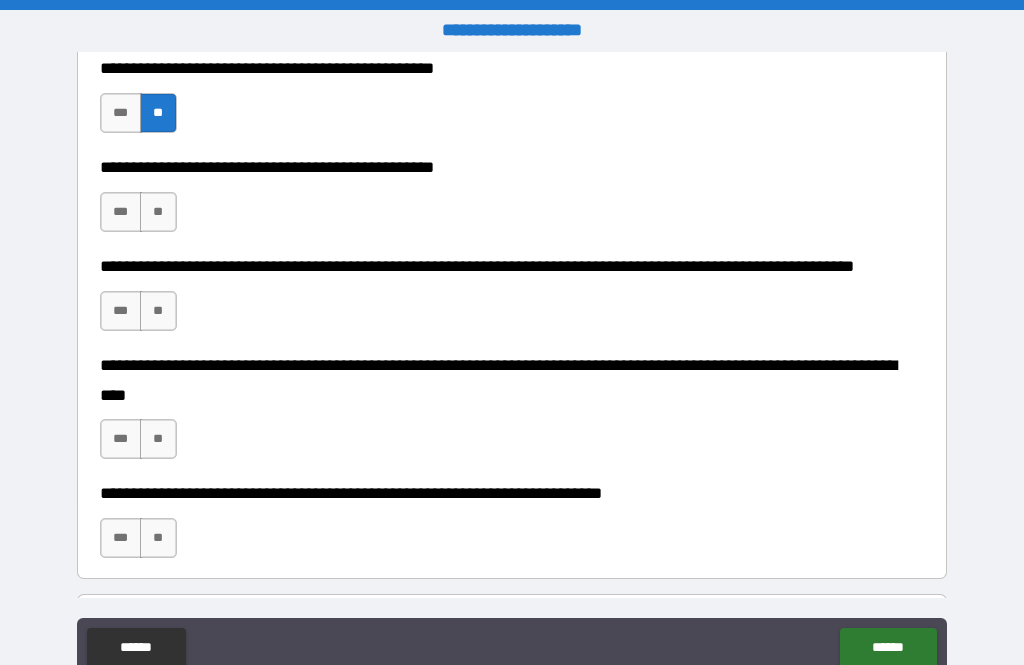 click on "**" at bounding box center (158, 212) 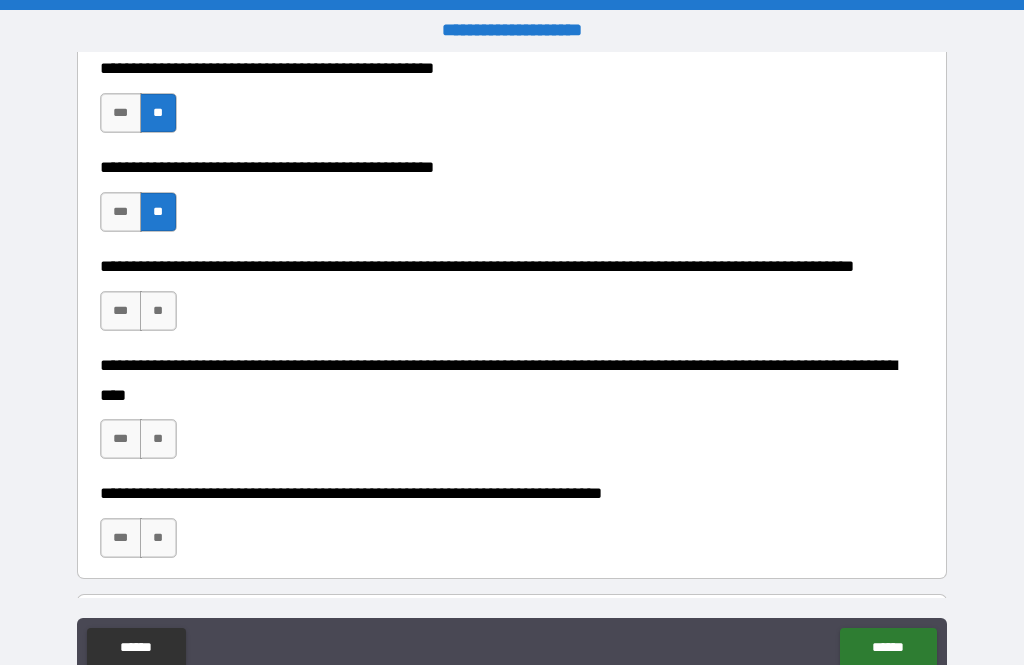 click on "**" at bounding box center (158, 311) 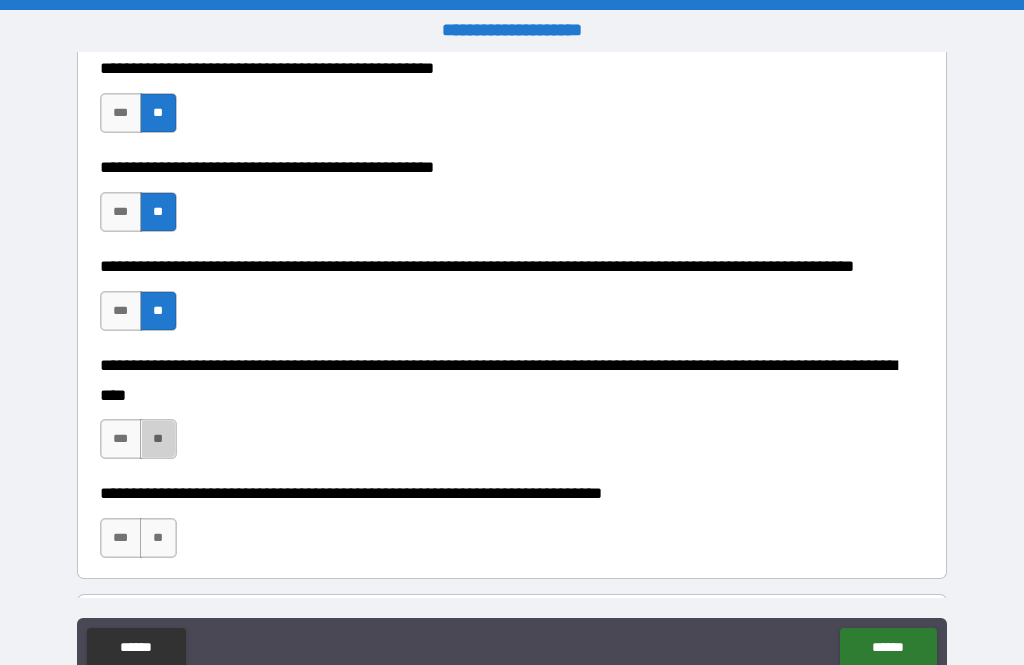click on "**" at bounding box center (158, 439) 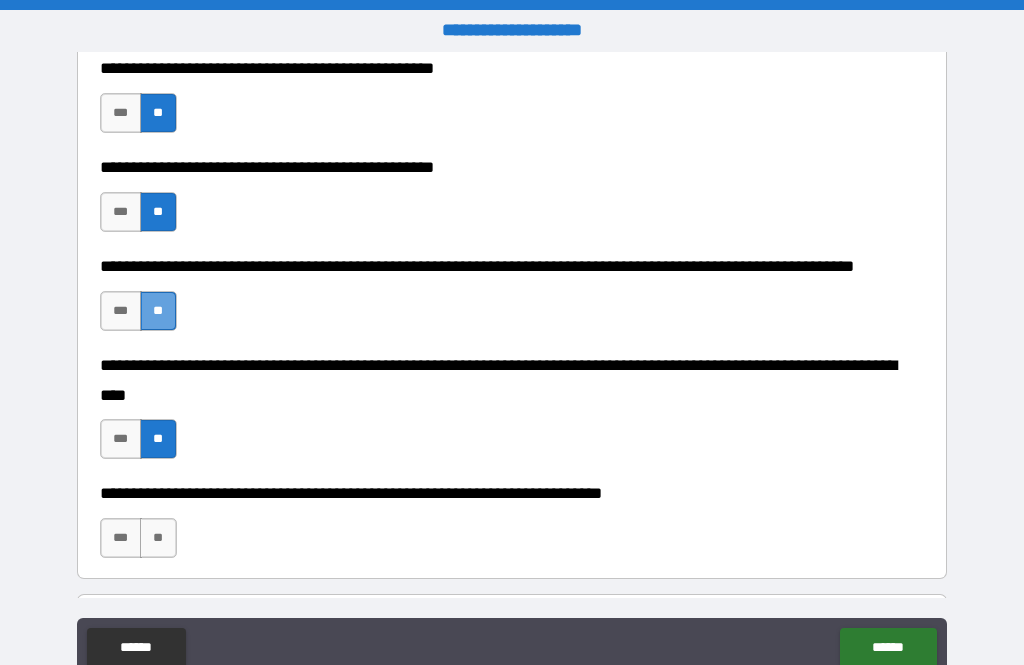 click on "**" at bounding box center (158, 311) 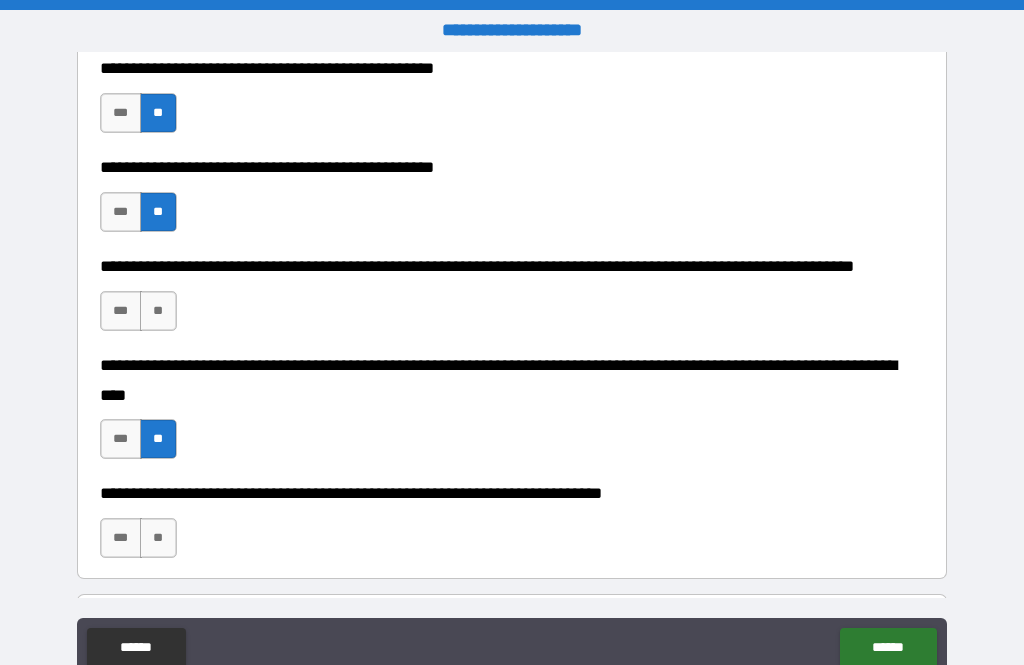 click on "**" at bounding box center (158, 311) 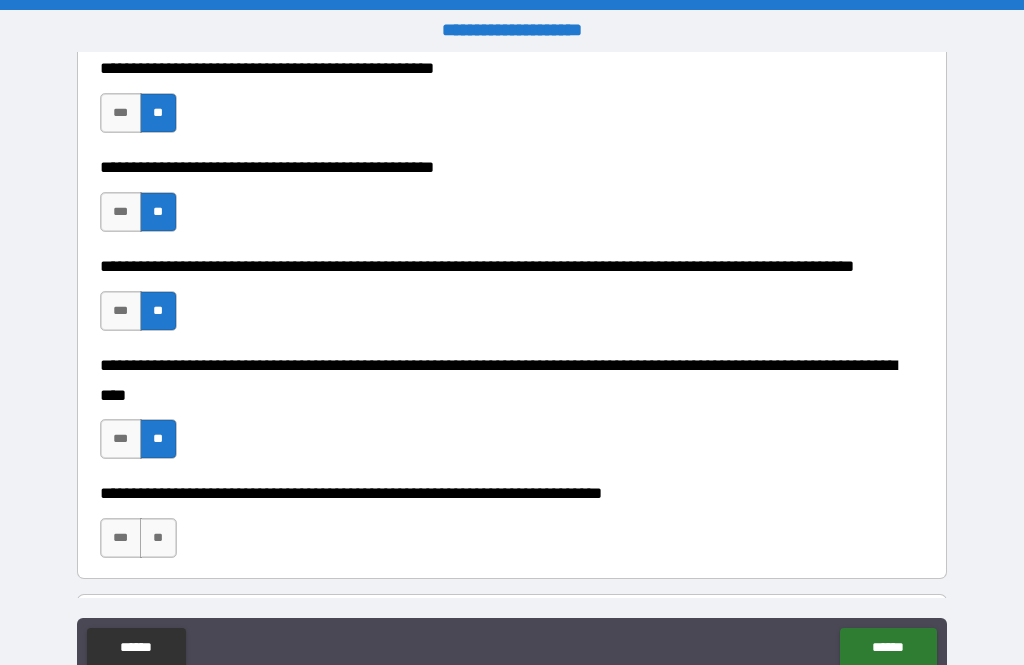 click on "**" at bounding box center (158, 538) 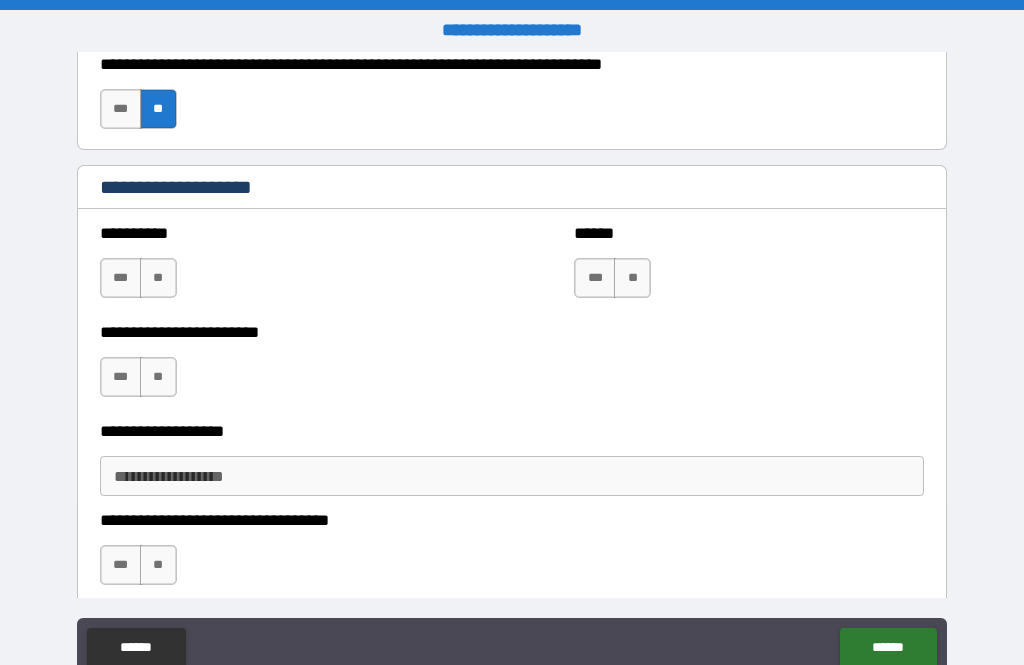 scroll, scrollTop: 1112, scrollLeft: 0, axis: vertical 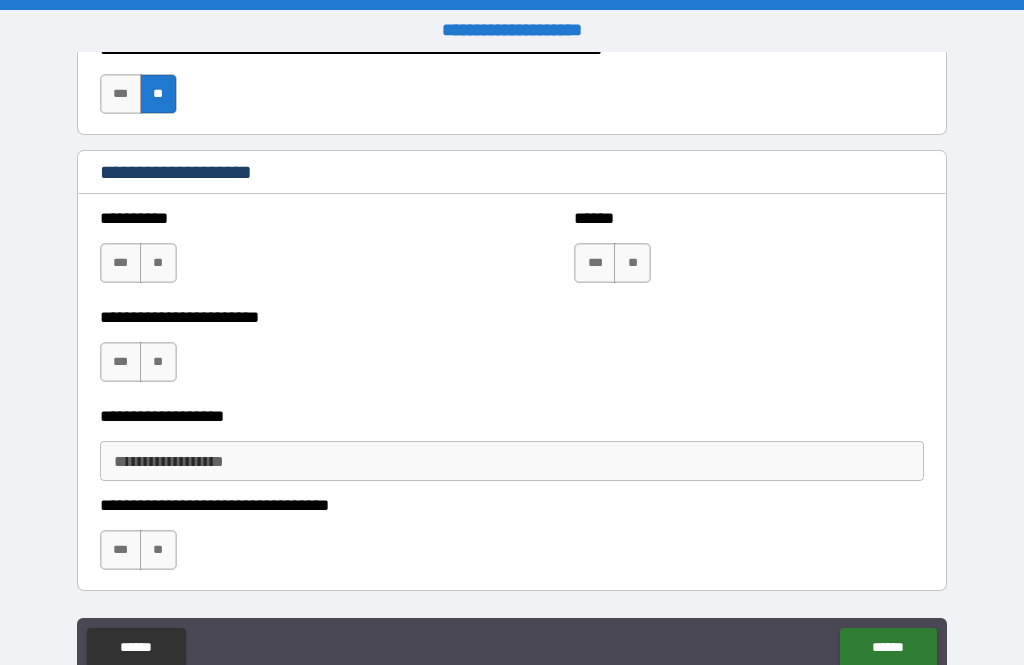 click on "**" at bounding box center (158, 263) 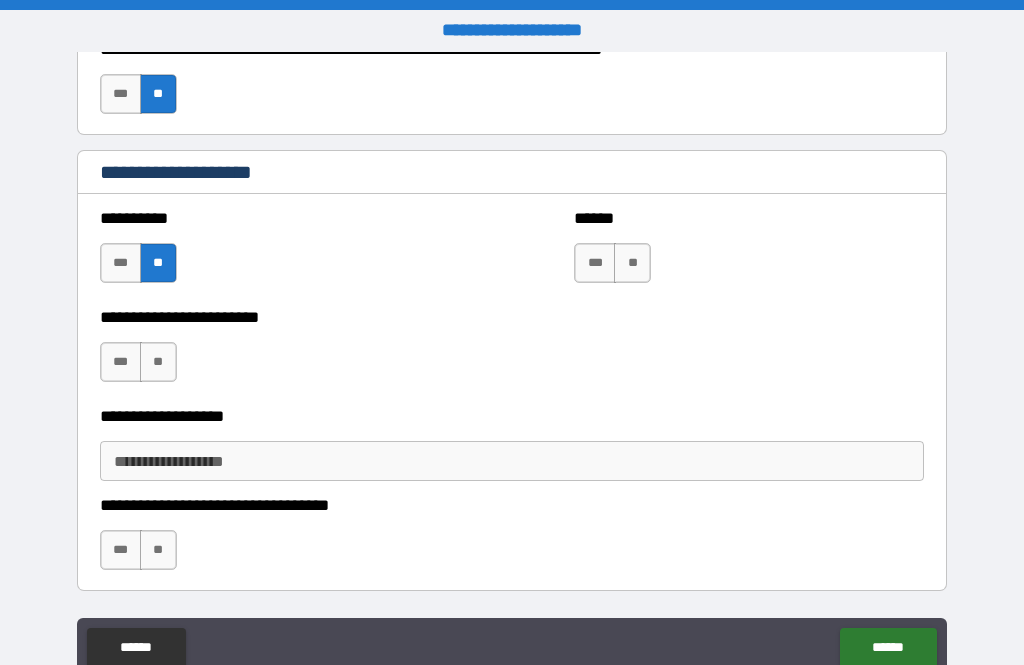 click on "**" at bounding box center [158, 362] 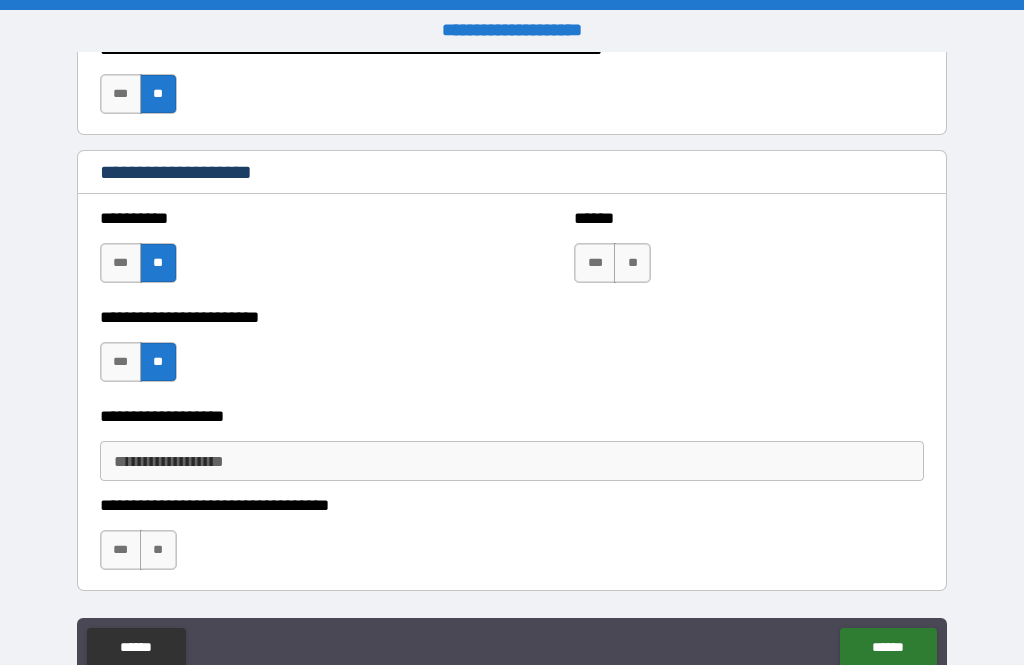 click on "**" at bounding box center (632, 263) 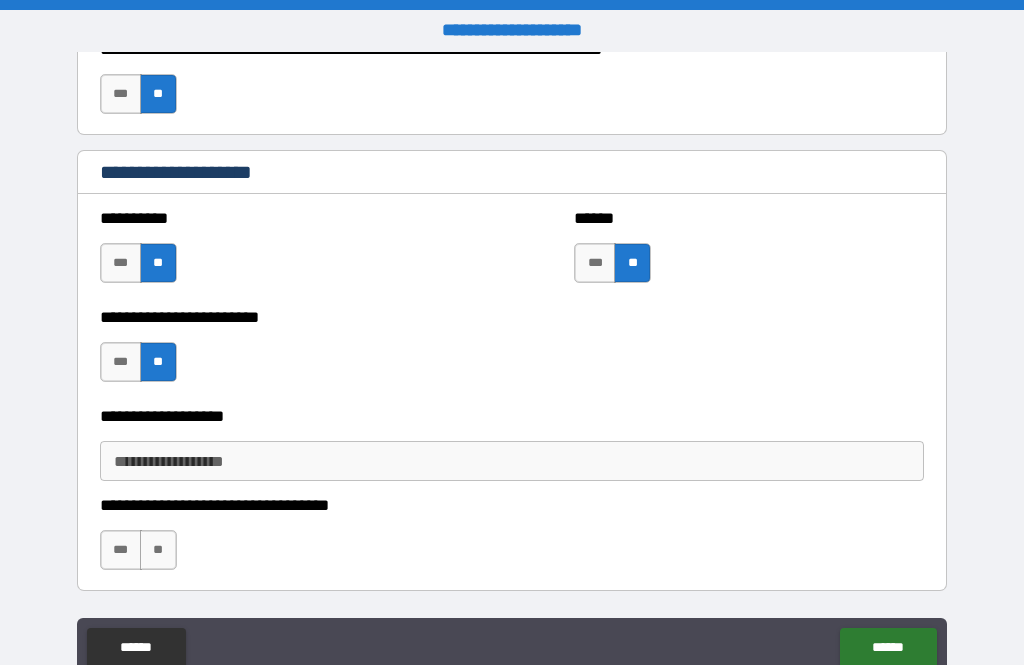 click on "**" at bounding box center (158, 550) 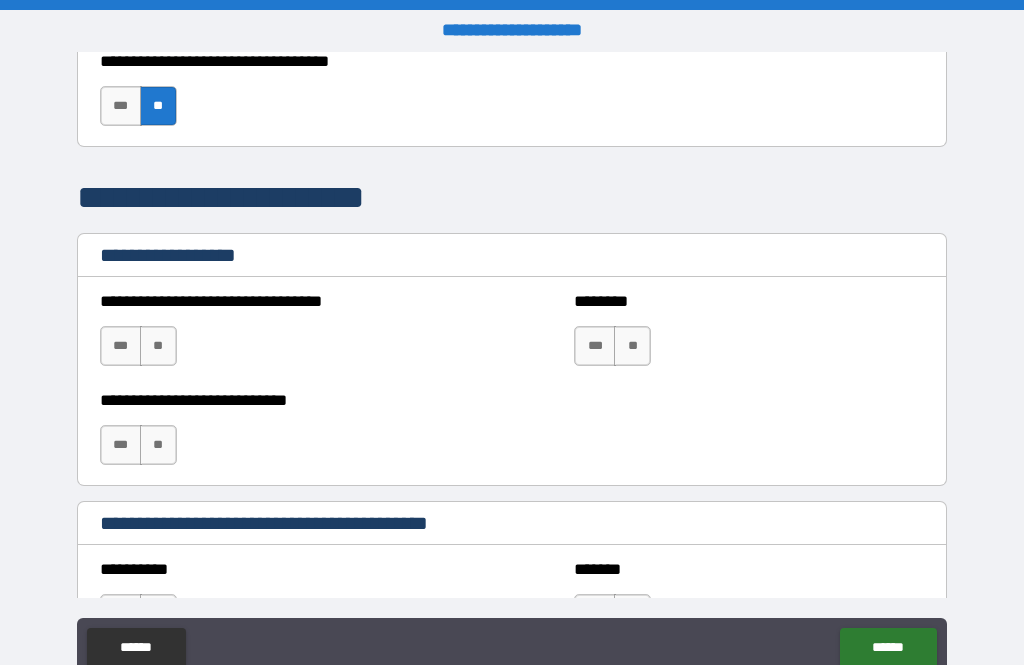 scroll, scrollTop: 1572, scrollLeft: 0, axis: vertical 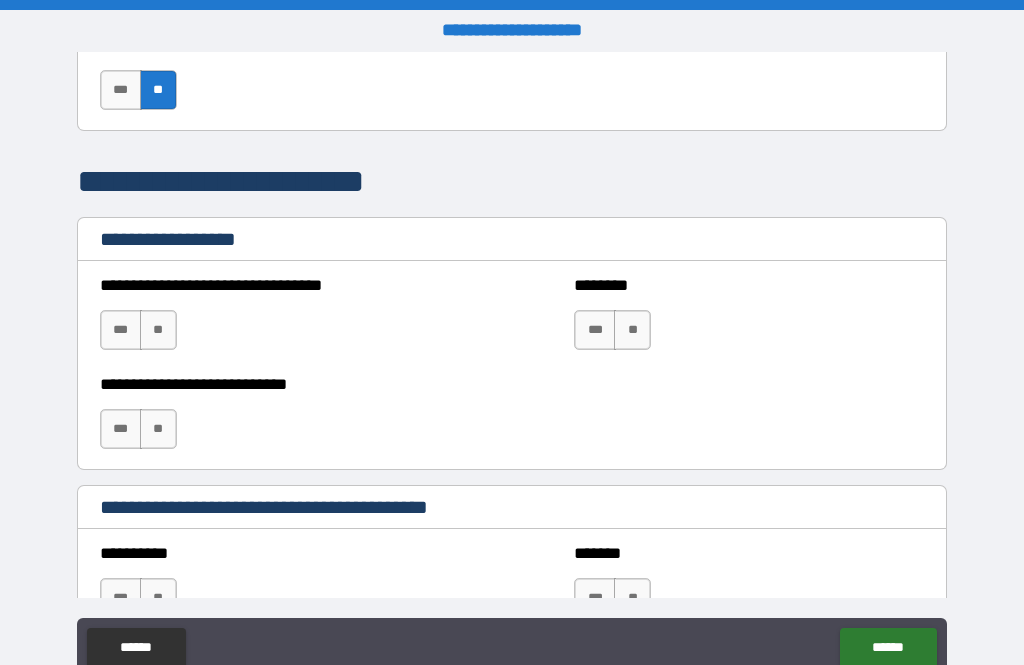 click on "**" at bounding box center [158, 330] 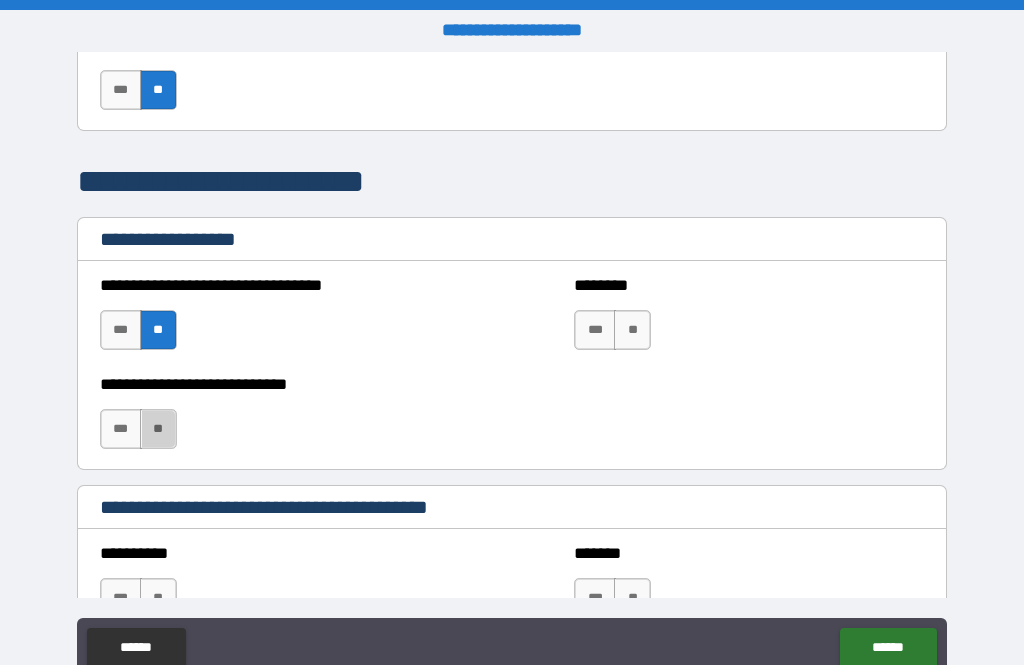 click on "**" at bounding box center [158, 429] 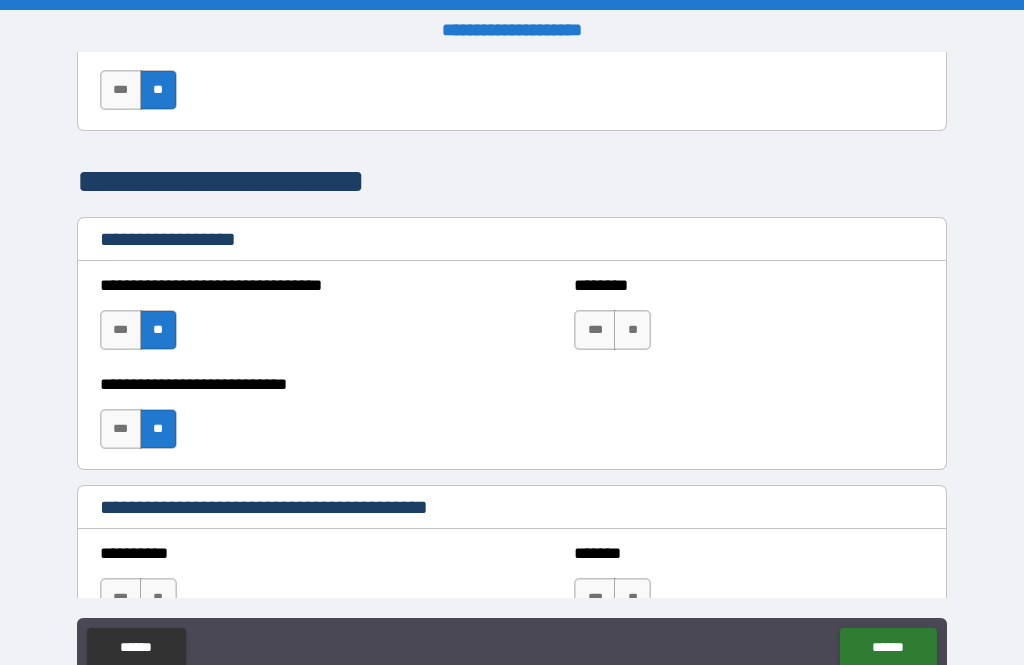 click on "**" at bounding box center (632, 330) 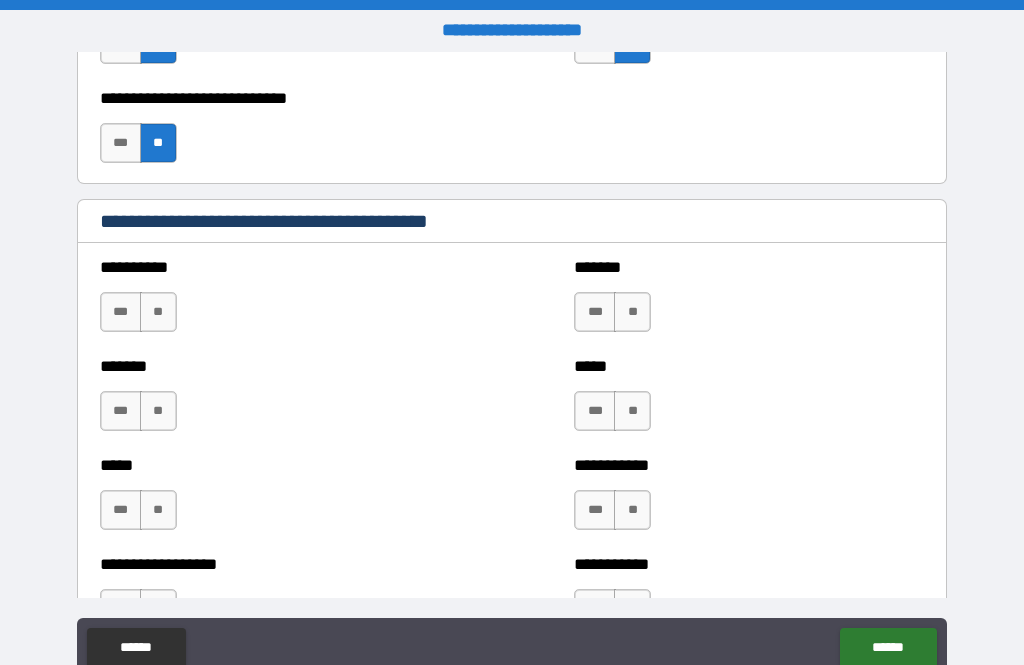 scroll, scrollTop: 1882, scrollLeft: 0, axis: vertical 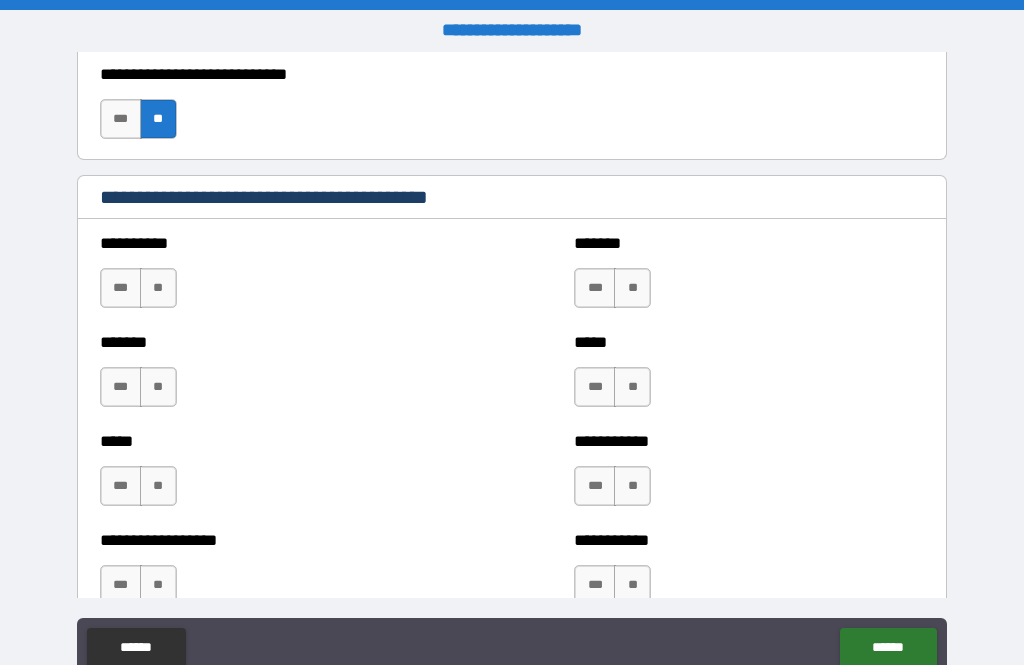 click on "***" at bounding box center (121, 288) 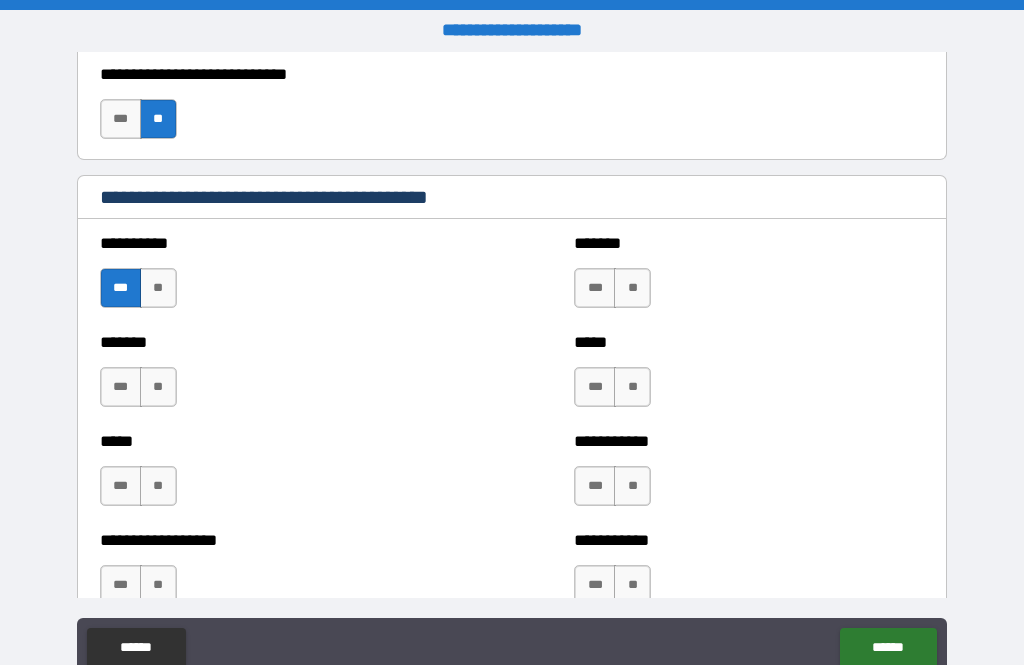 click on "**" at bounding box center (158, 387) 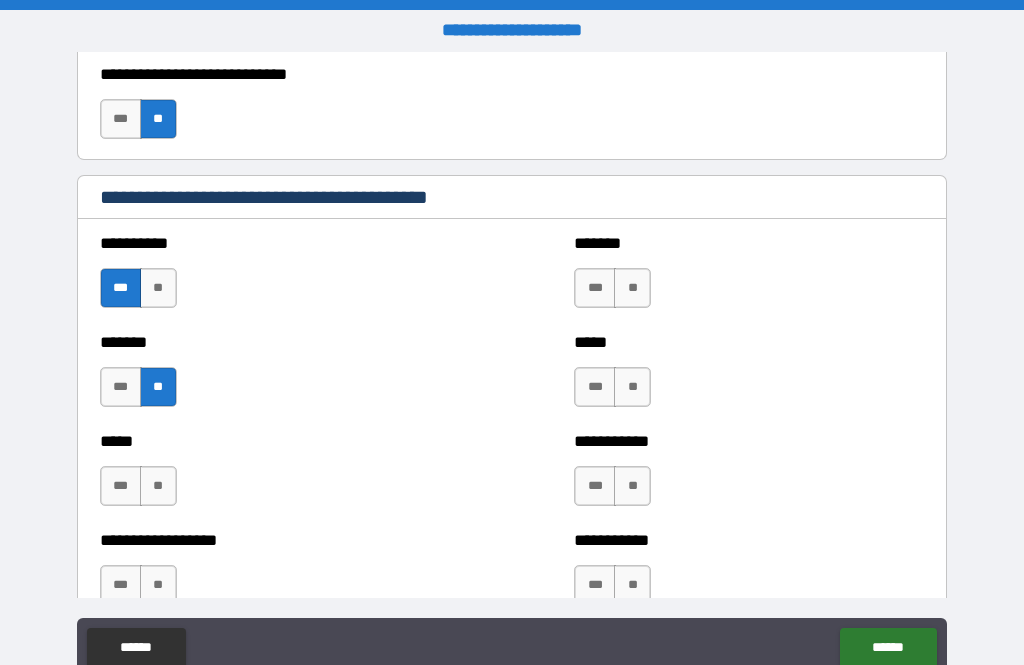 click on "**" at bounding box center (158, 486) 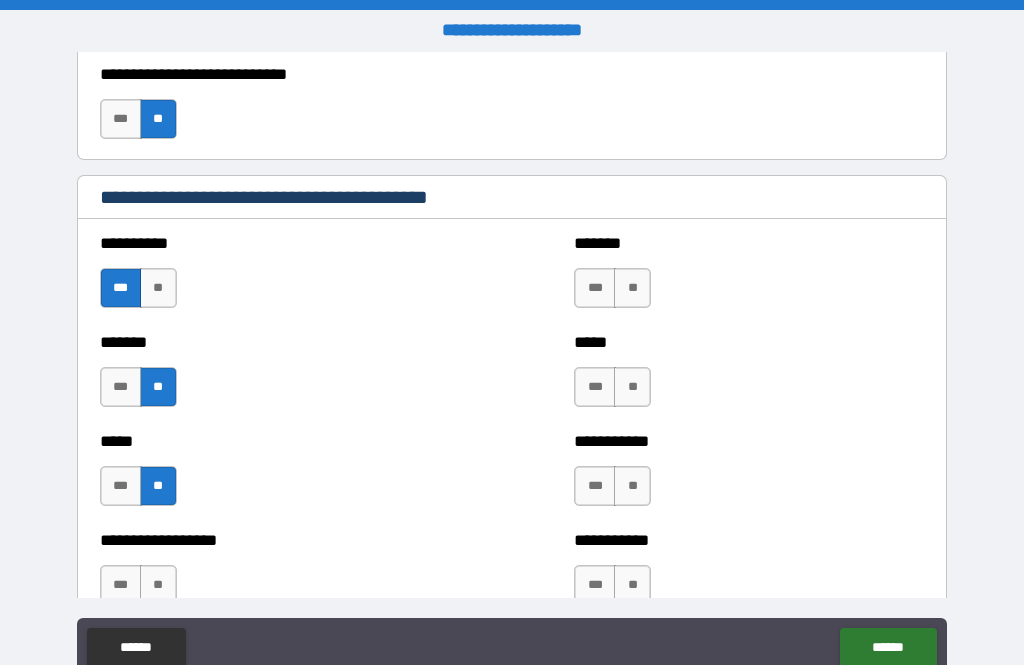 click on "**" at bounding box center [632, 288] 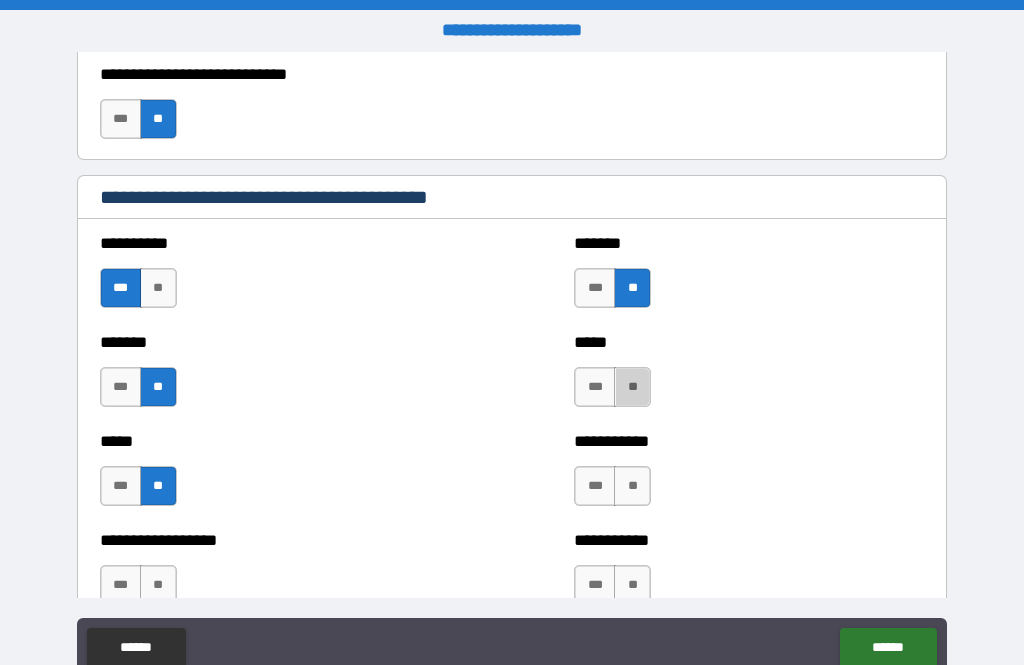 click on "**" at bounding box center [632, 387] 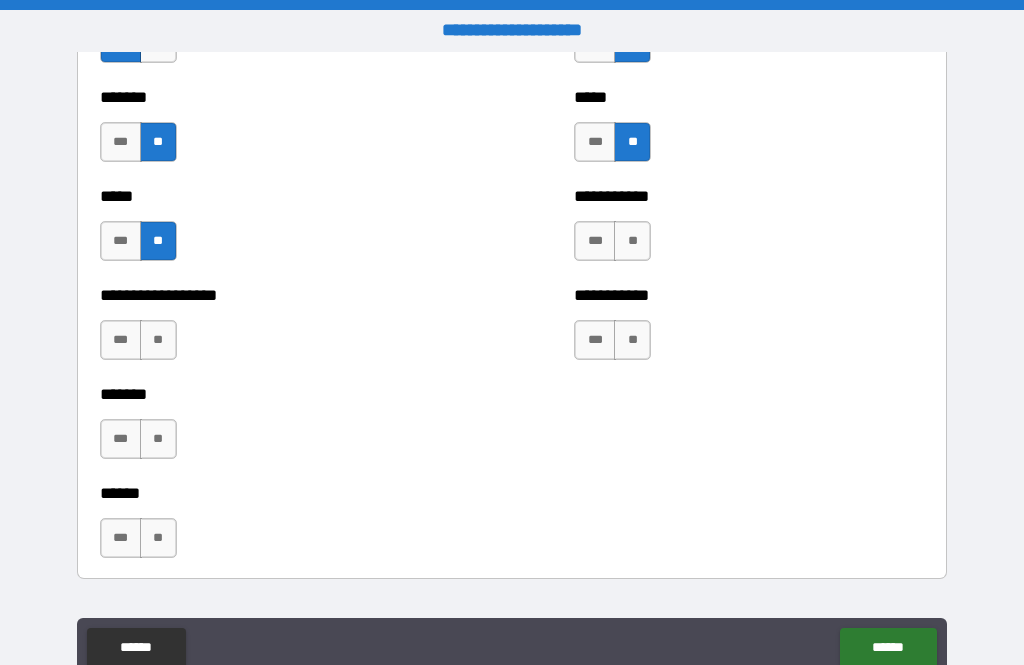 scroll, scrollTop: 2137, scrollLeft: 0, axis: vertical 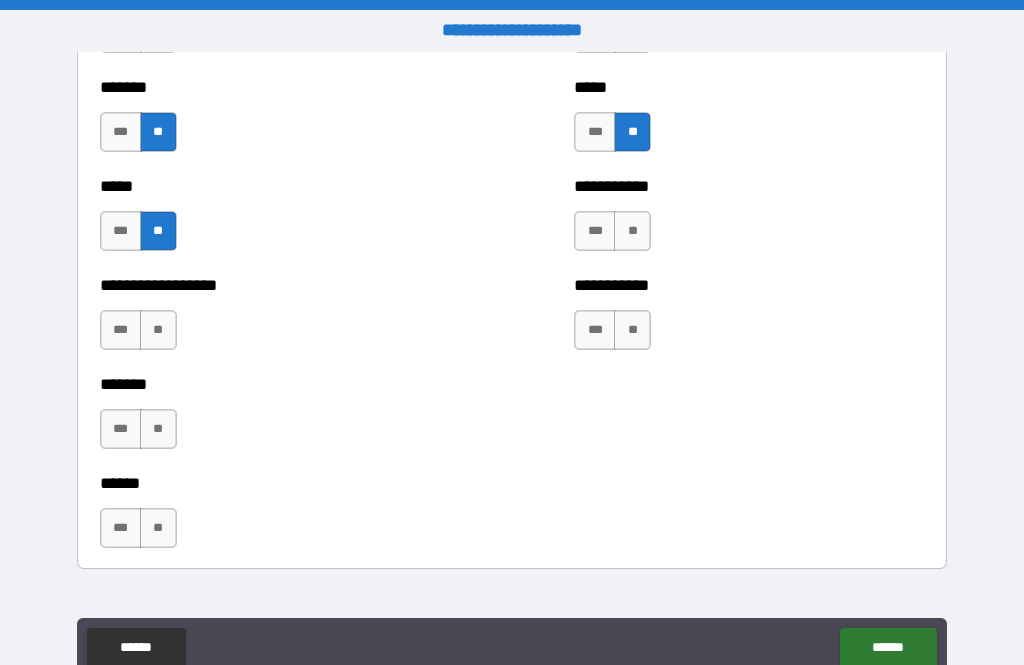 click on "**" at bounding box center (632, 231) 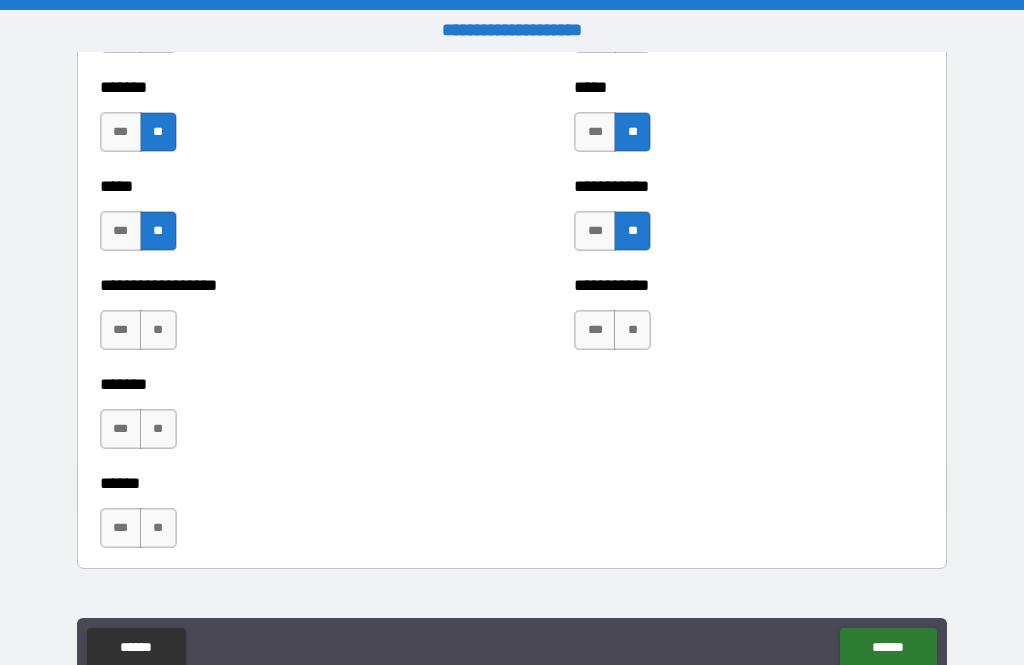 click on "**" at bounding box center (632, 330) 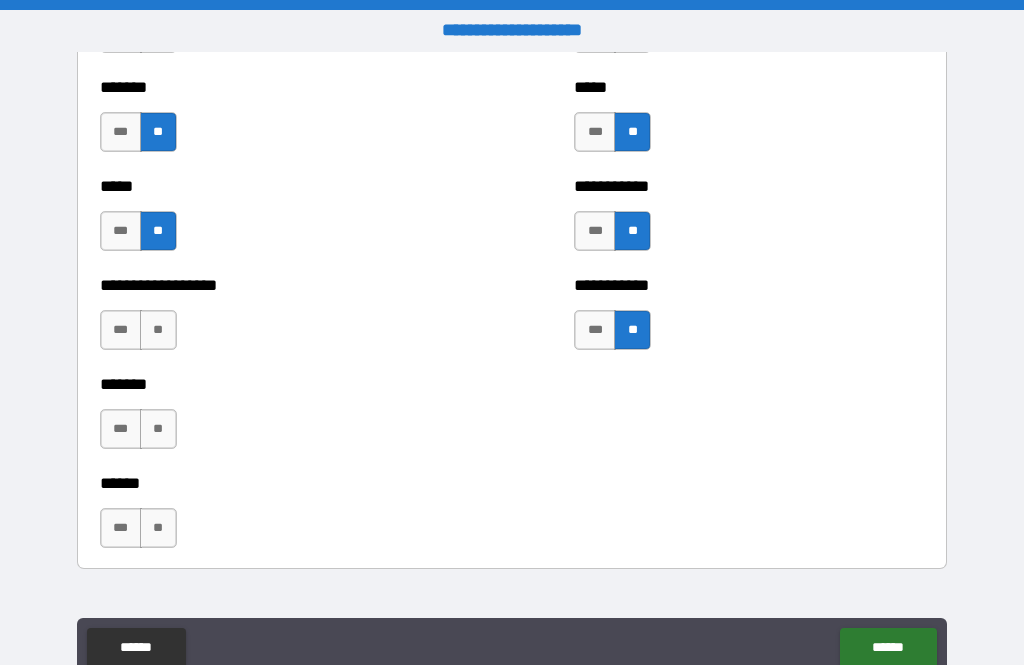 click on "**" at bounding box center (158, 330) 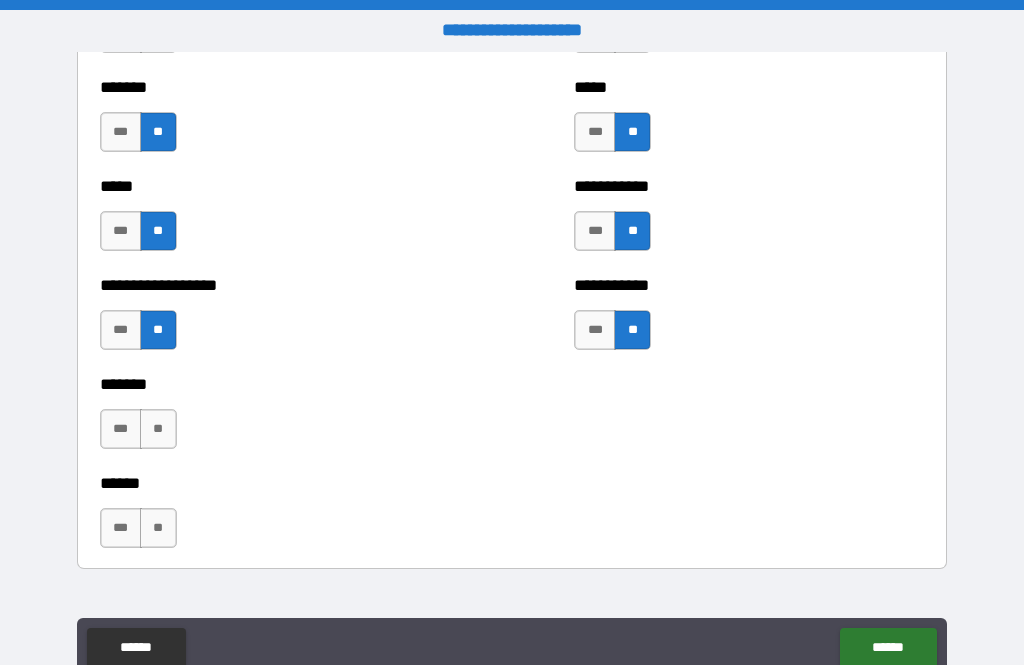 click on "**" at bounding box center [158, 429] 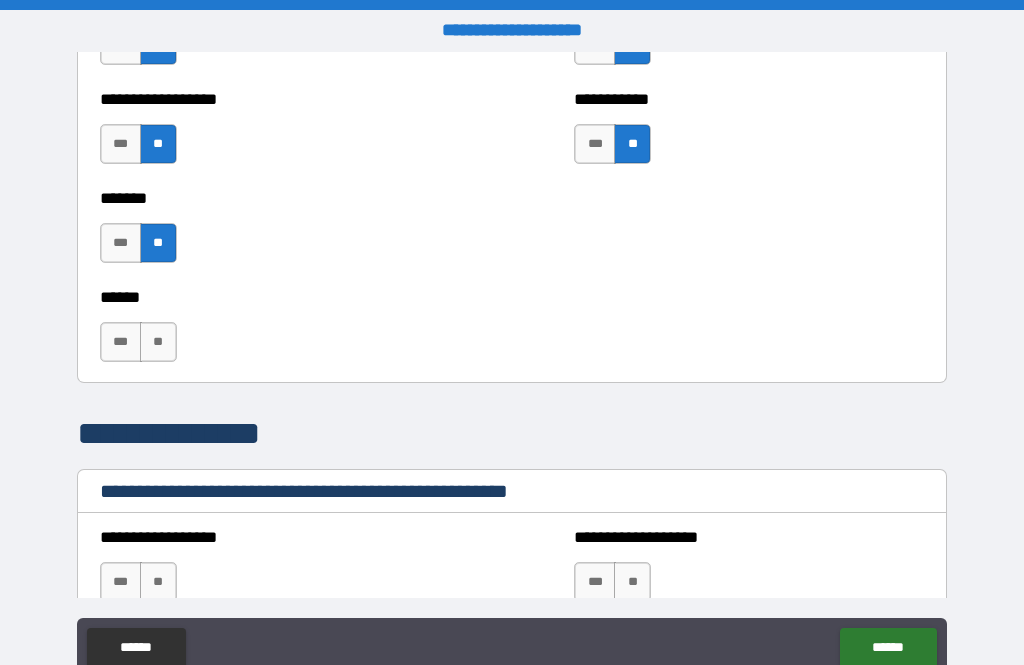 scroll, scrollTop: 2333, scrollLeft: 0, axis: vertical 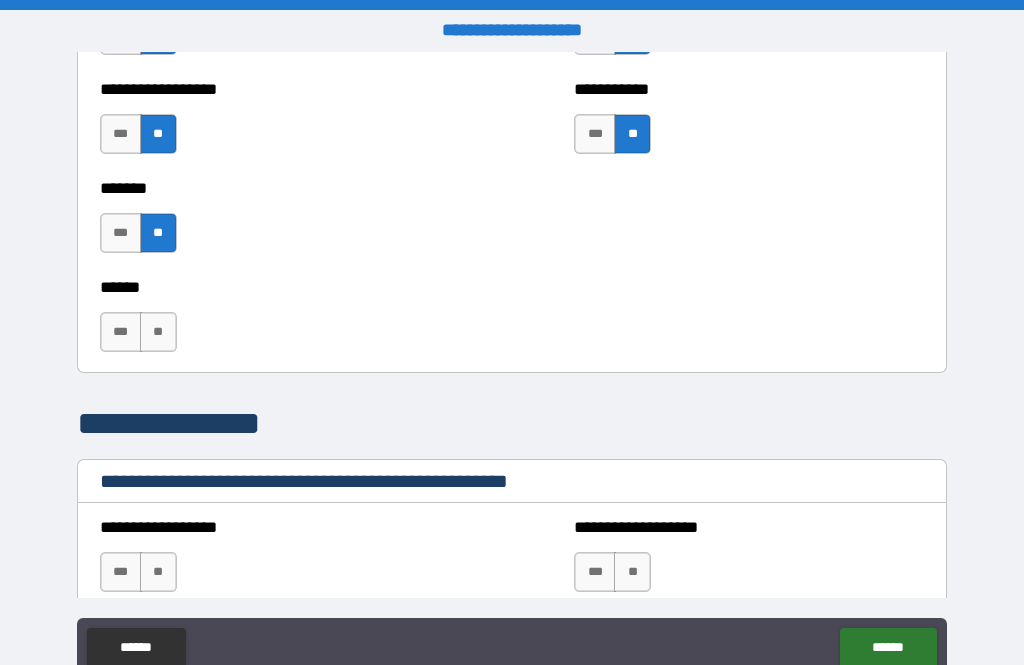click on "**" at bounding box center (158, 332) 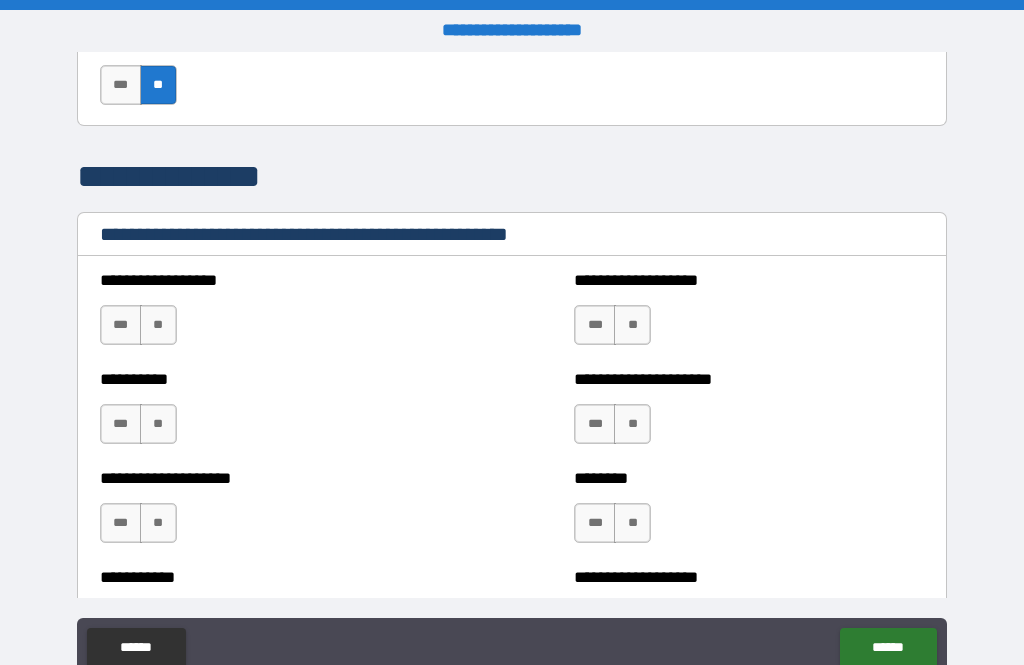 scroll, scrollTop: 2583, scrollLeft: 0, axis: vertical 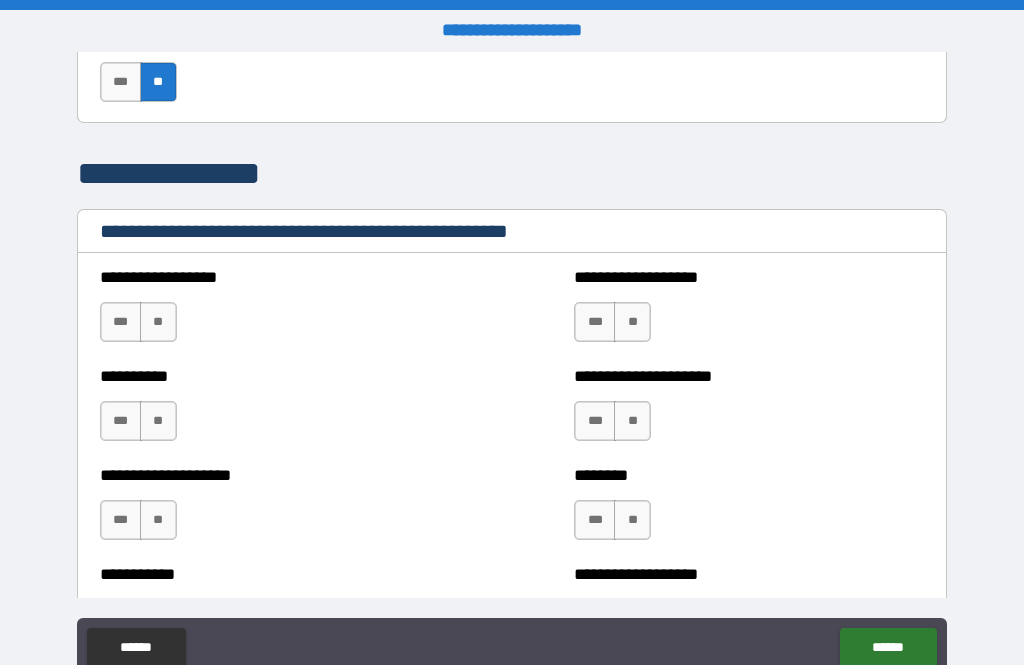 click on "**" at bounding box center (158, 322) 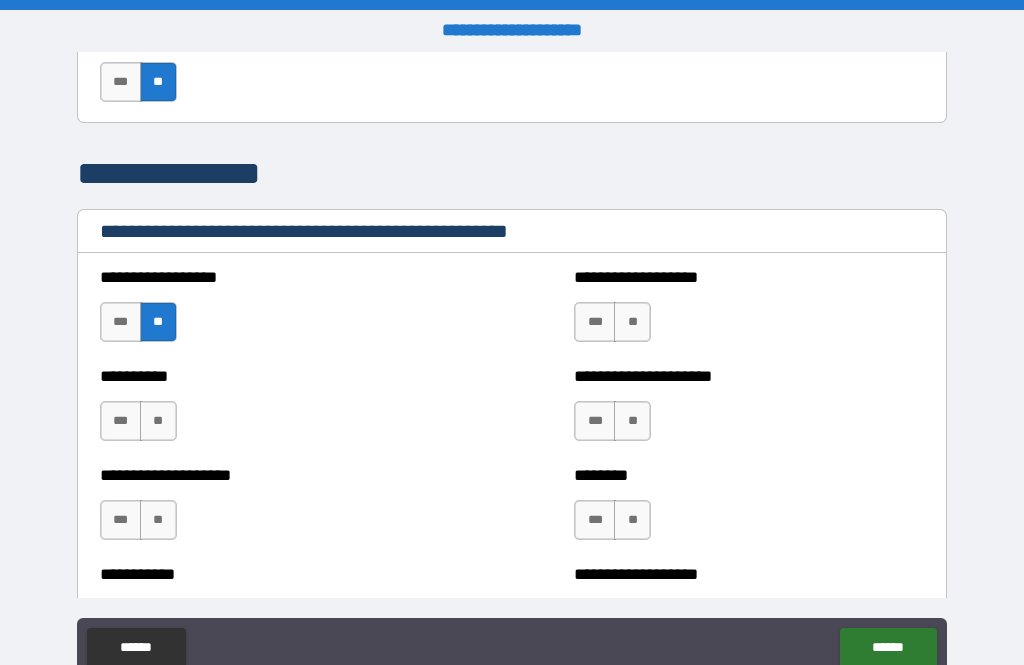 click on "**" at bounding box center [158, 421] 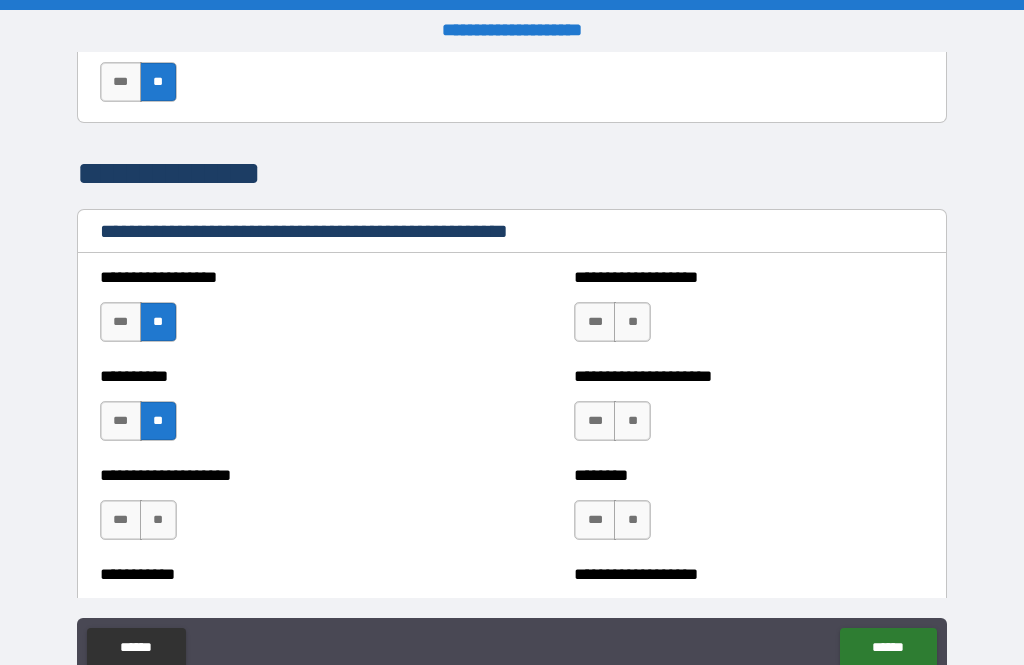 click on "**" at bounding box center (632, 322) 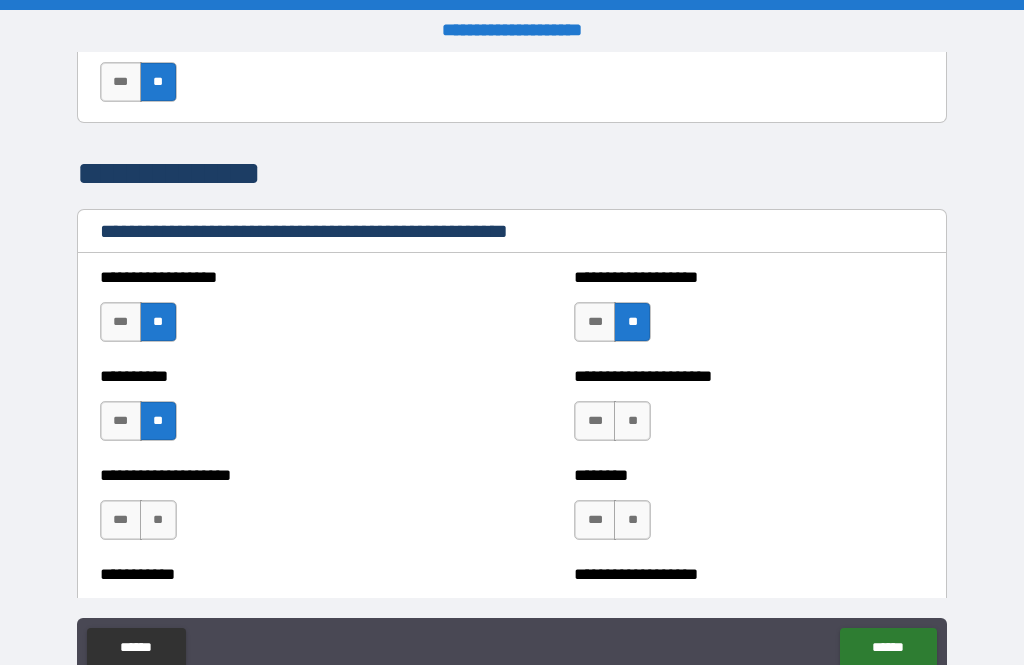 click on "**" at bounding box center (632, 421) 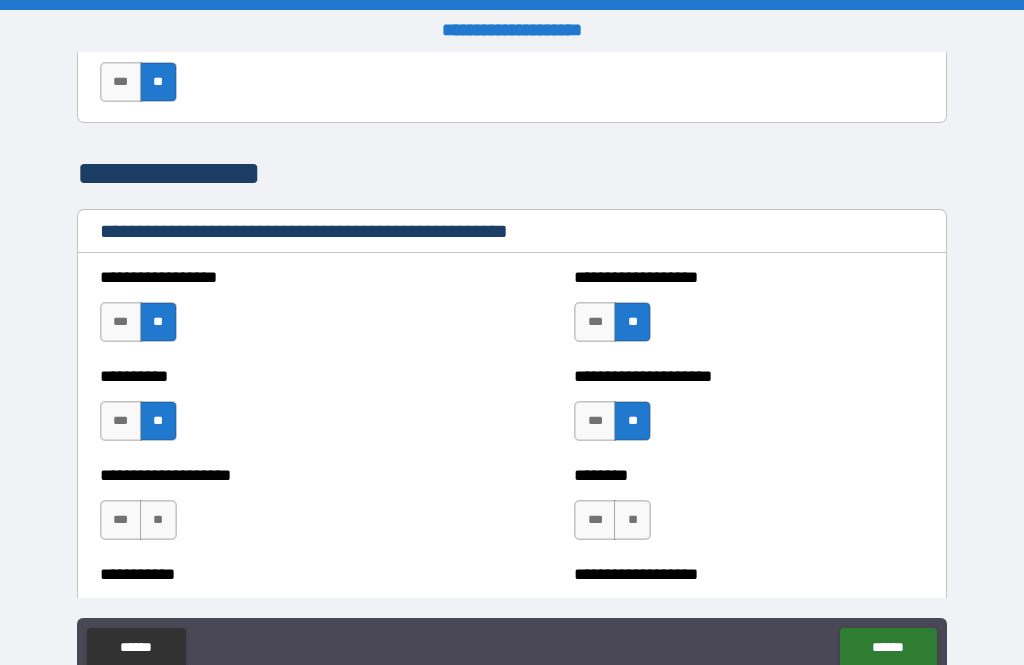 click on "**" at bounding box center [632, 520] 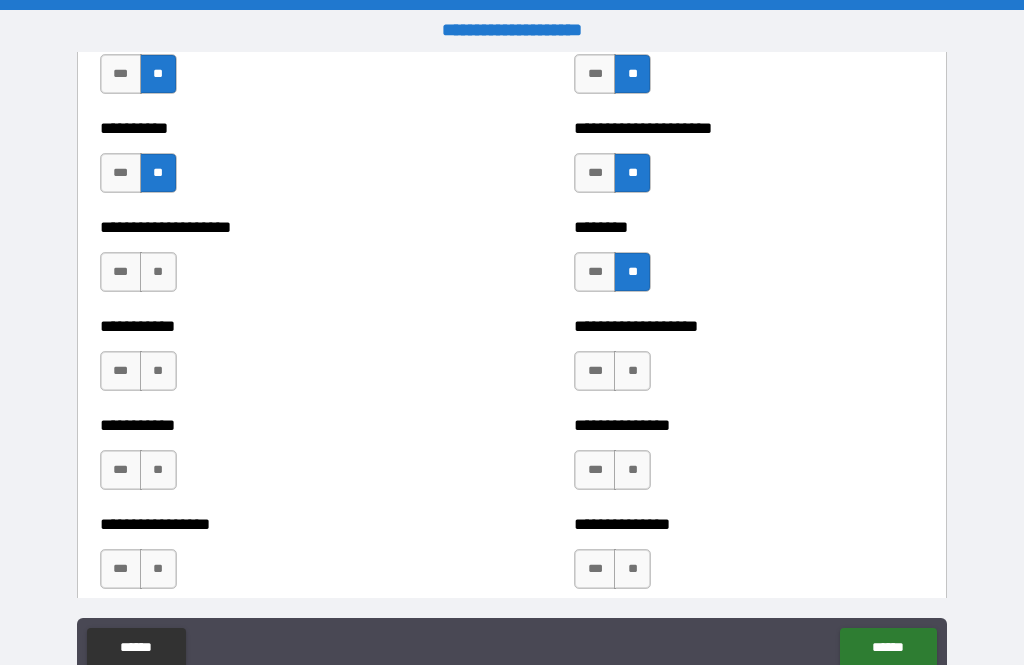 scroll, scrollTop: 2837, scrollLeft: 0, axis: vertical 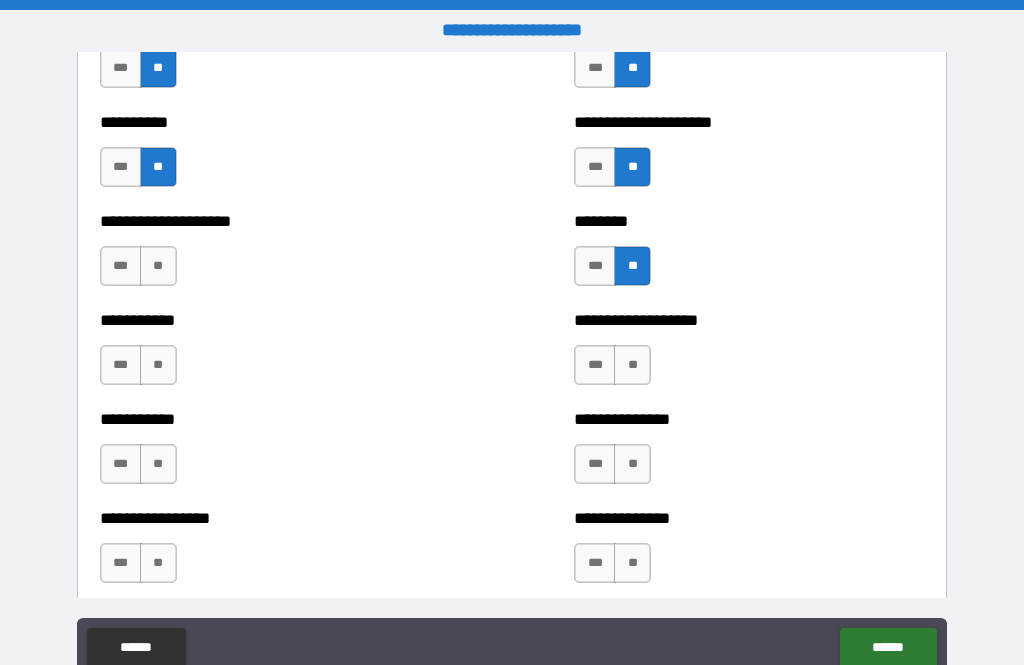 click on "**" at bounding box center (158, 266) 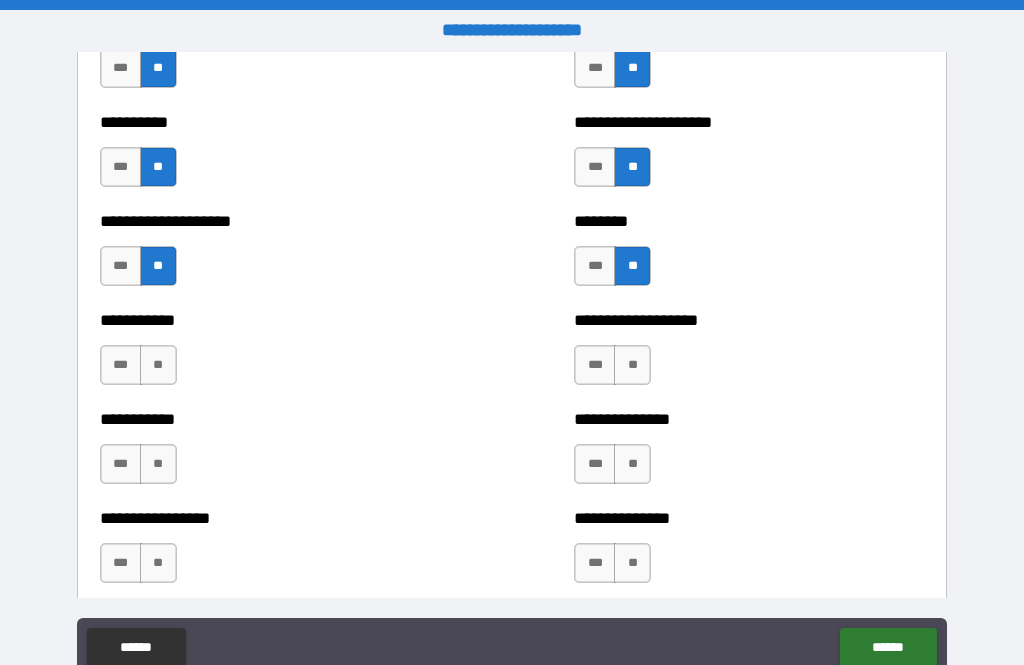 click on "**" at bounding box center [158, 365] 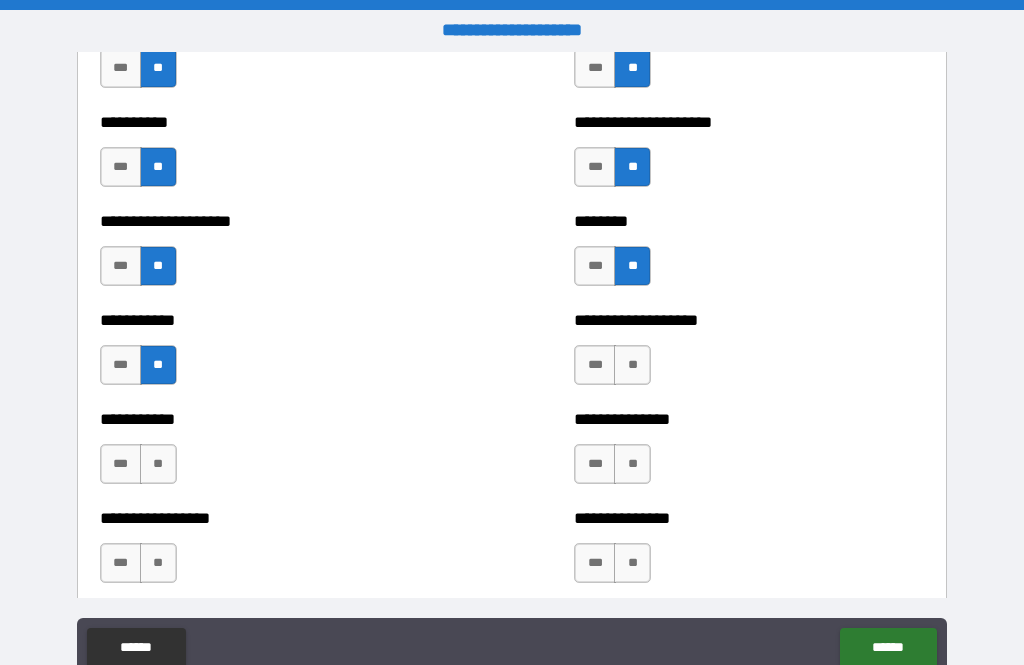 click on "**" at bounding box center (158, 464) 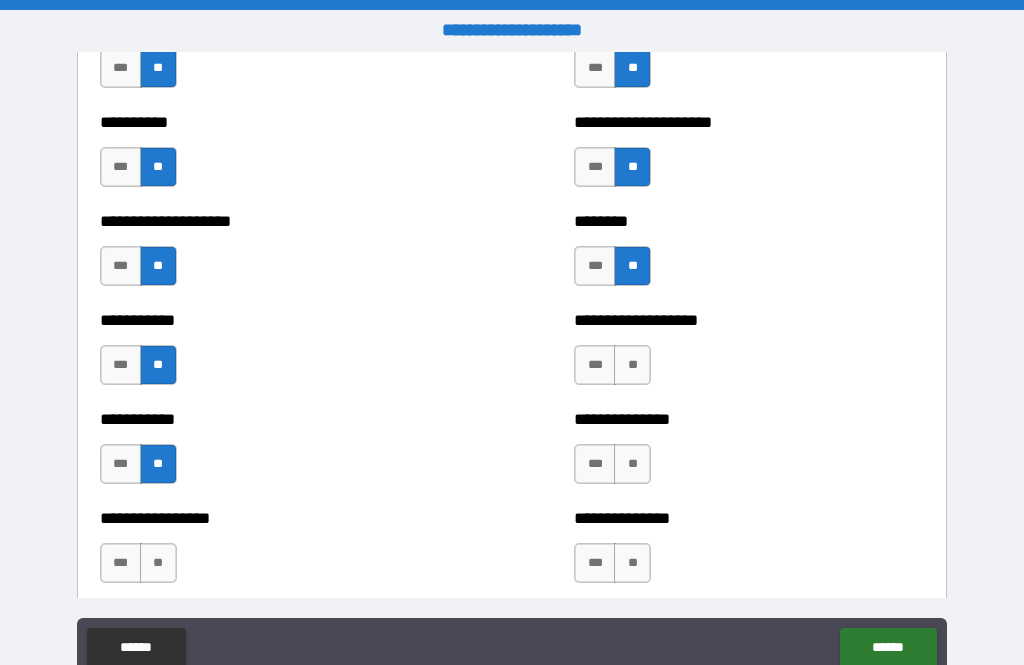 click on "**" at bounding box center [632, 365] 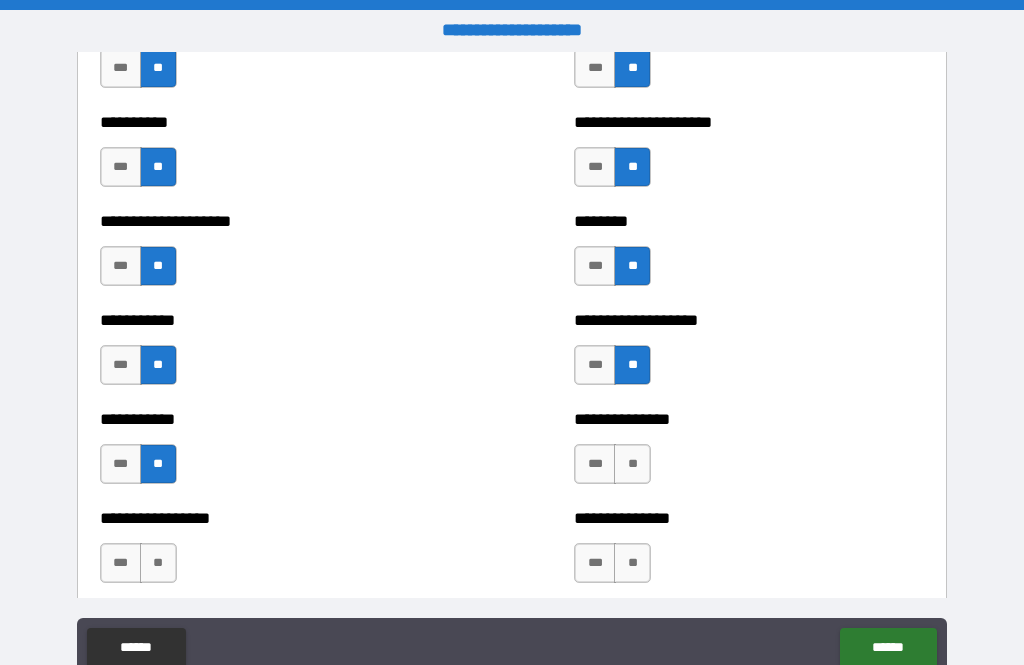 click on "**" at bounding box center (632, 464) 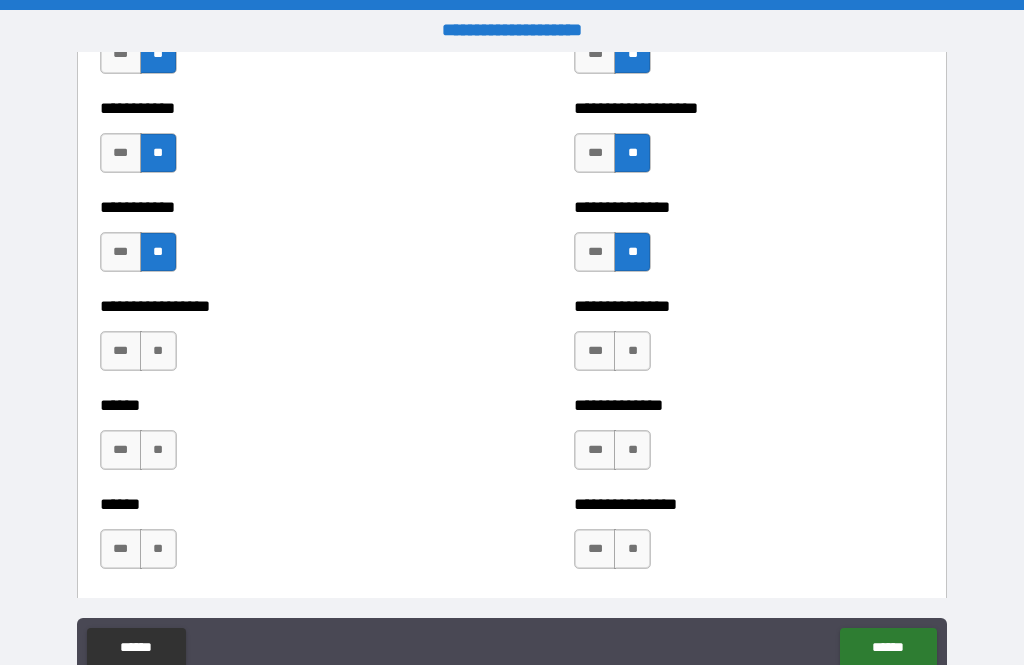 scroll, scrollTop: 3055, scrollLeft: 0, axis: vertical 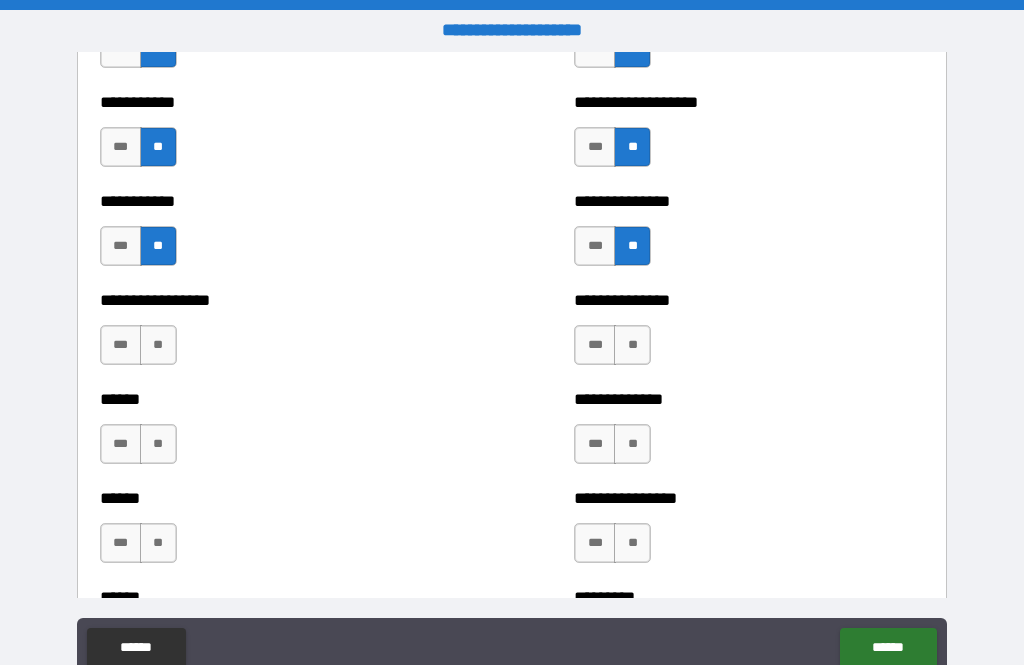 click on "**" at bounding box center [158, 345] 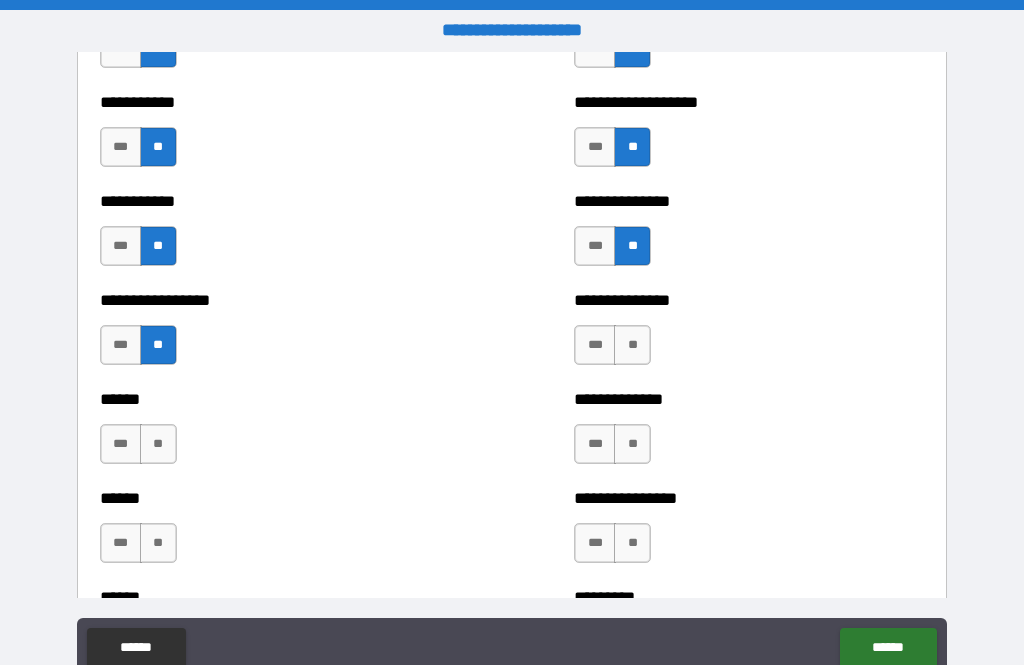 click on "**" at bounding box center [158, 444] 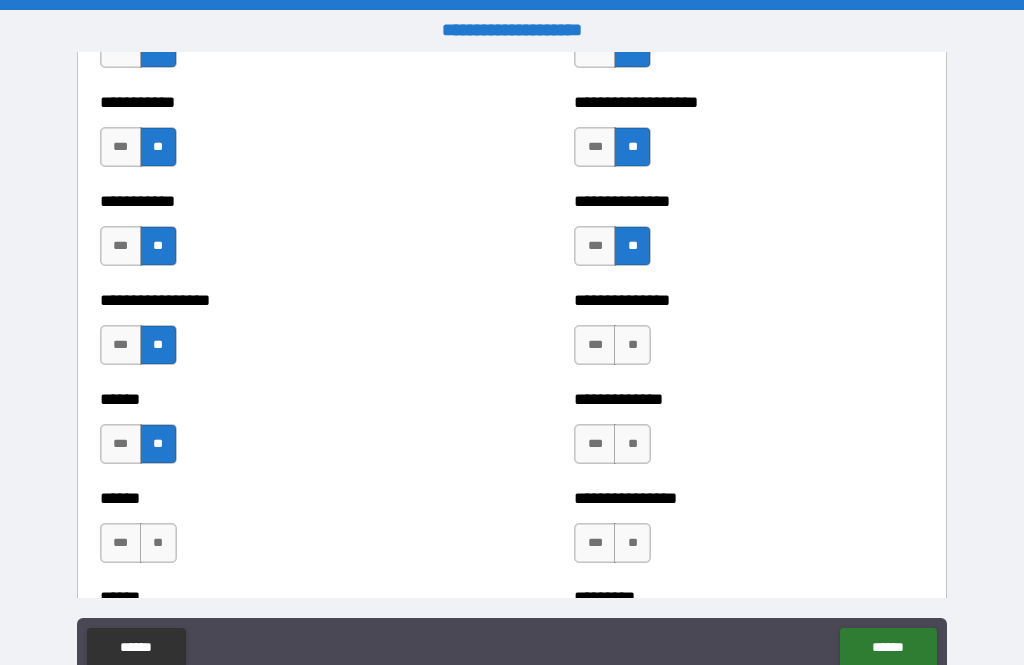 click on "**" at bounding box center [632, 444] 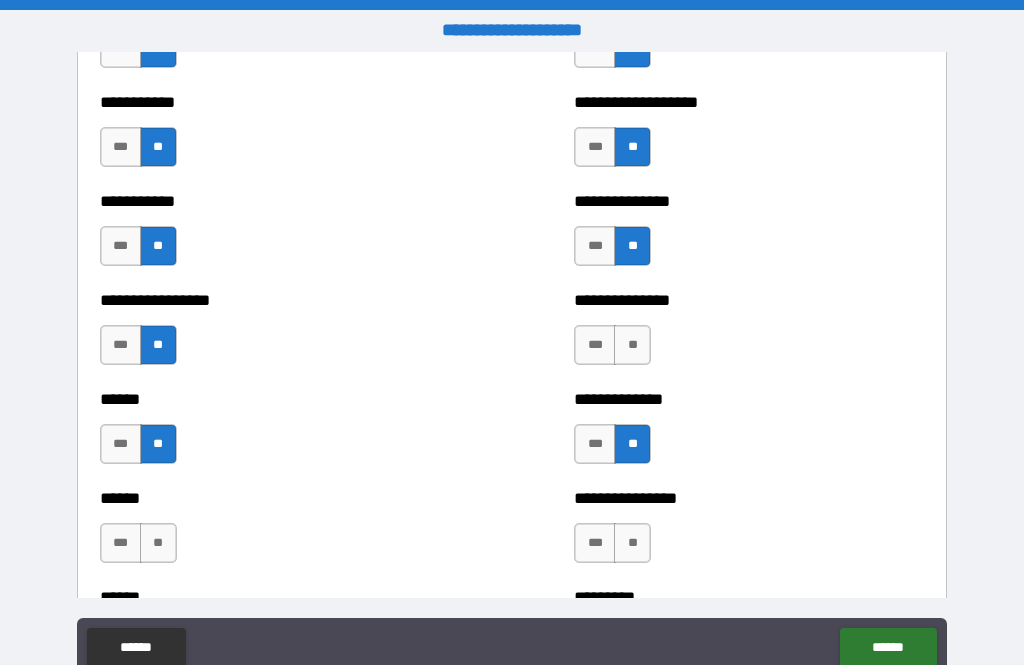 click on "**" at bounding box center (632, 345) 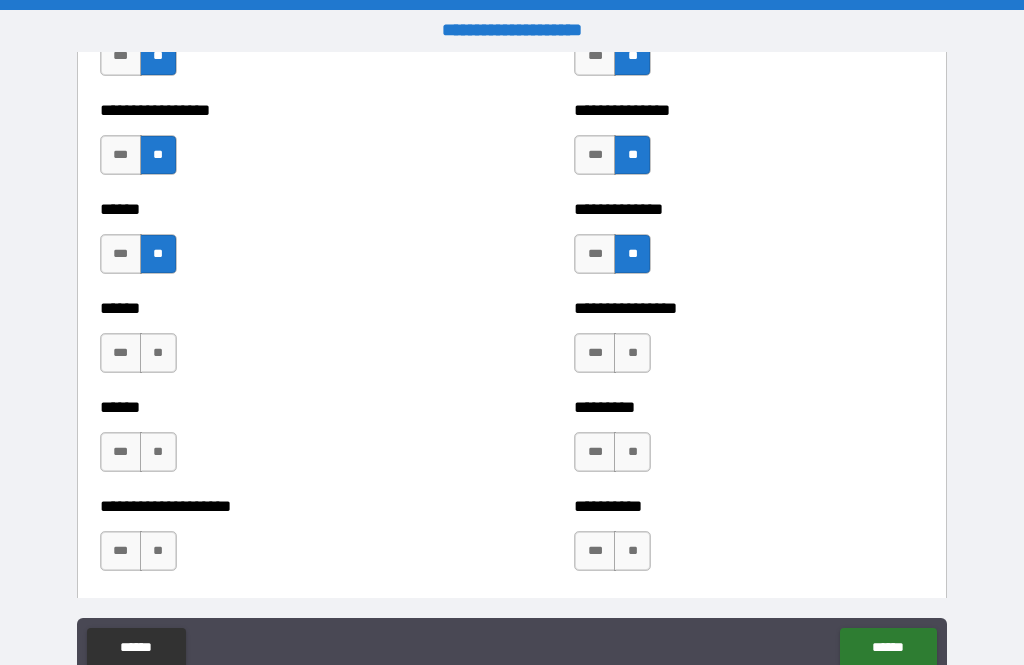 scroll, scrollTop: 3245, scrollLeft: 0, axis: vertical 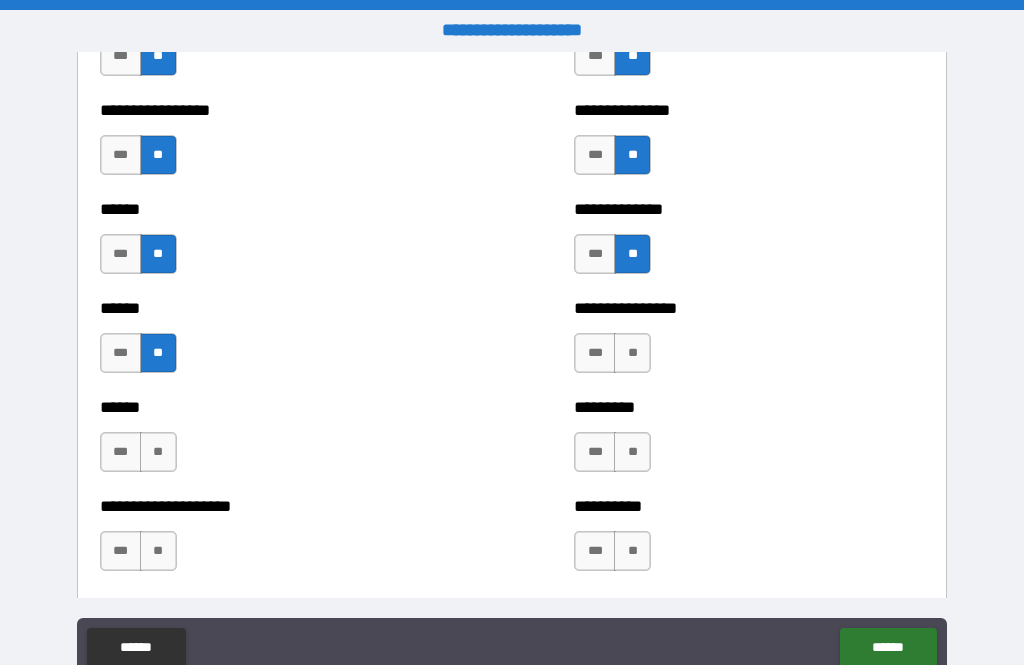 click on "**" at bounding box center (158, 452) 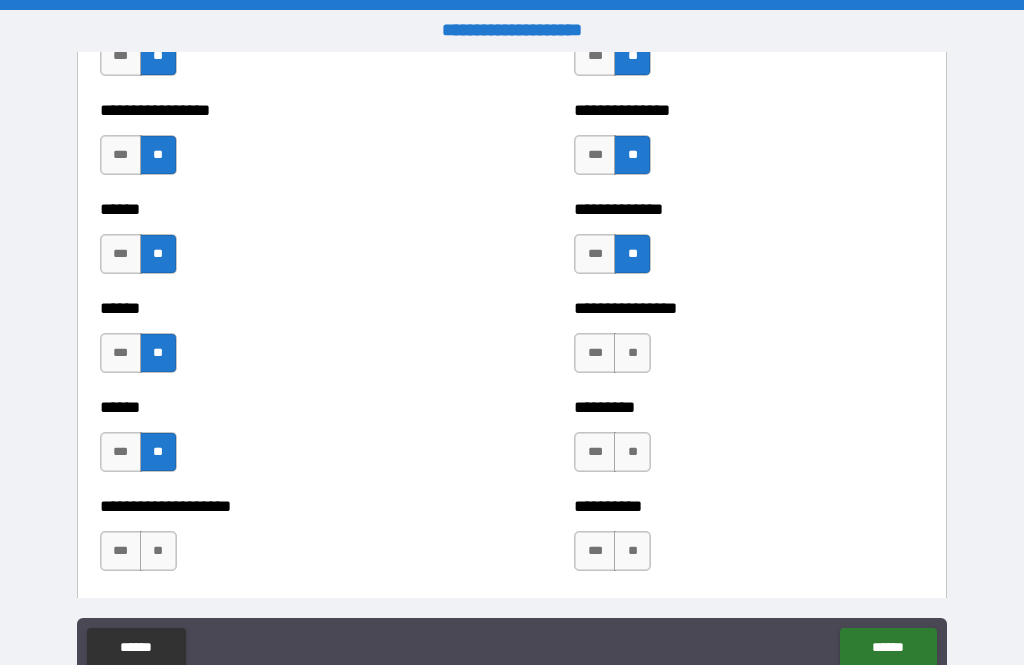 click on "**" at bounding box center (632, 452) 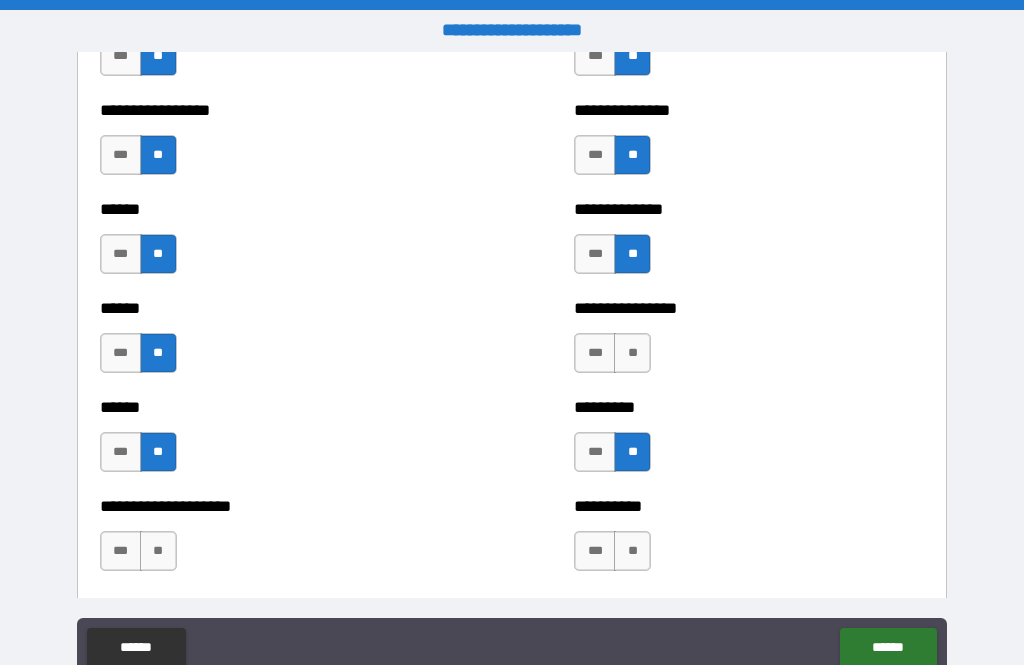 click on "**" at bounding box center [632, 353] 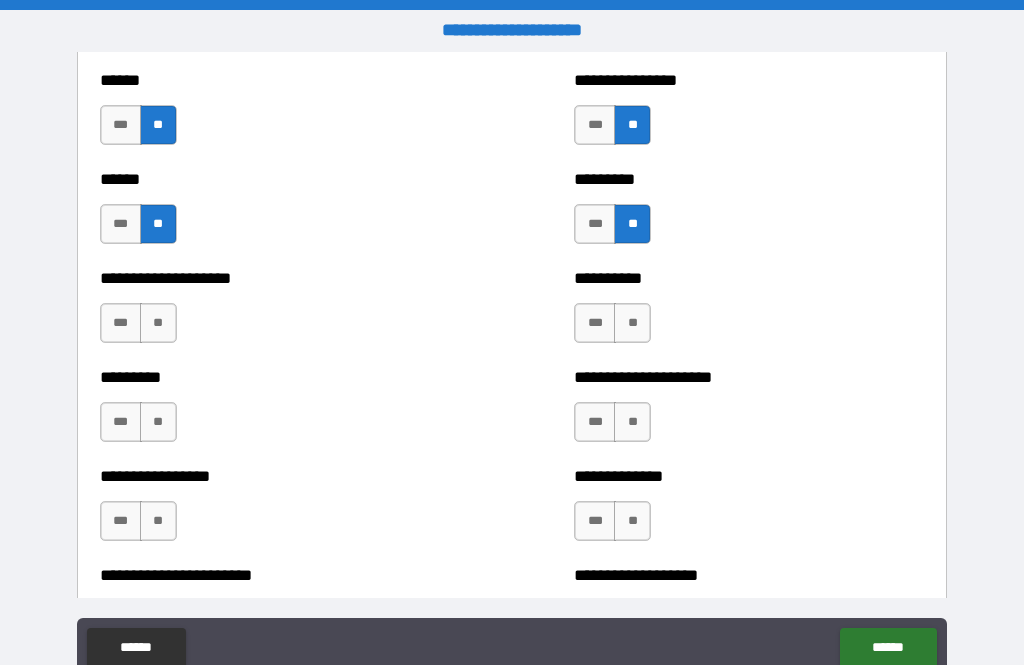 scroll, scrollTop: 3477, scrollLeft: 0, axis: vertical 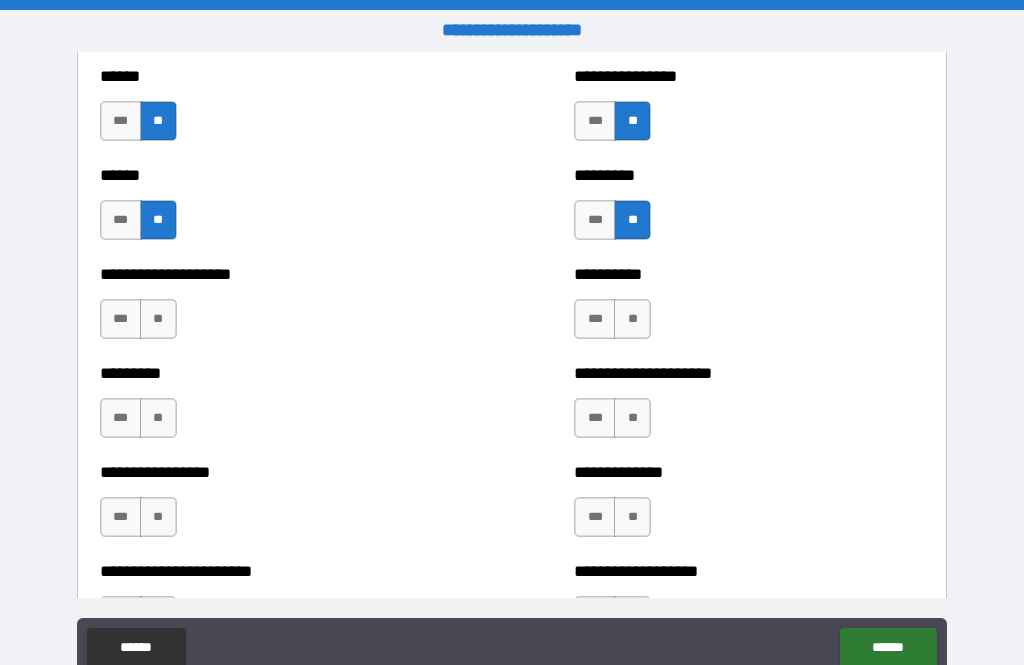 click on "**" at bounding box center [158, 319] 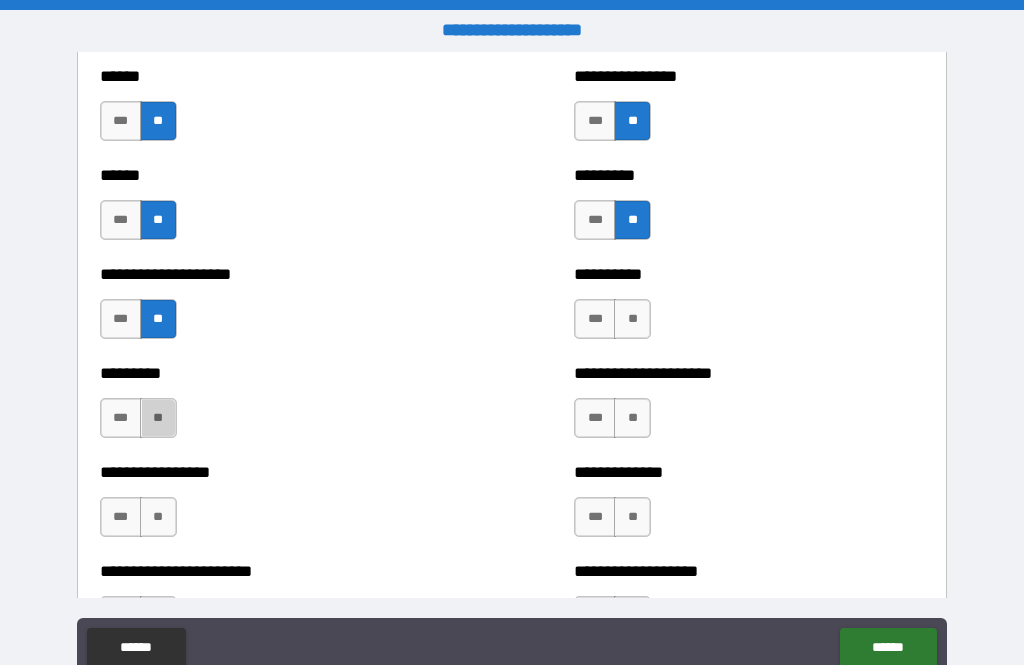 click on "**" at bounding box center (158, 418) 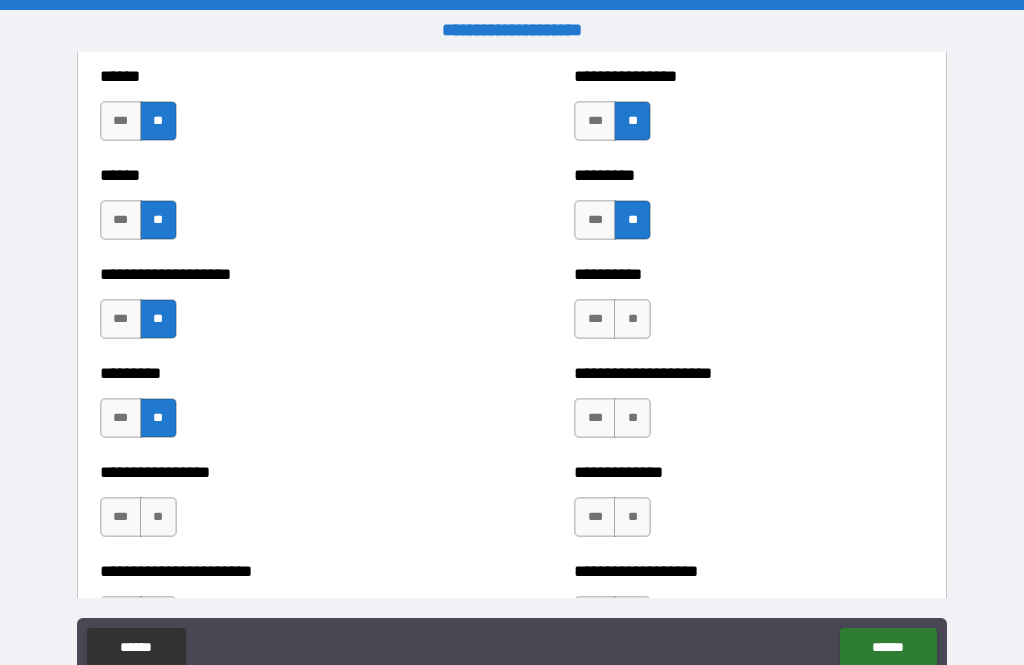 click on "**" at bounding box center (158, 517) 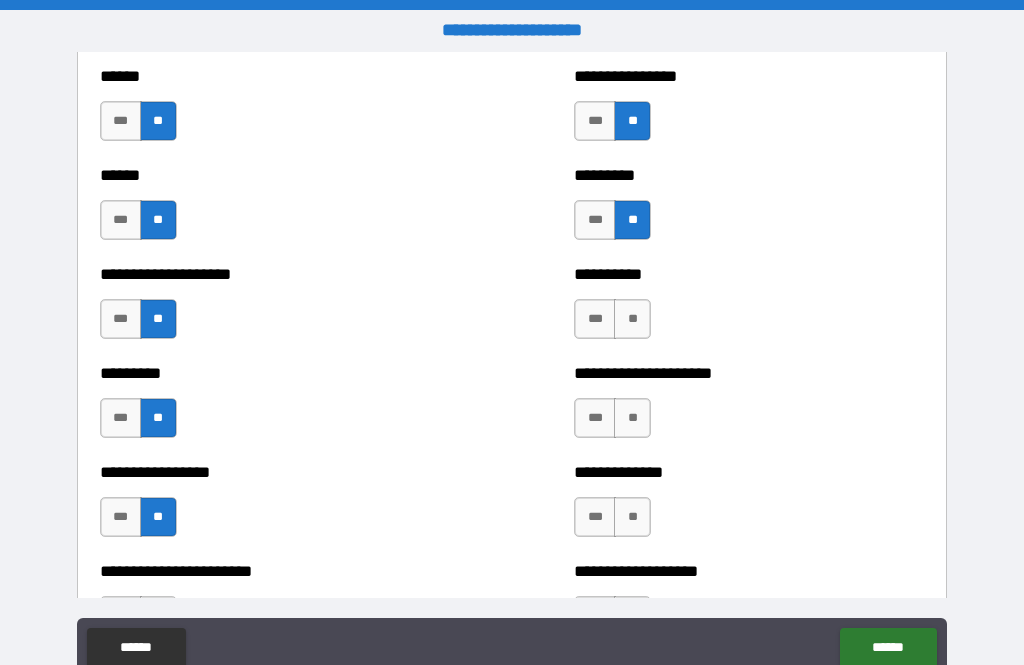 click on "**" at bounding box center (632, 418) 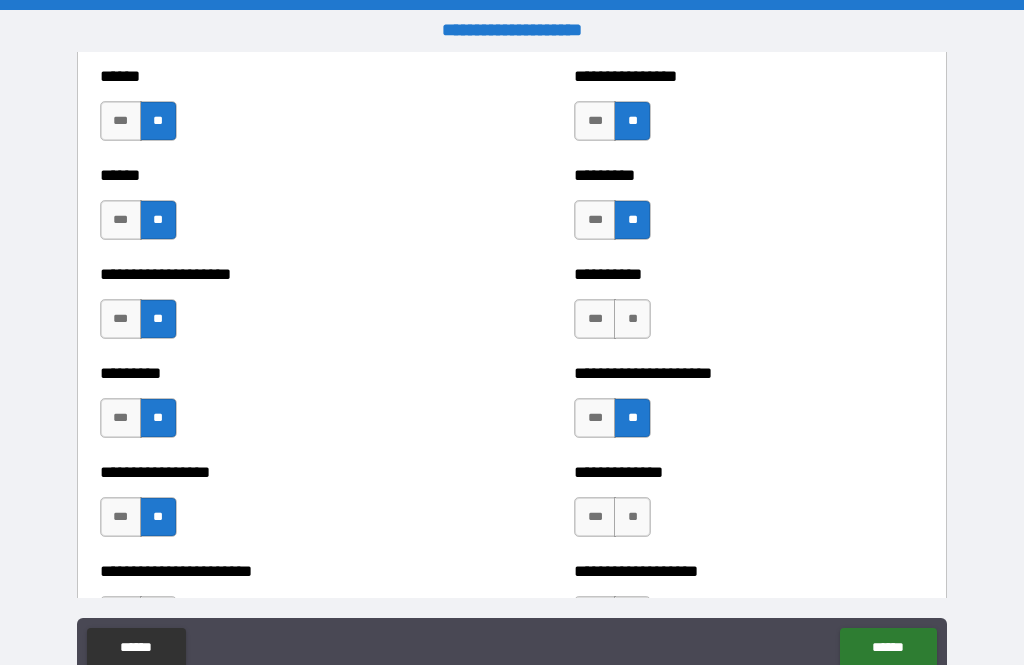 click on "**" at bounding box center (632, 319) 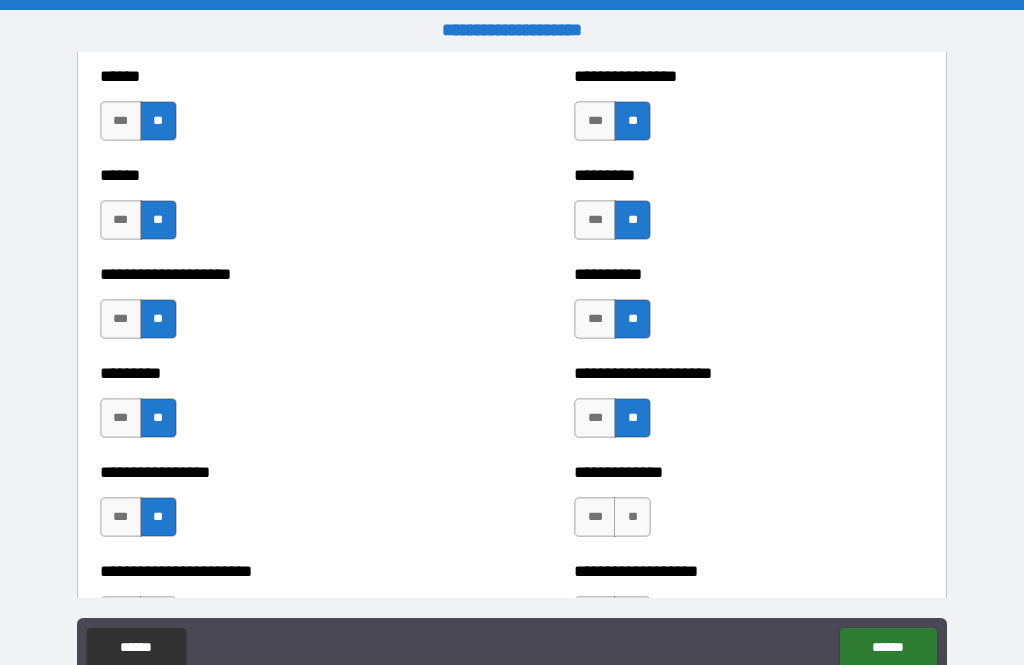 click on "**" at bounding box center (632, 517) 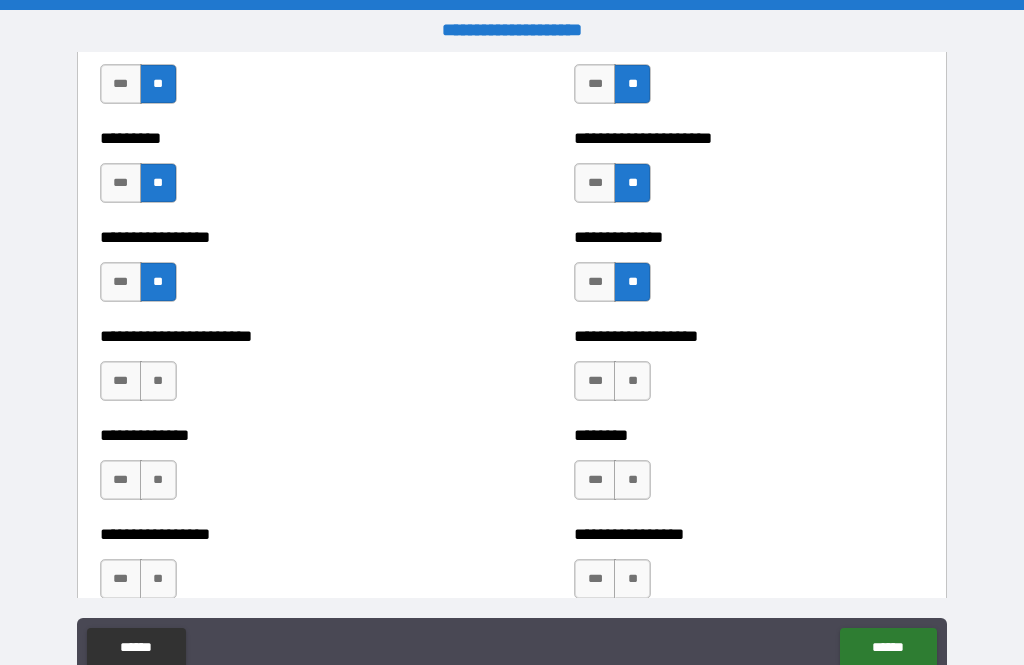 scroll, scrollTop: 3739, scrollLeft: 0, axis: vertical 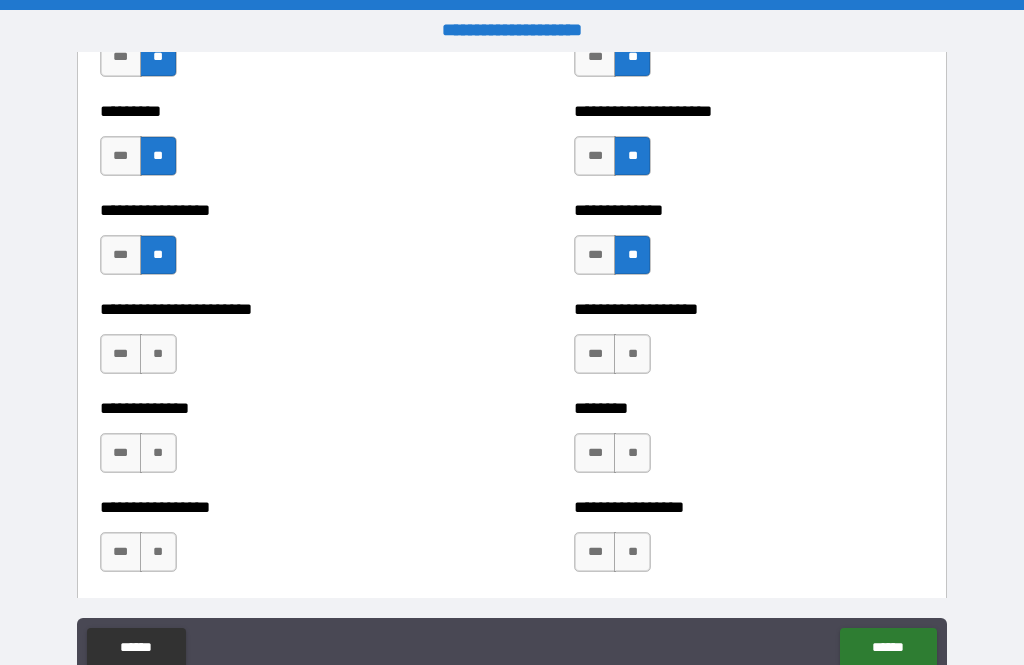 click on "**" at bounding box center [158, 354] 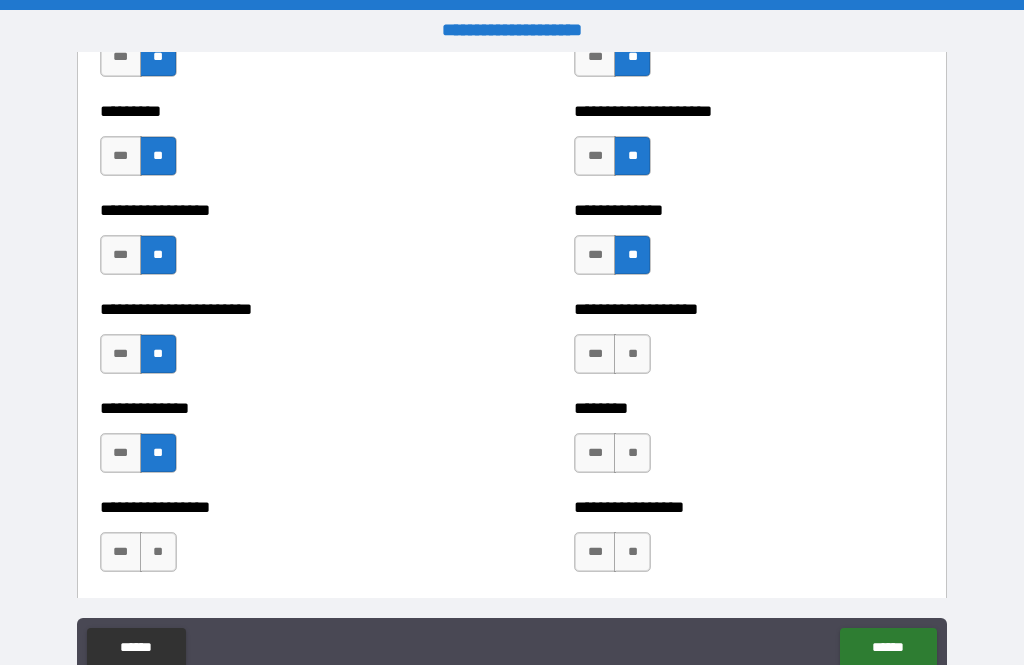 click on "**" at bounding box center (158, 552) 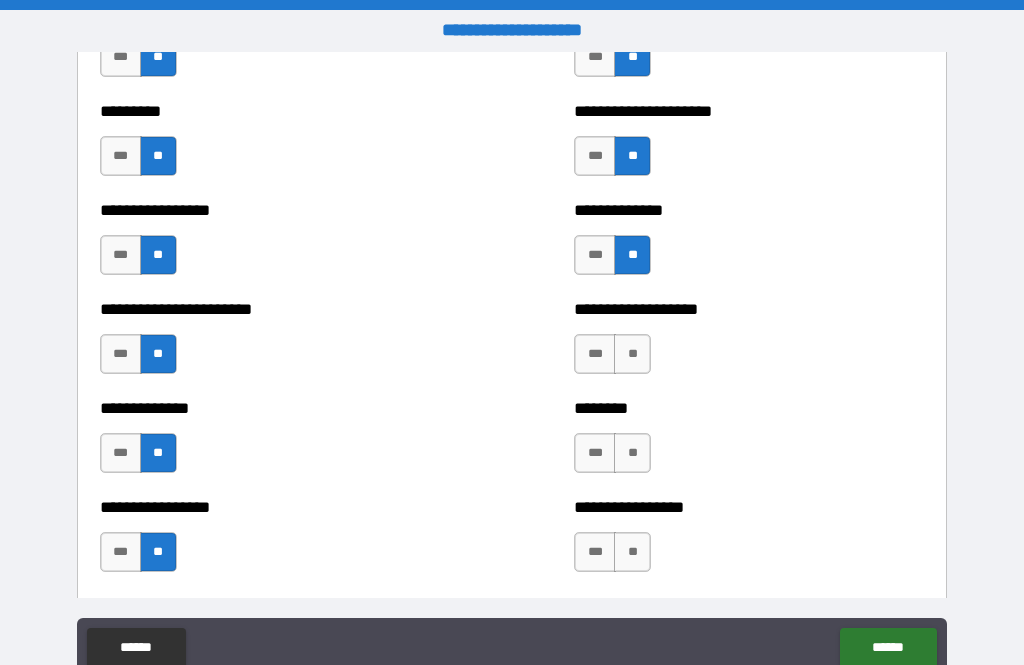 click on "**" at bounding box center [632, 552] 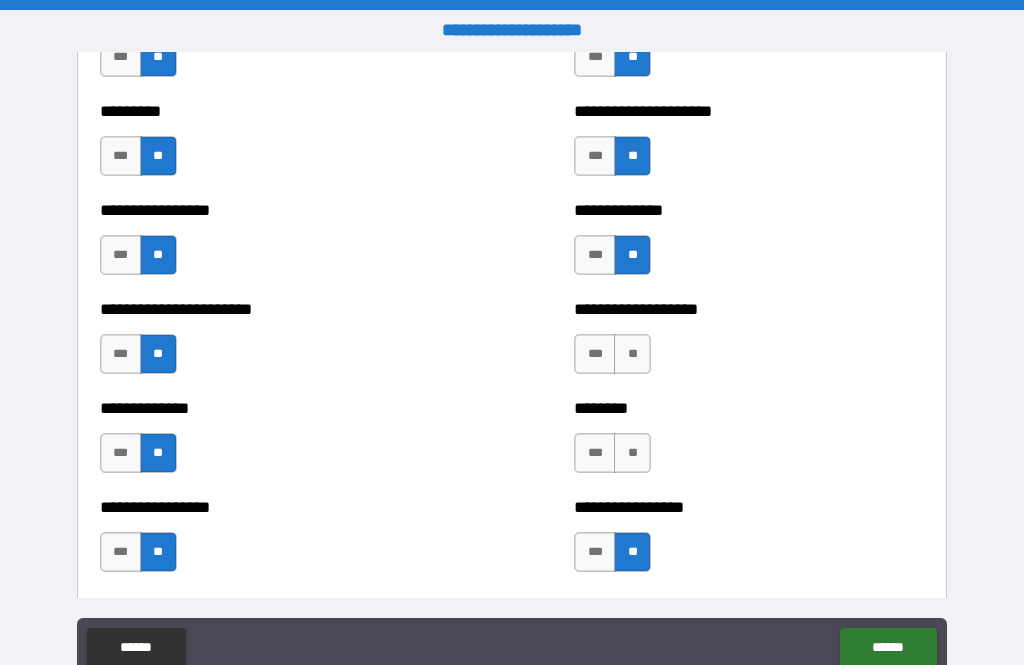 click on "**" at bounding box center (632, 453) 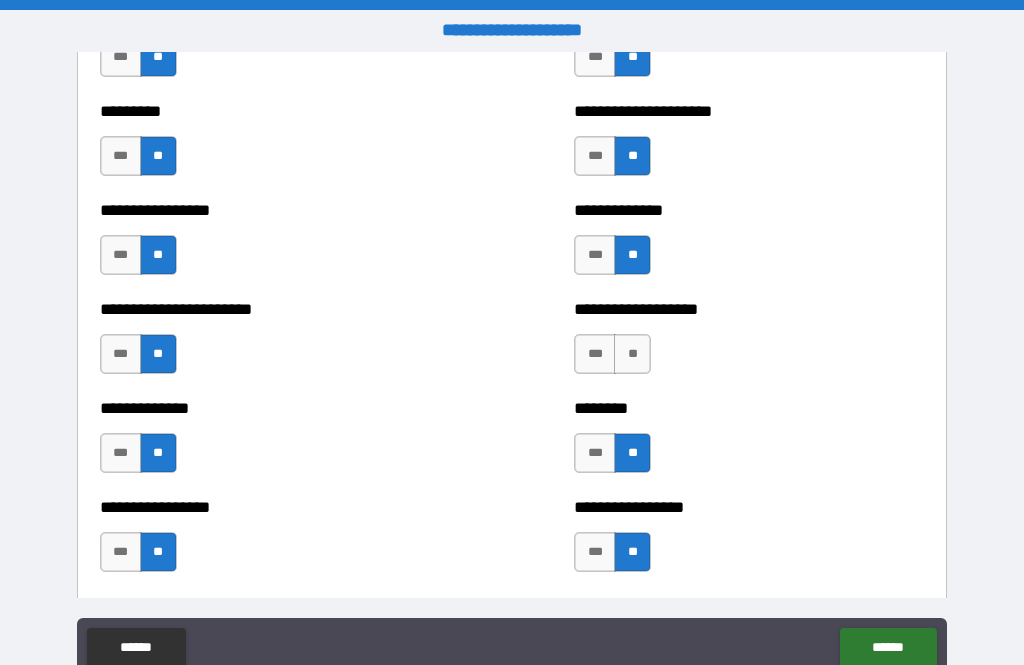 click on "**********" at bounding box center (749, 344) 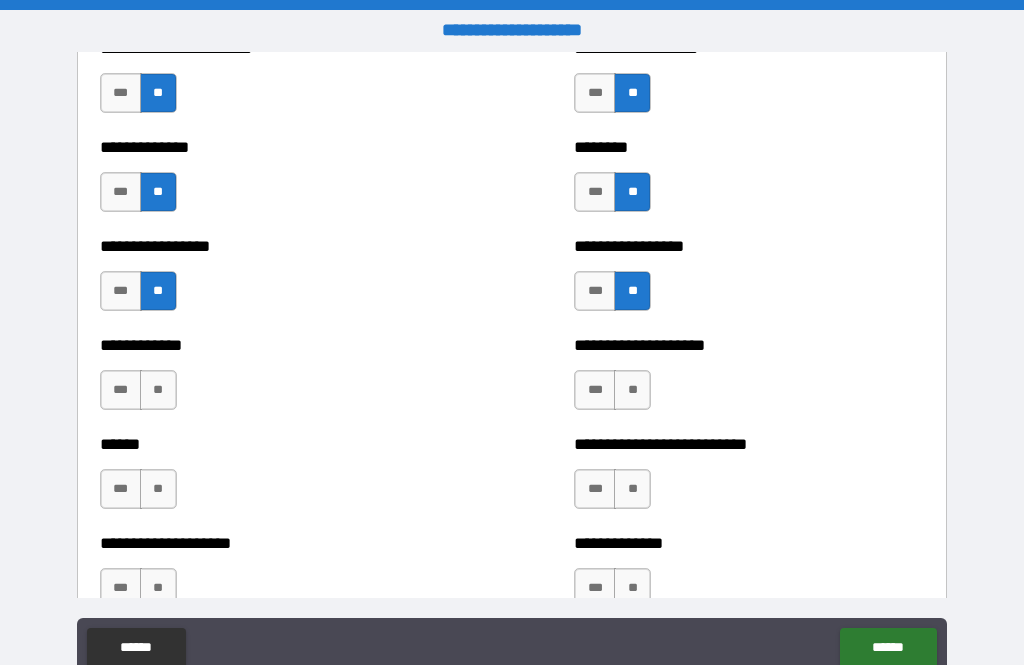 scroll, scrollTop: 4061, scrollLeft: 0, axis: vertical 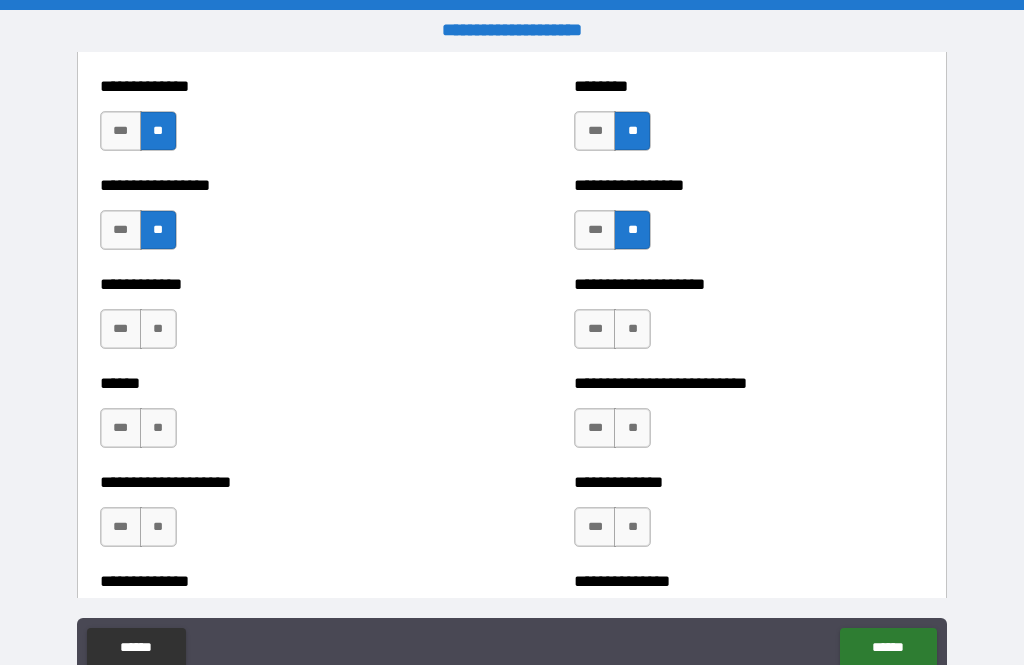click on "**" at bounding box center [158, 329] 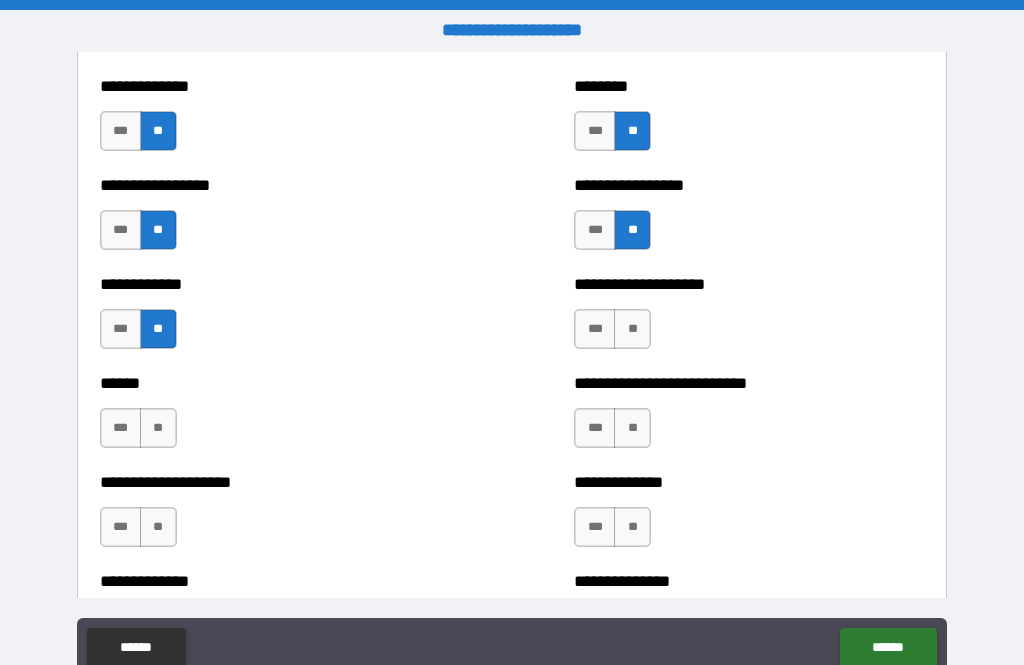 click on "**" at bounding box center (158, 428) 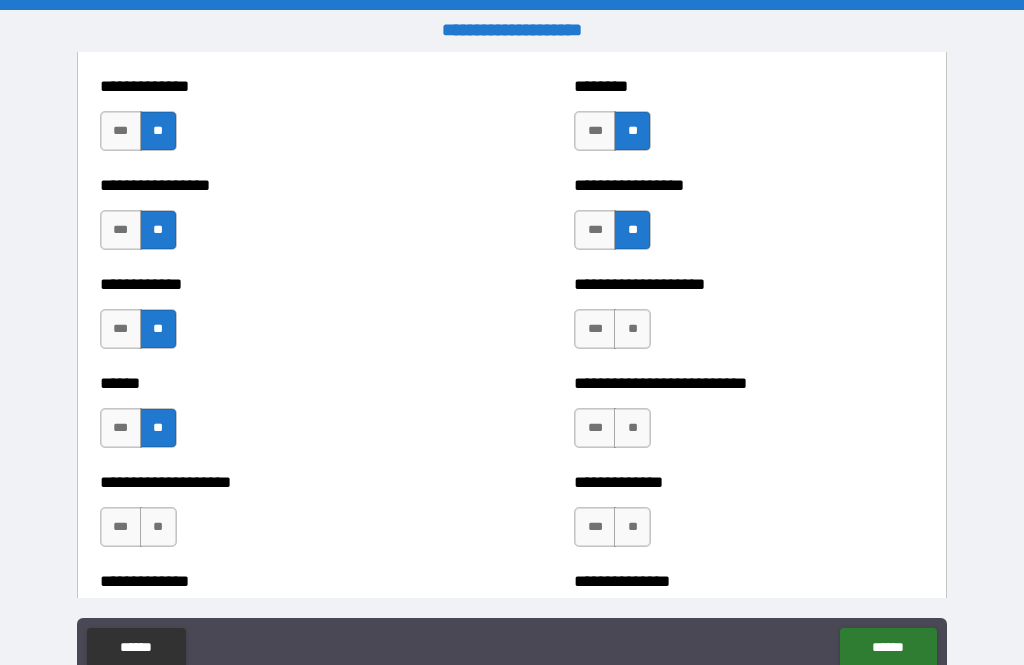 click on "**" at bounding box center [158, 527] 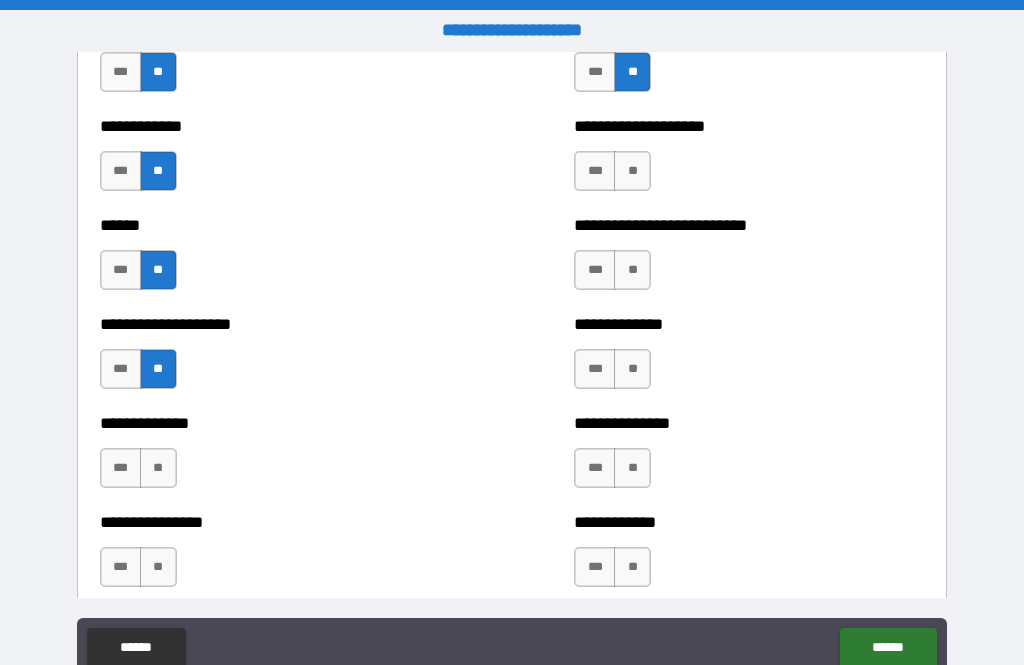 scroll, scrollTop: 4224, scrollLeft: 0, axis: vertical 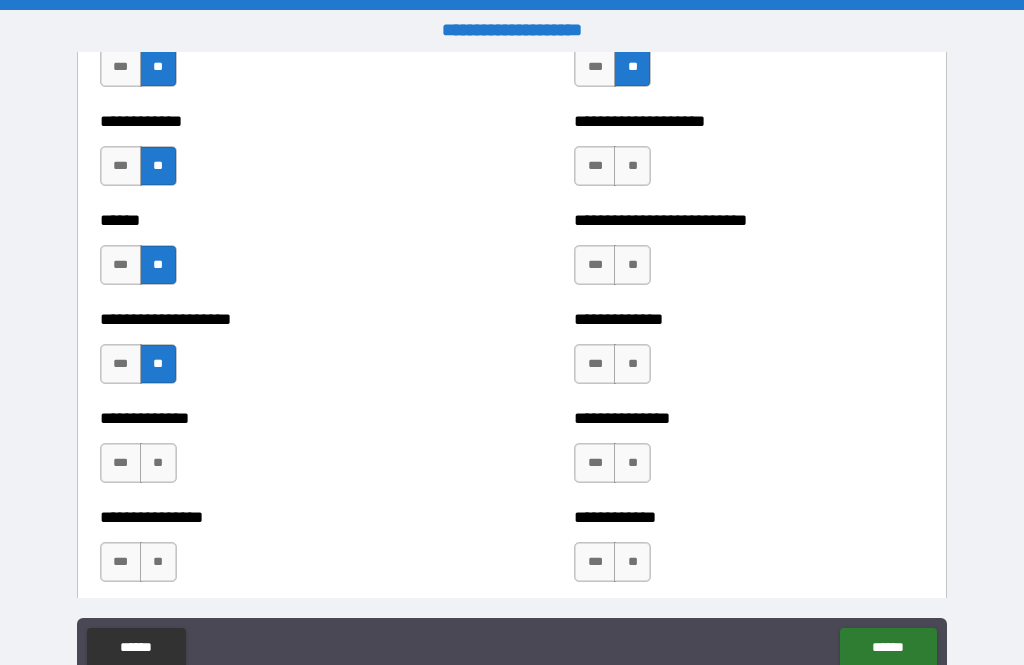 click on "**" at bounding box center [632, 166] 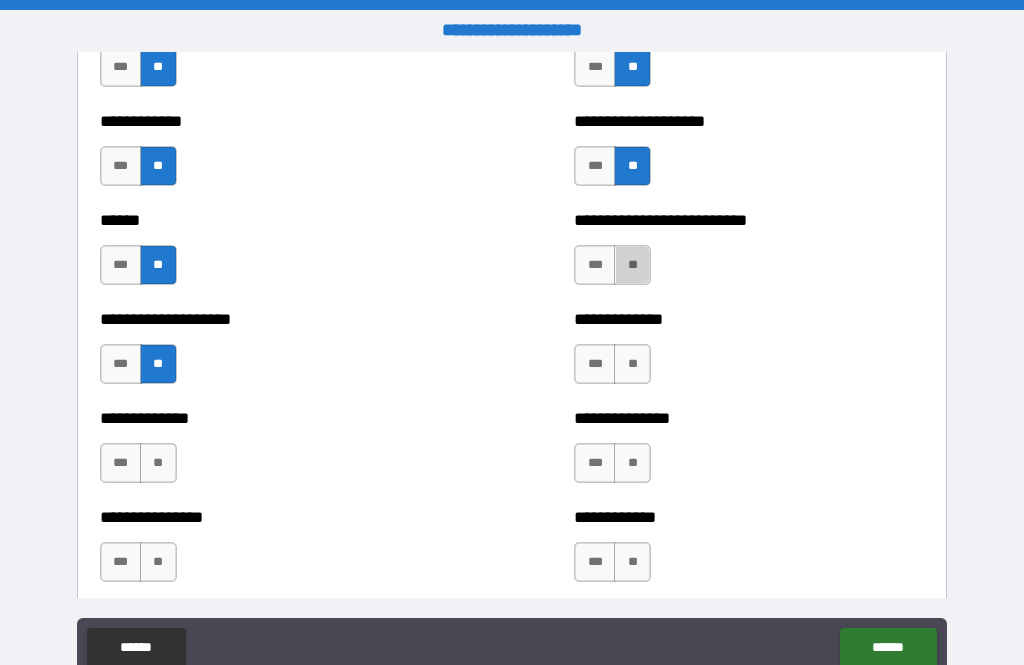 click on "**" at bounding box center [632, 265] 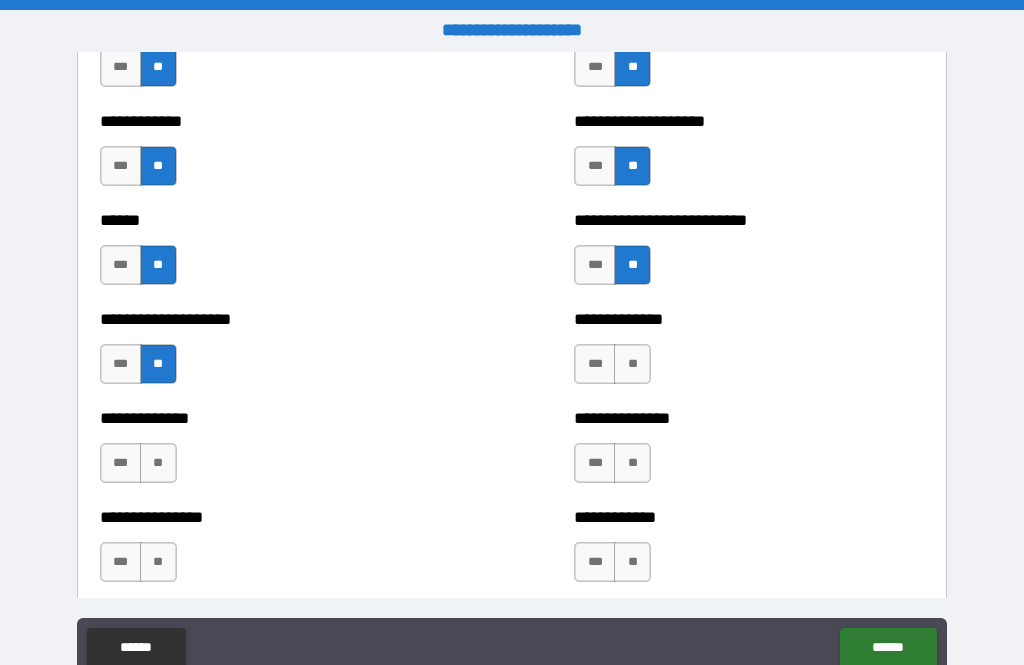 click on "**" at bounding box center (632, 364) 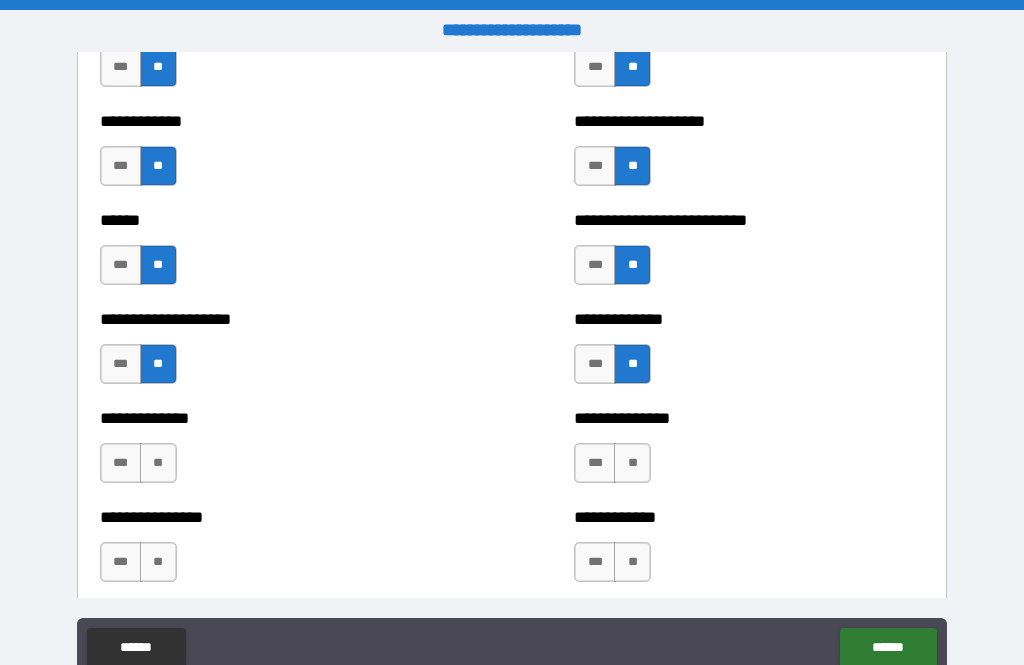 click on "**" at bounding box center (632, 463) 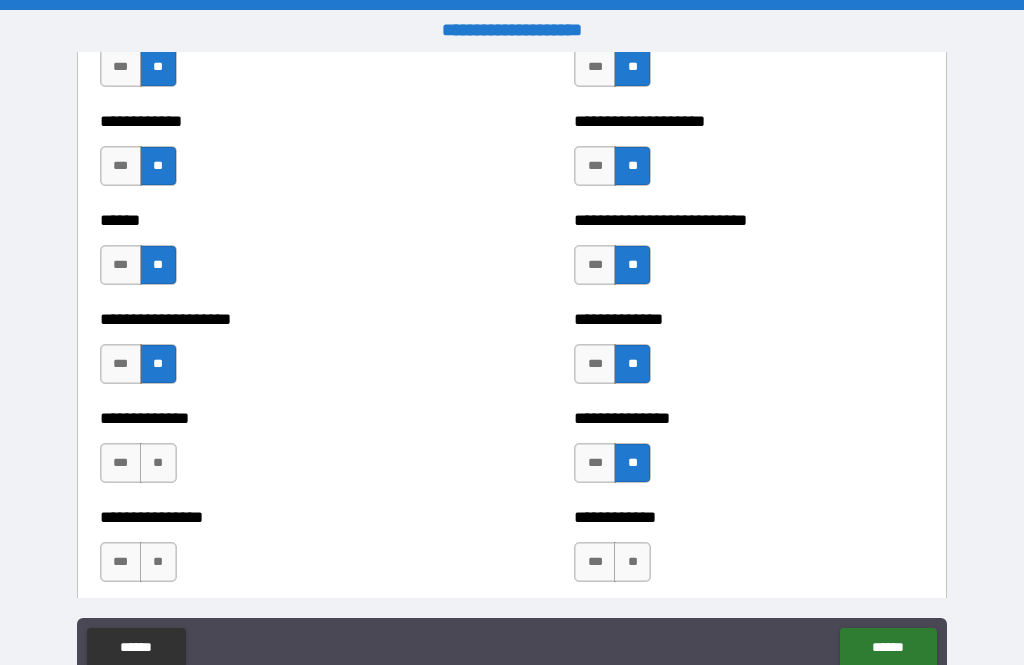 click on "**" at bounding box center [632, 562] 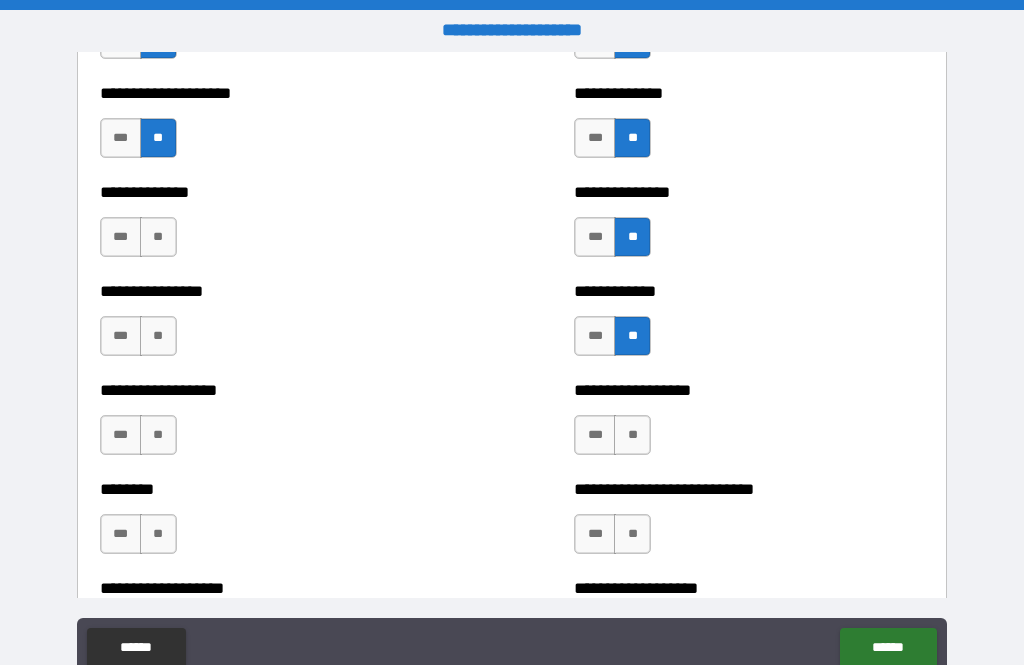 scroll, scrollTop: 4465, scrollLeft: 0, axis: vertical 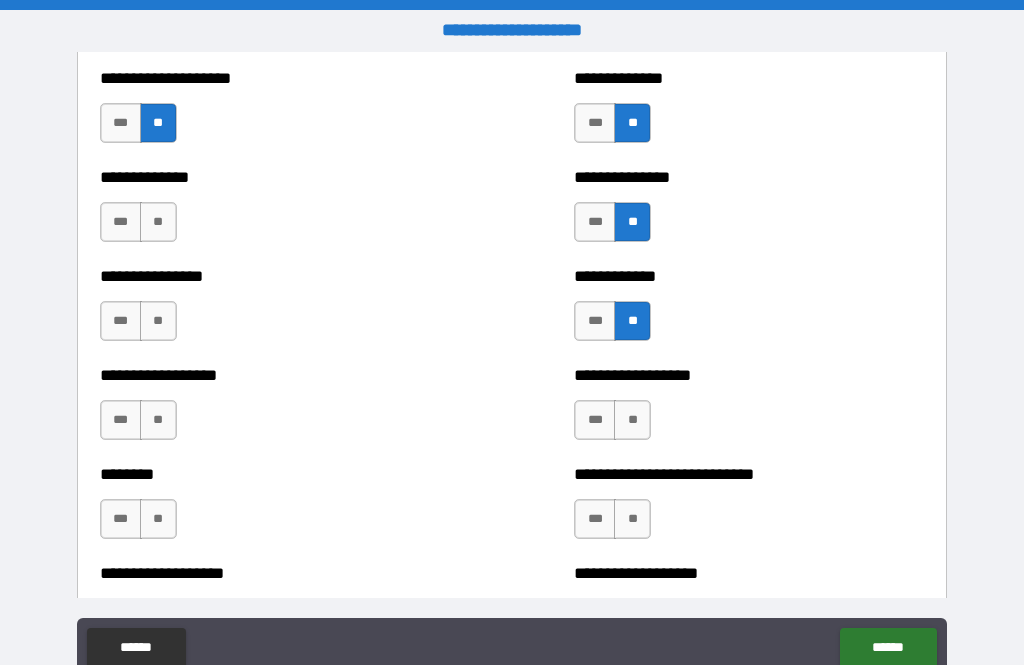 click on "**" at bounding box center (158, 222) 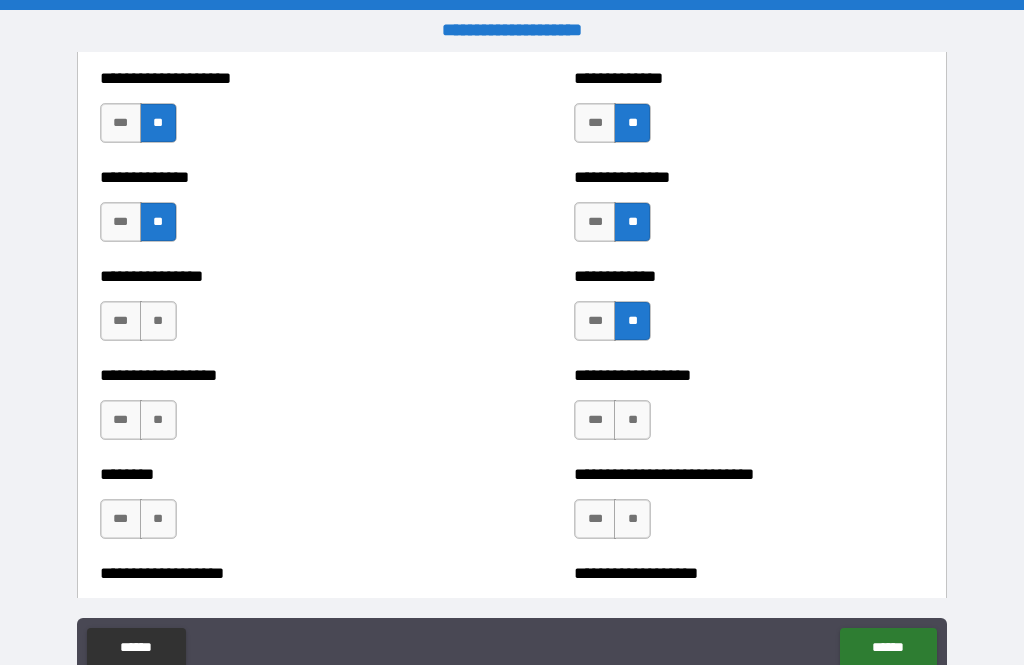 click on "**" at bounding box center (158, 321) 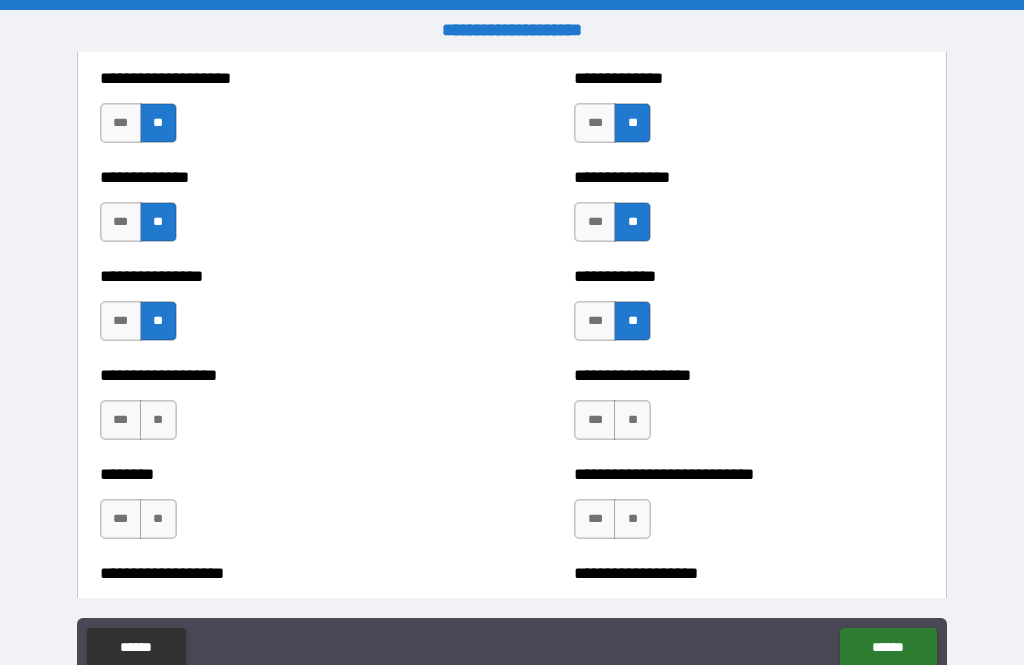 click on "**" at bounding box center [158, 420] 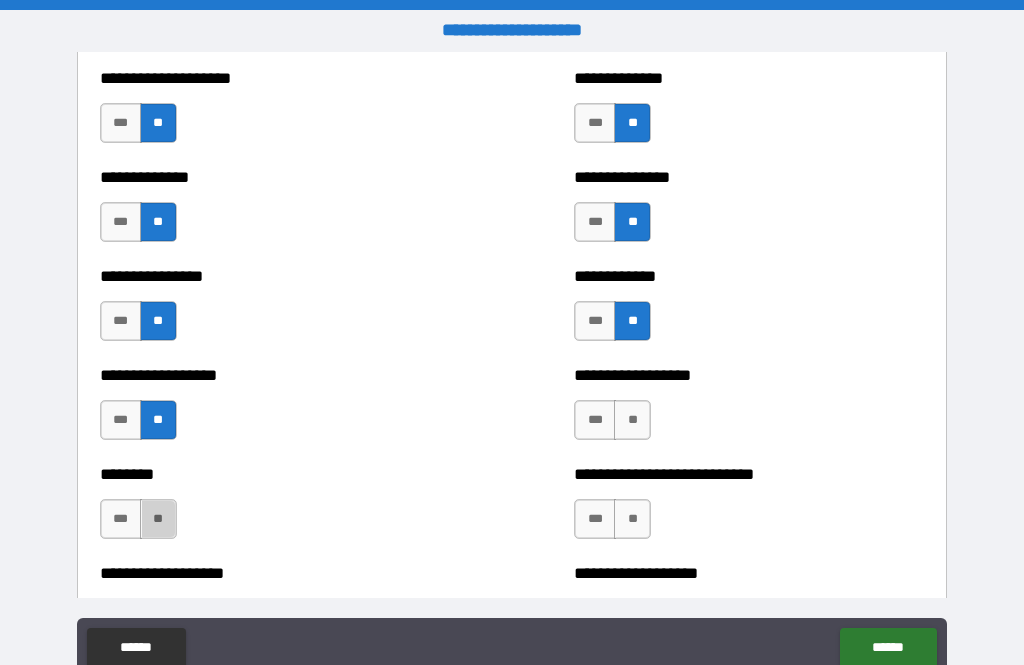click on "**" at bounding box center [158, 519] 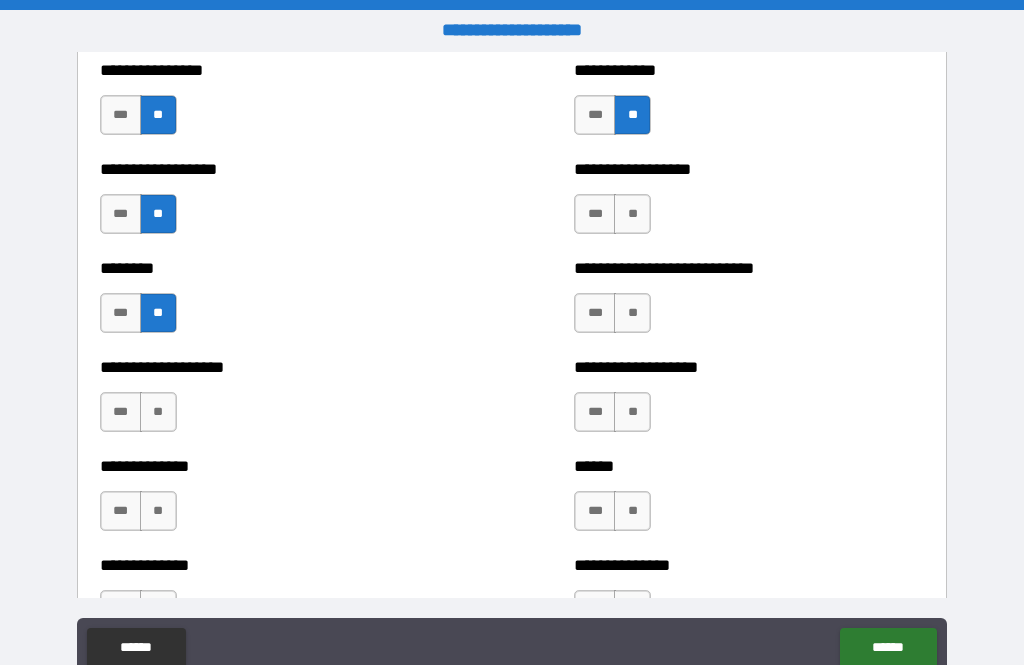 scroll, scrollTop: 4684, scrollLeft: 0, axis: vertical 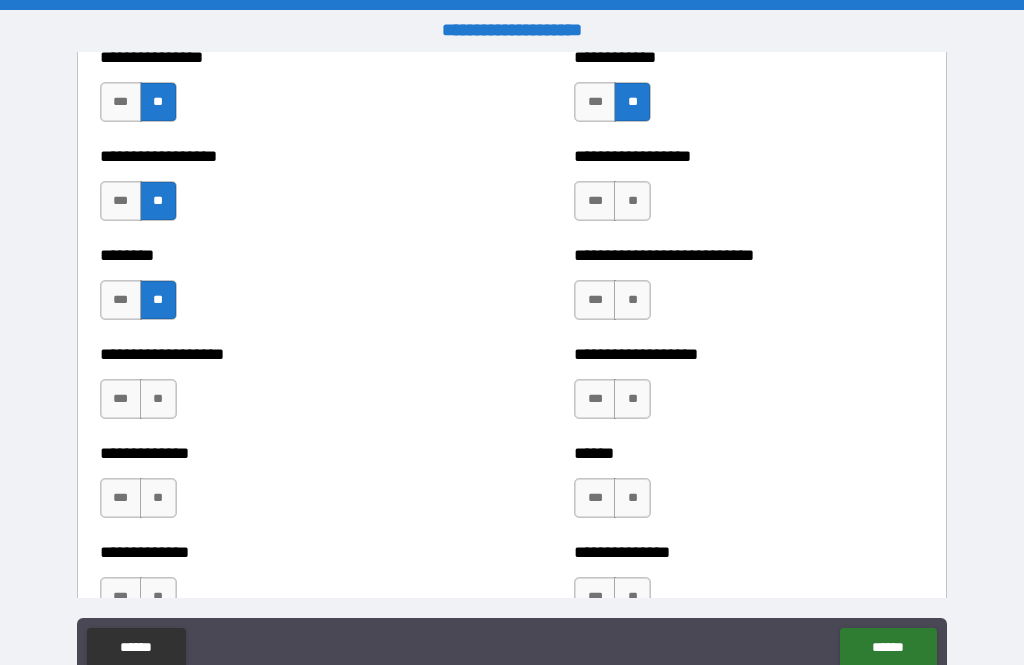 click on "**" at bounding box center (158, 399) 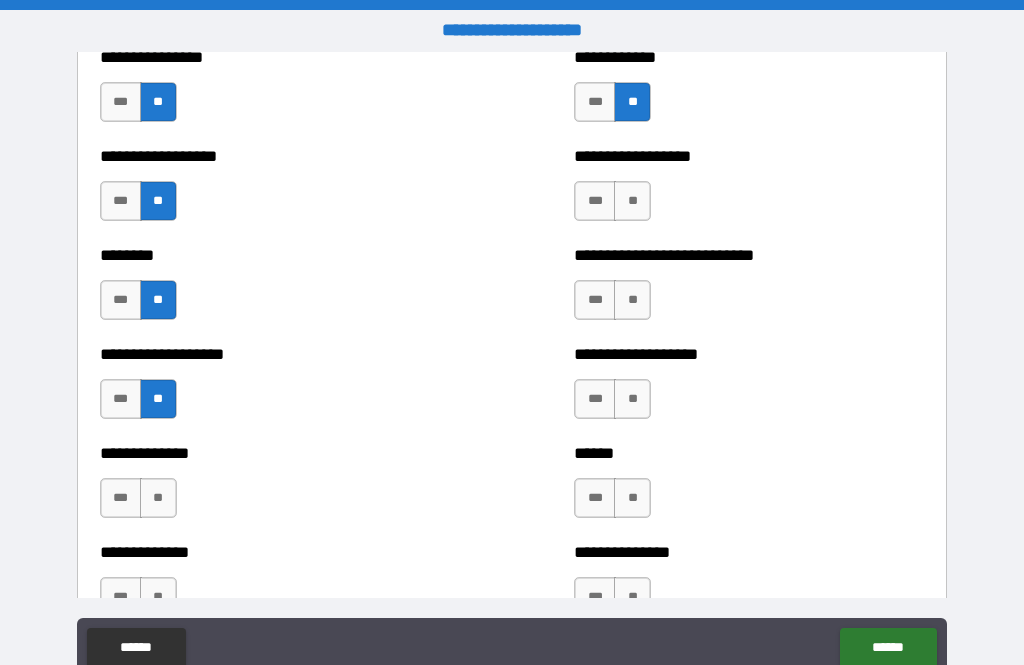 click on "**" at bounding box center [158, 498] 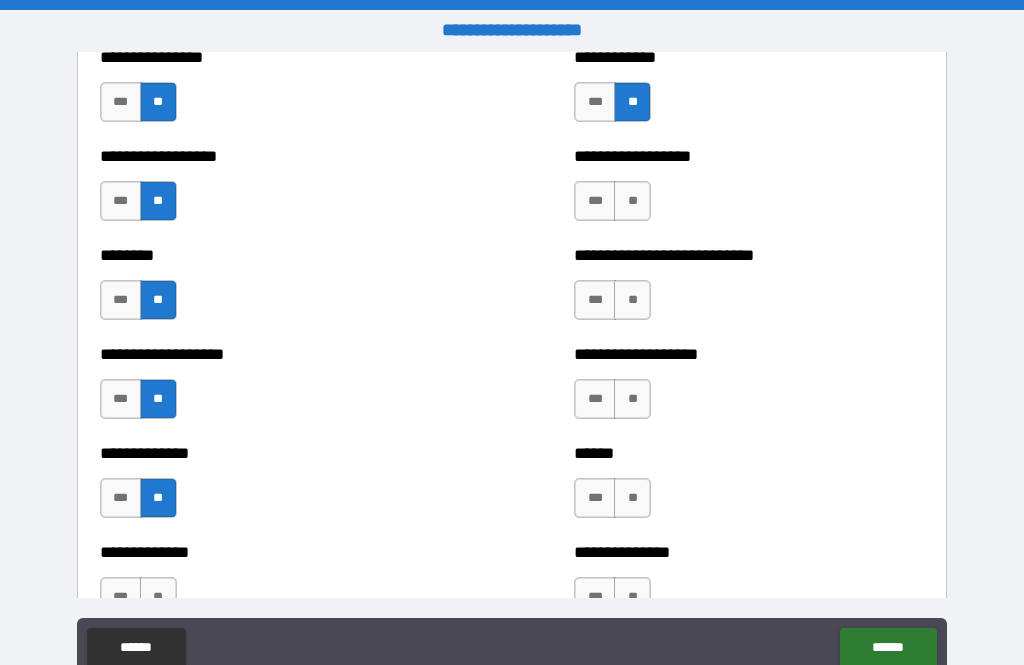 click on "**" at bounding box center [158, 597] 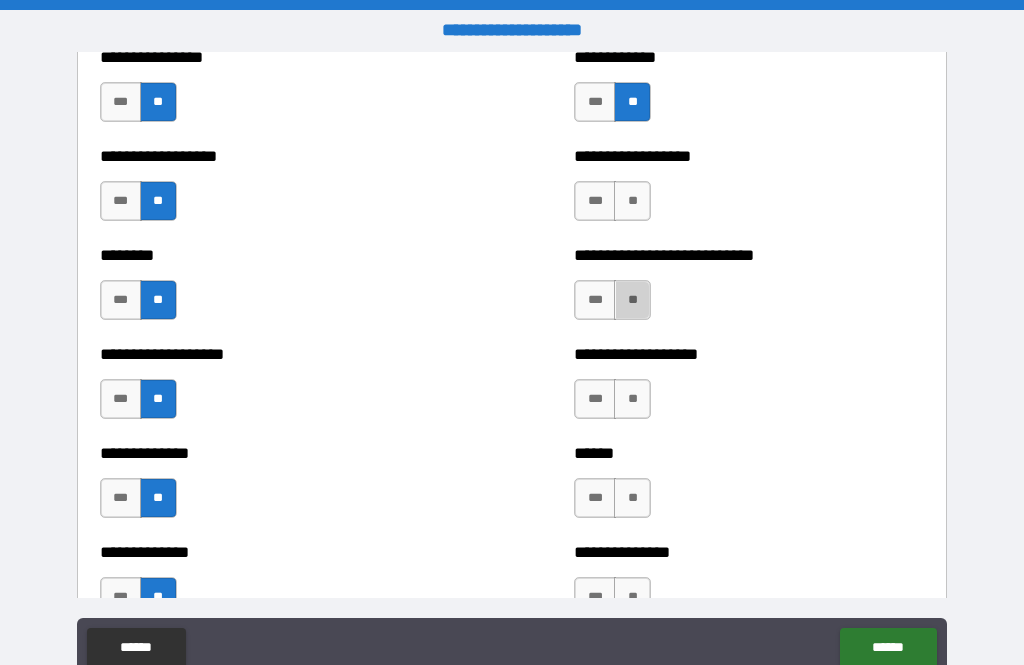 click on "**" at bounding box center [632, 300] 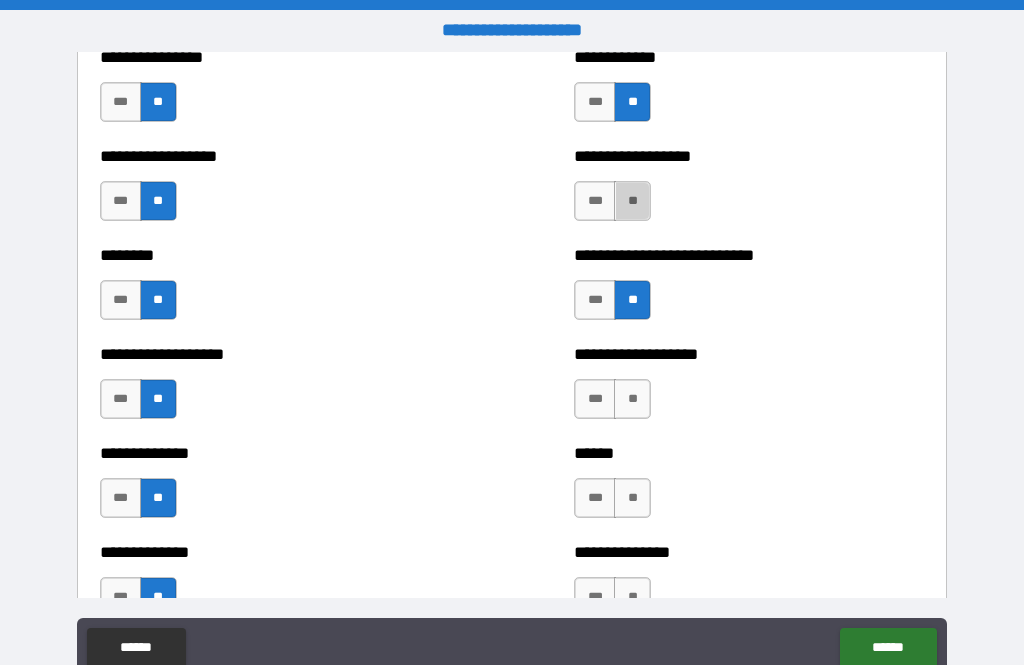 click on "**" at bounding box center (632, 201) 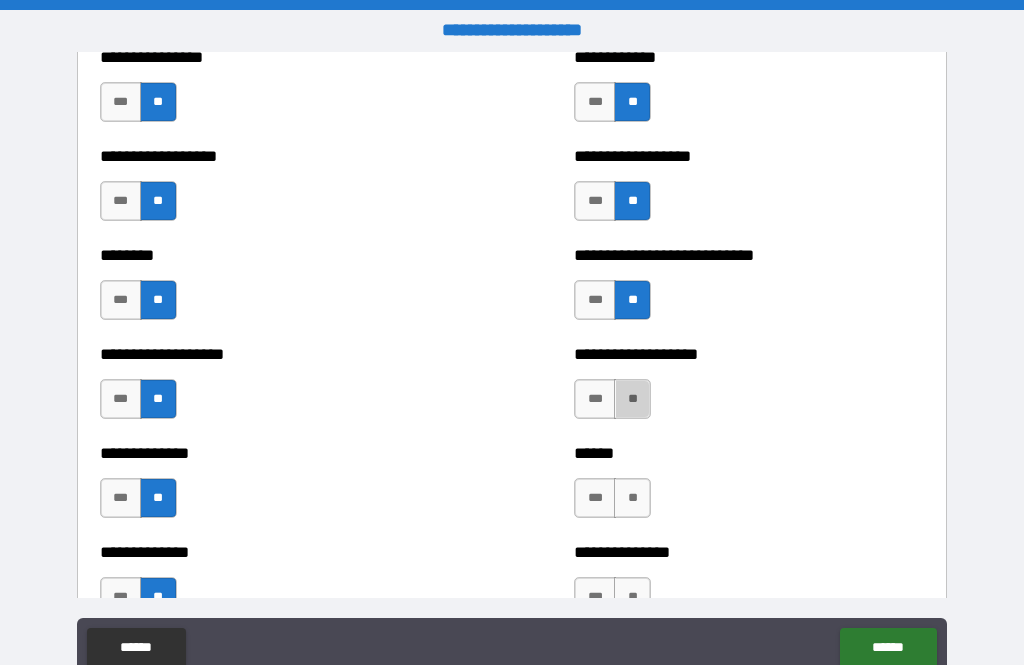 click on "**" at bounding box center [632, 399] 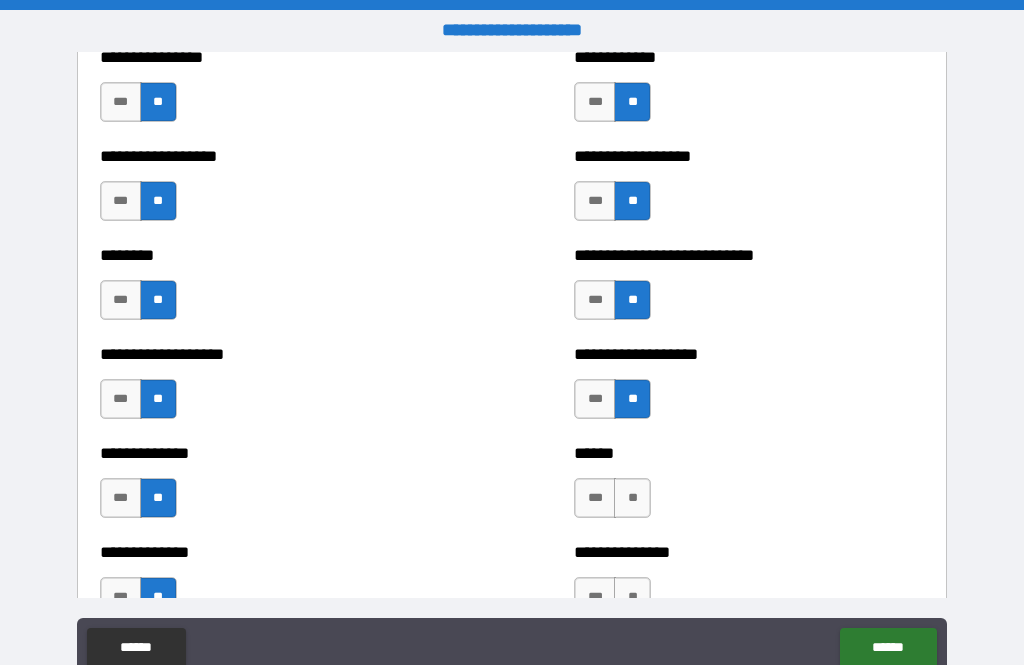click on "**" at bounding box center [632, 498] 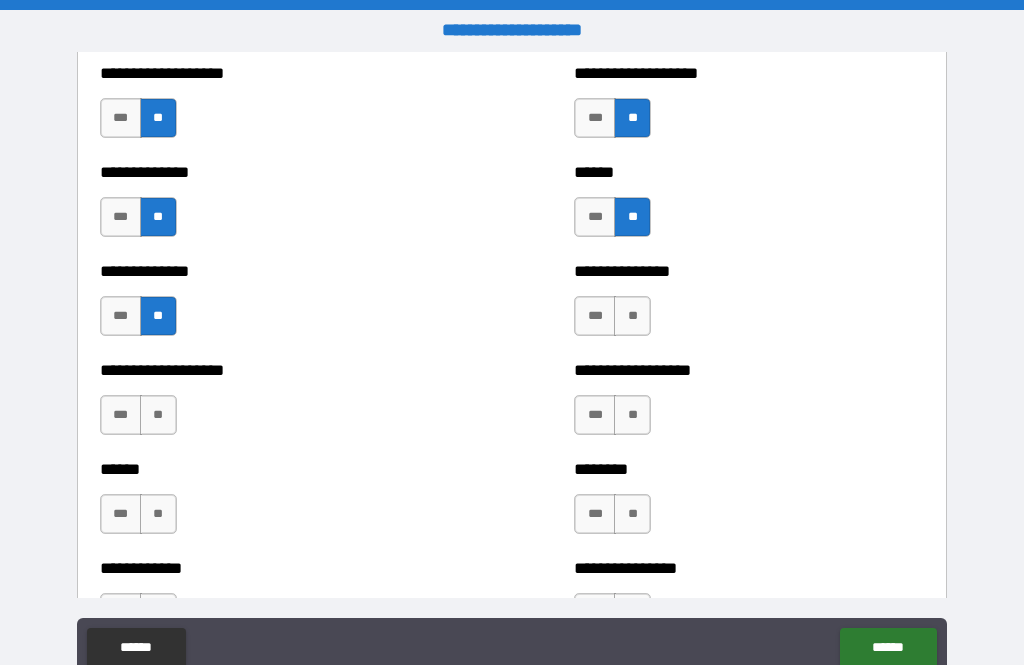 scroll, scrollTop: 4967, scrollLeft: 0, axis: vertical 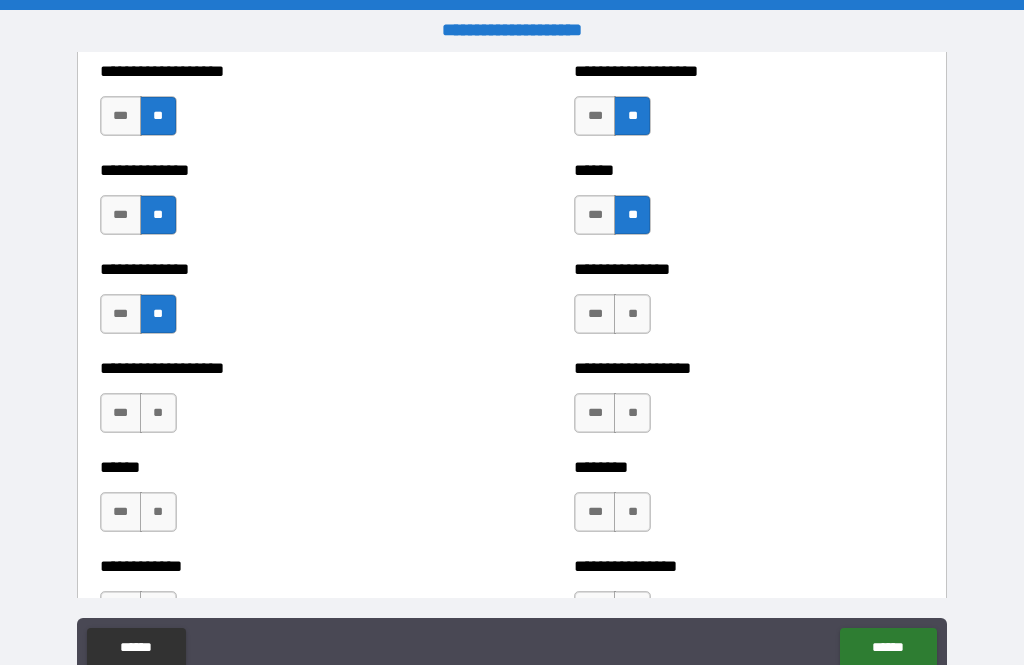 click on "**" at bounding box center (158, 413) 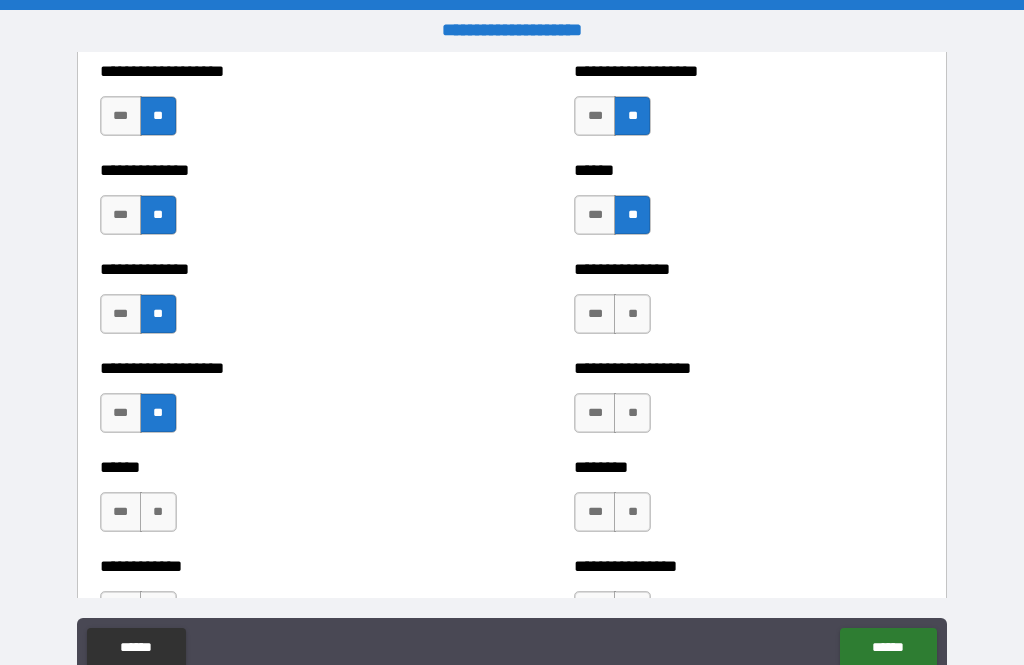 click on "**" at bounding box center [158, 512] 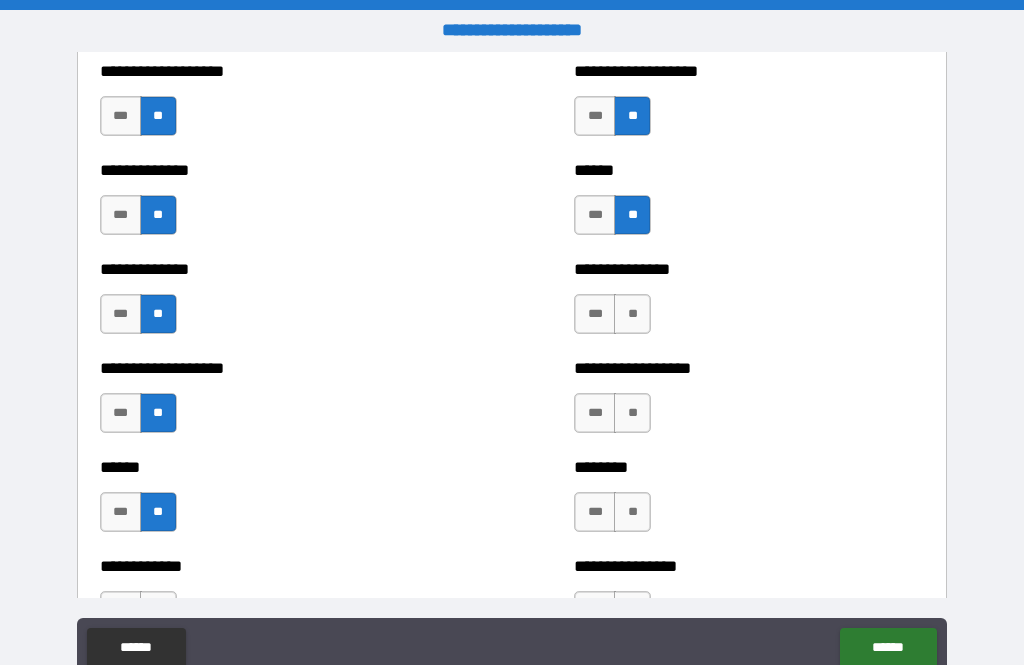 click on "**" at bounding box center [632, 512] 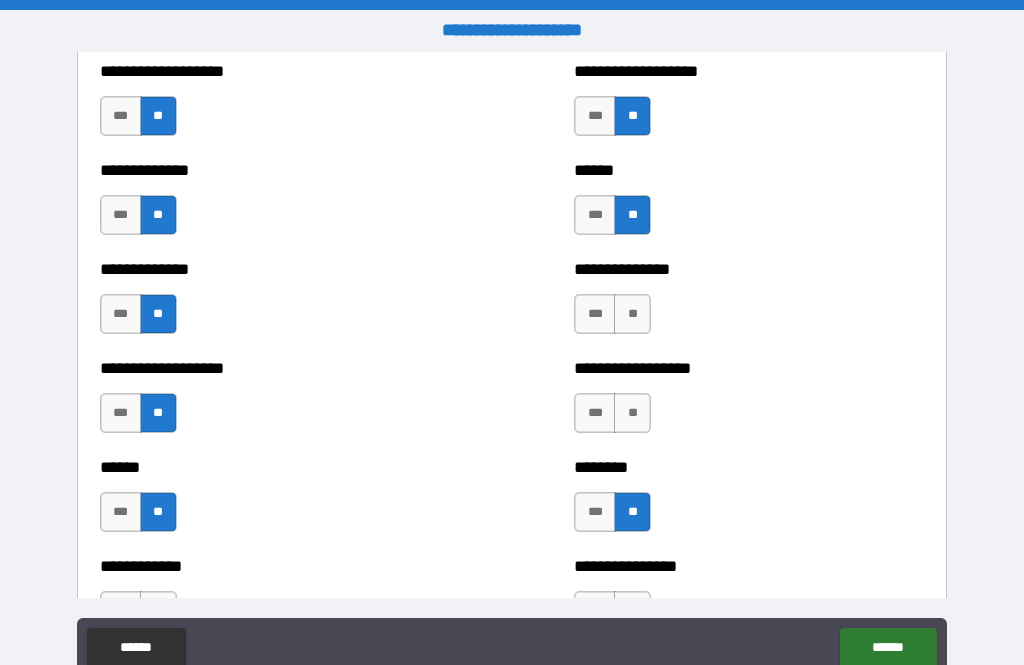click on "**" at bounding box center (632, 413) 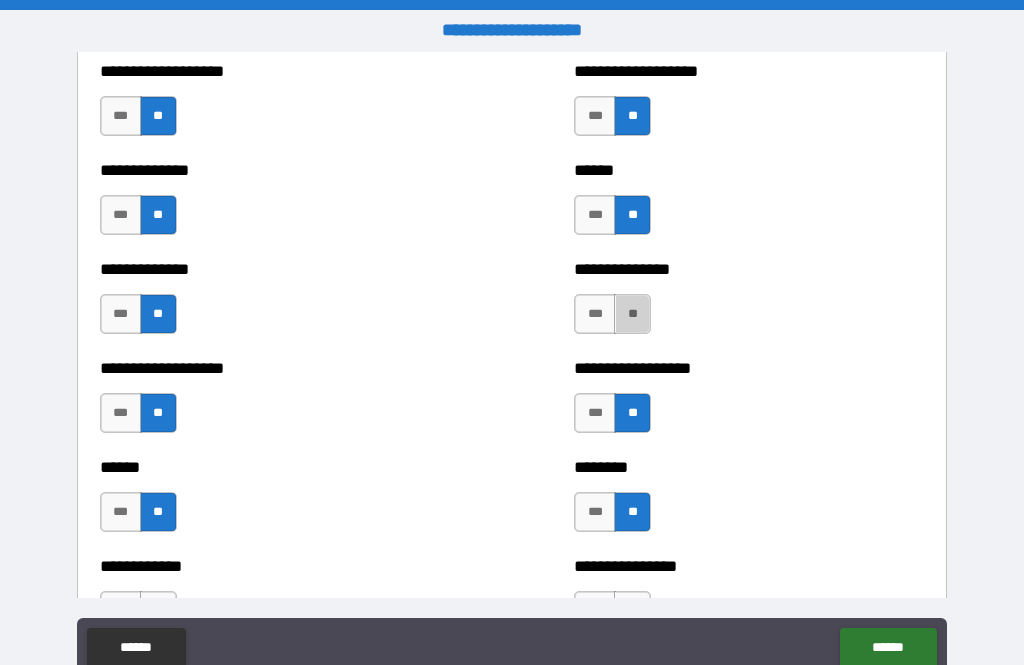 click on "**" at bounding box center [632, 314] 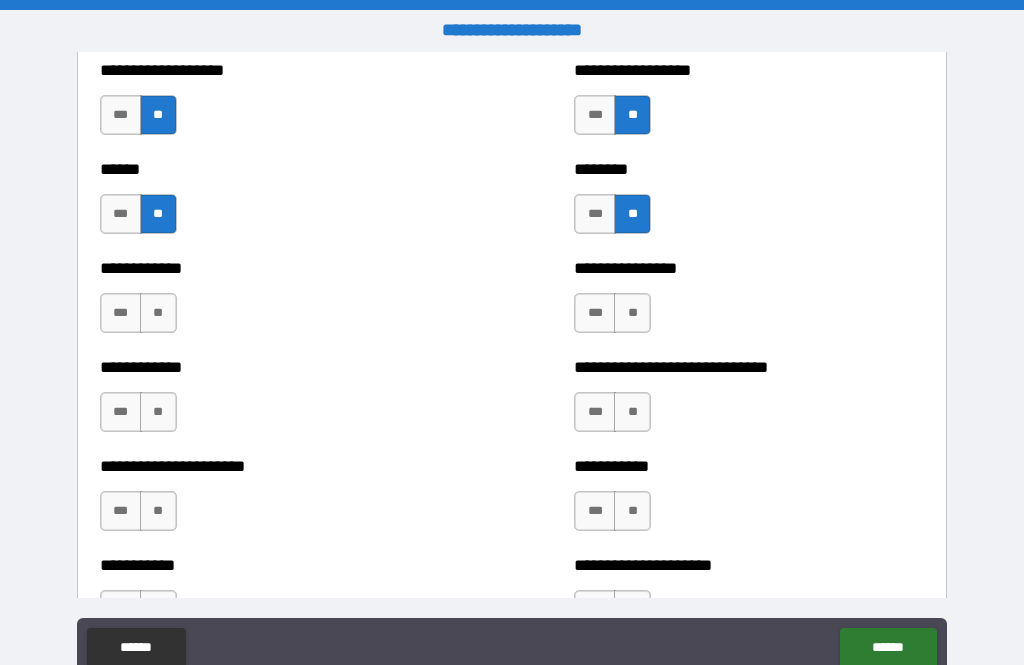 scroll, scrollTop: 5269, scrollLeft: 0, axis: vertical 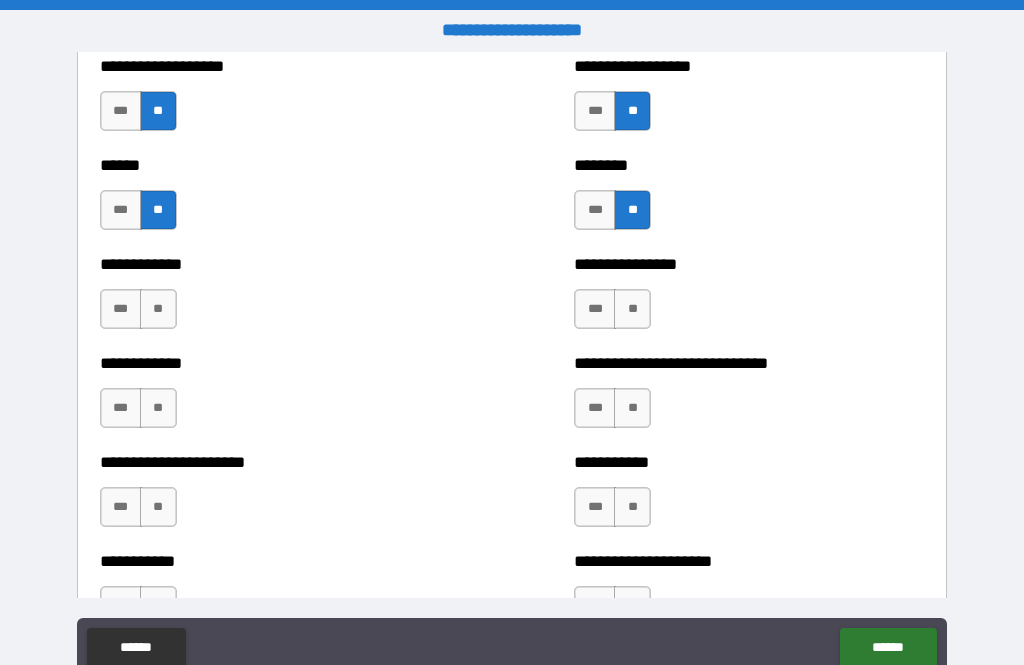 click on "**" at bounding box center [158, 309] 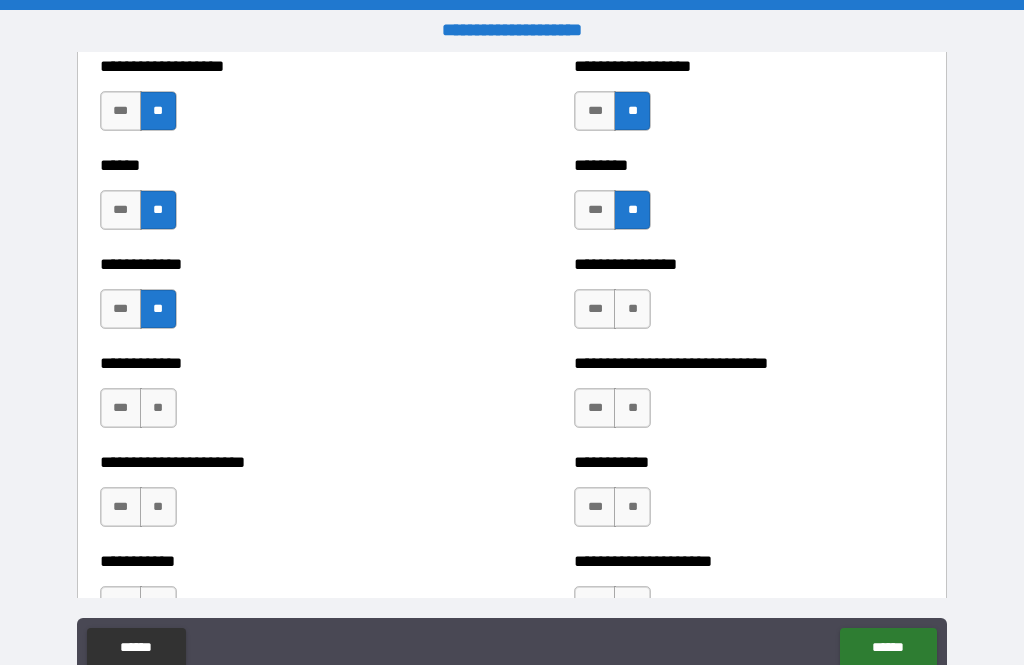 click on "**" at bounding box center (158, 408) 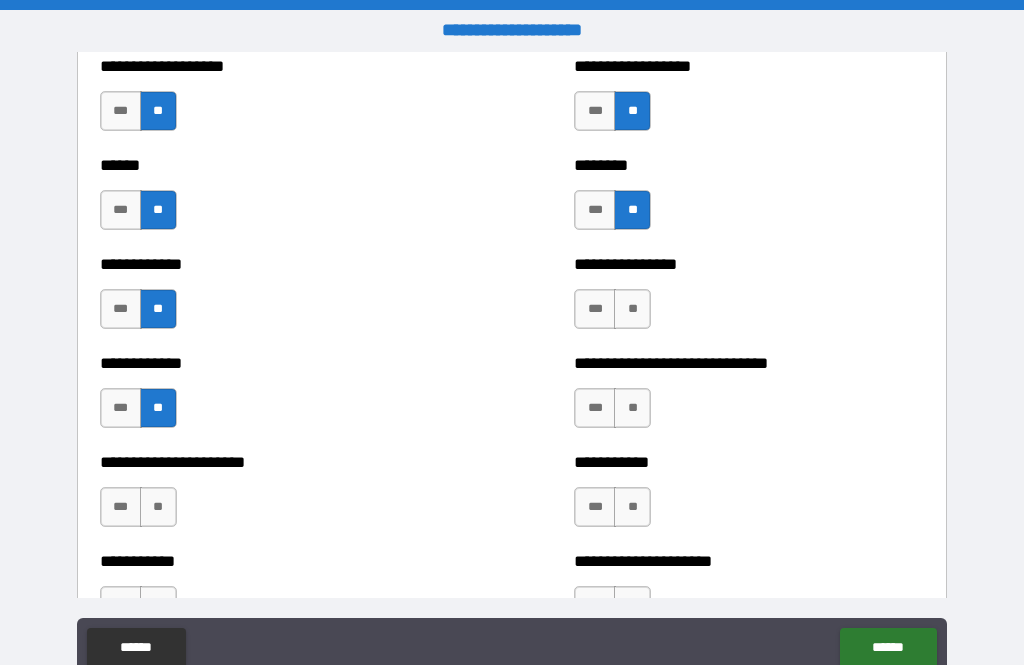 click on "**" at bounding box center [158, 507] 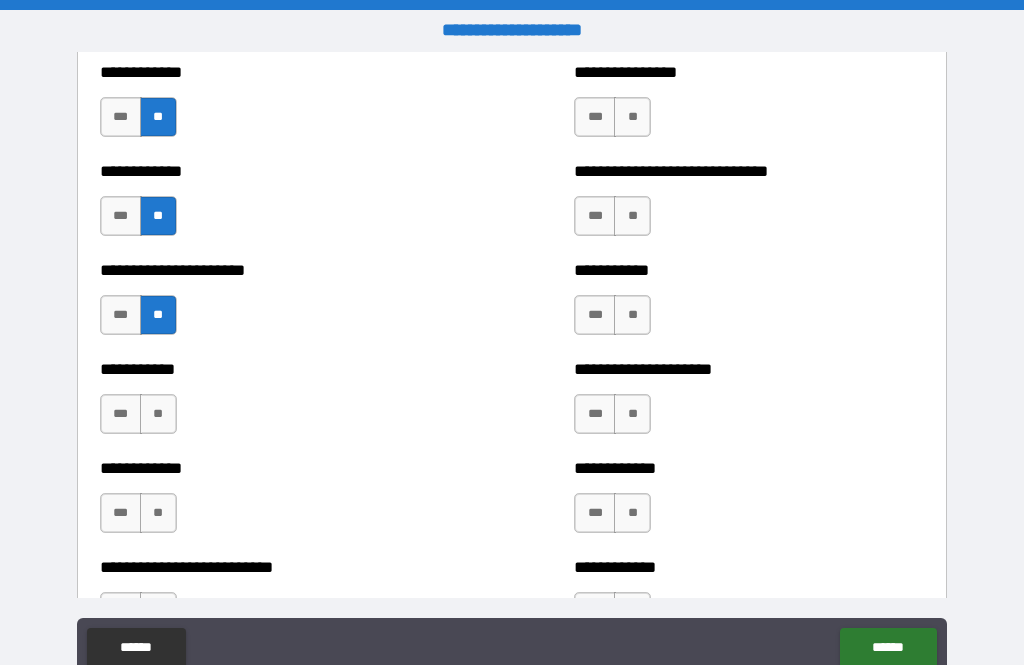 scroll, scrollTop: 5487, scrollLeft: 0, axis: vertical 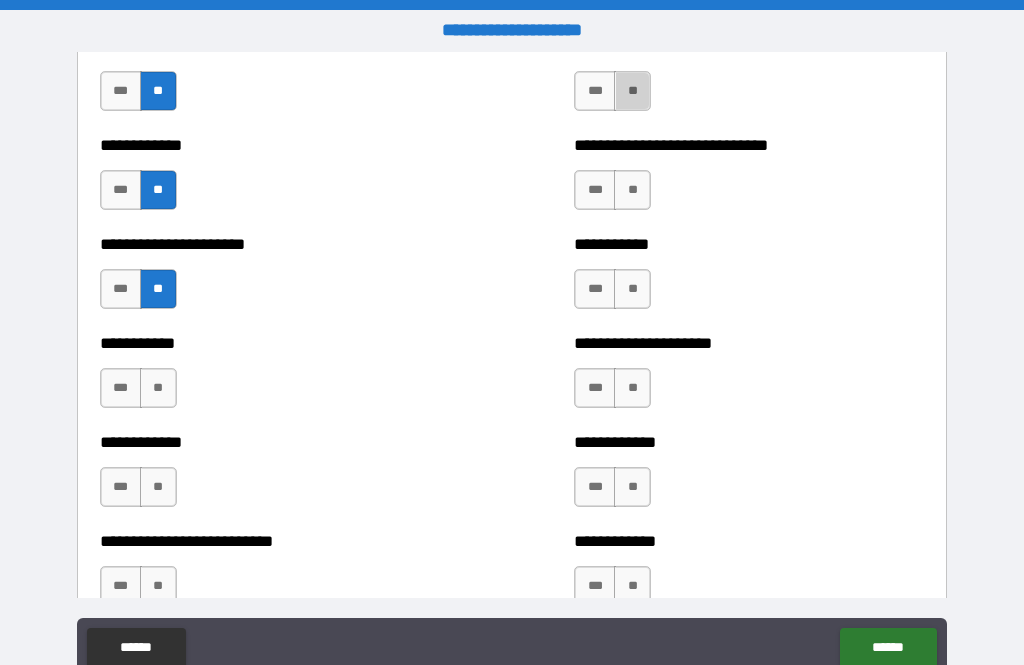 click on "**" at bounding box center [632, 91] 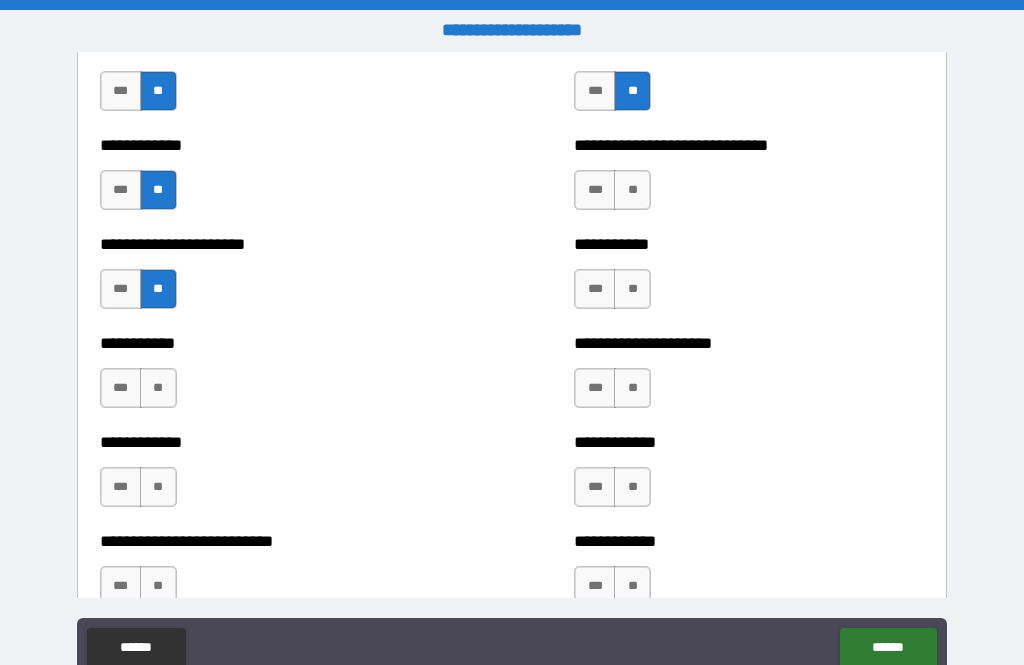 click on "**" at bounding box center (632, 190) 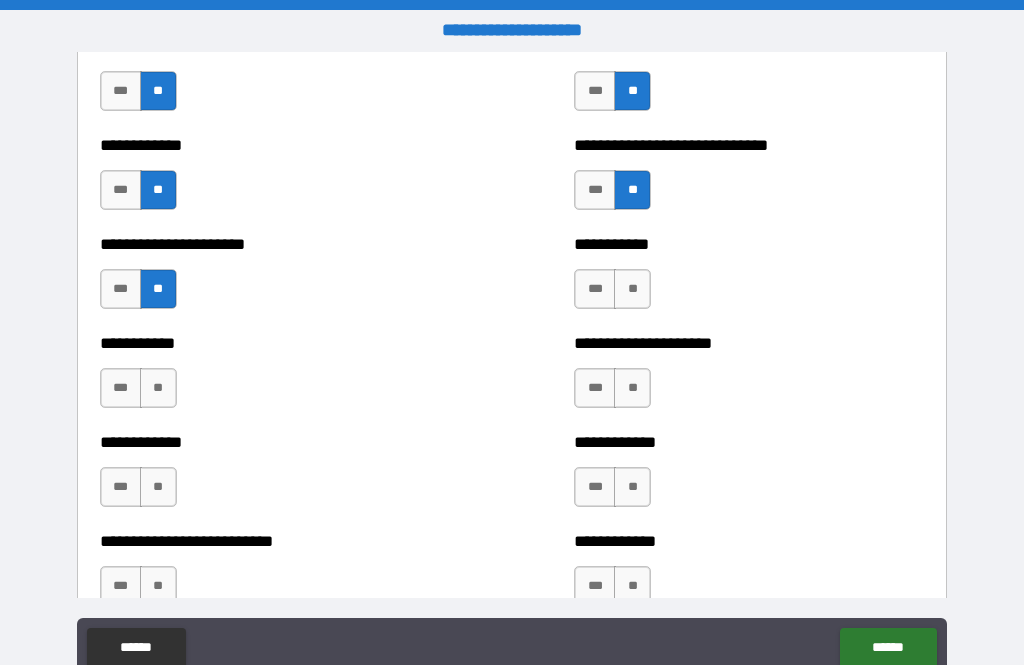 click on "**" at bounding box center (632, 289) 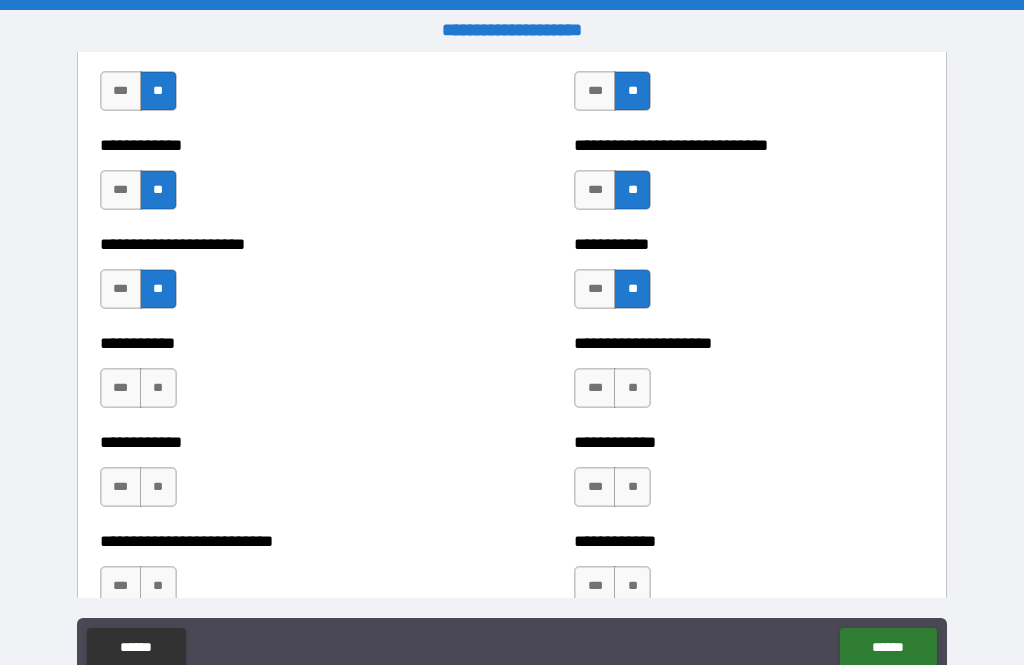 click on "**" at bounding box center (632, 388) 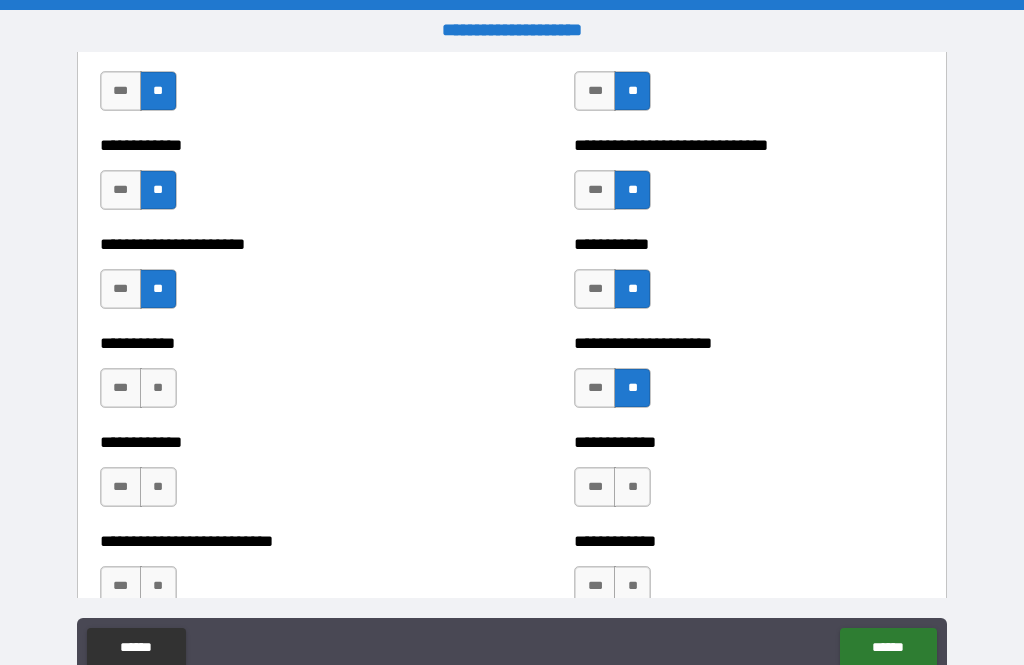 click on "**" at bounding box center (632, 487) 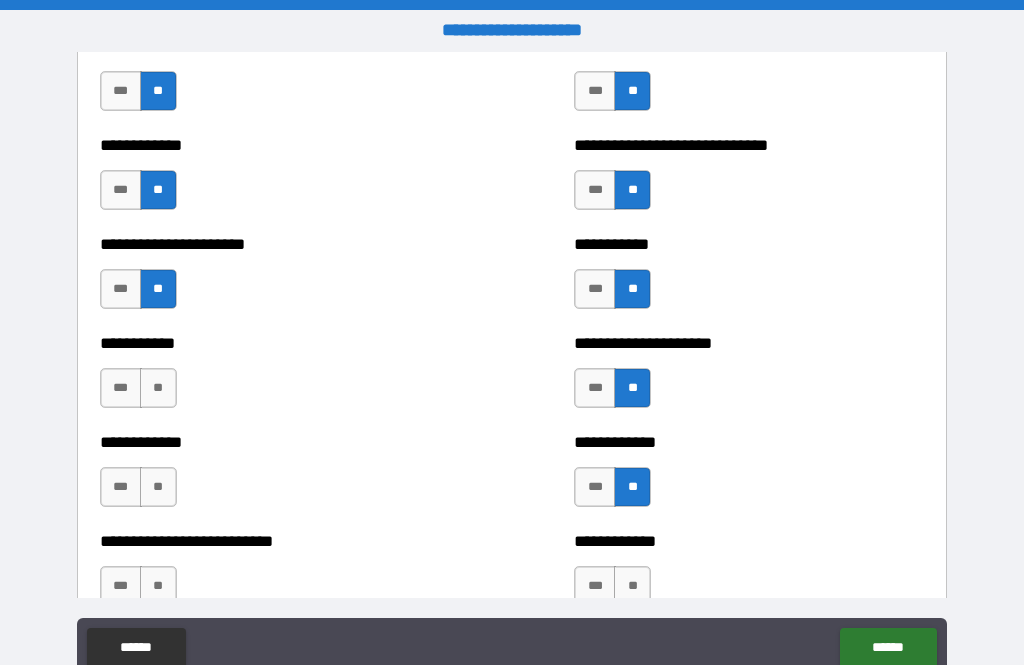 click on "**" at bounding box center (632, 586) 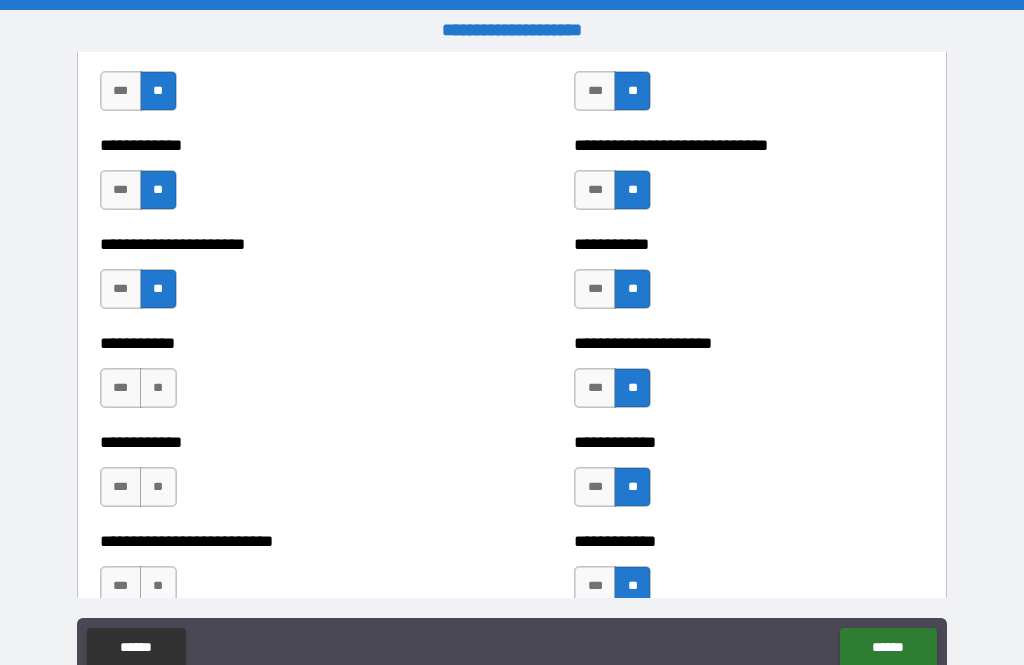 click on "**" at bounding box center (158, 388) 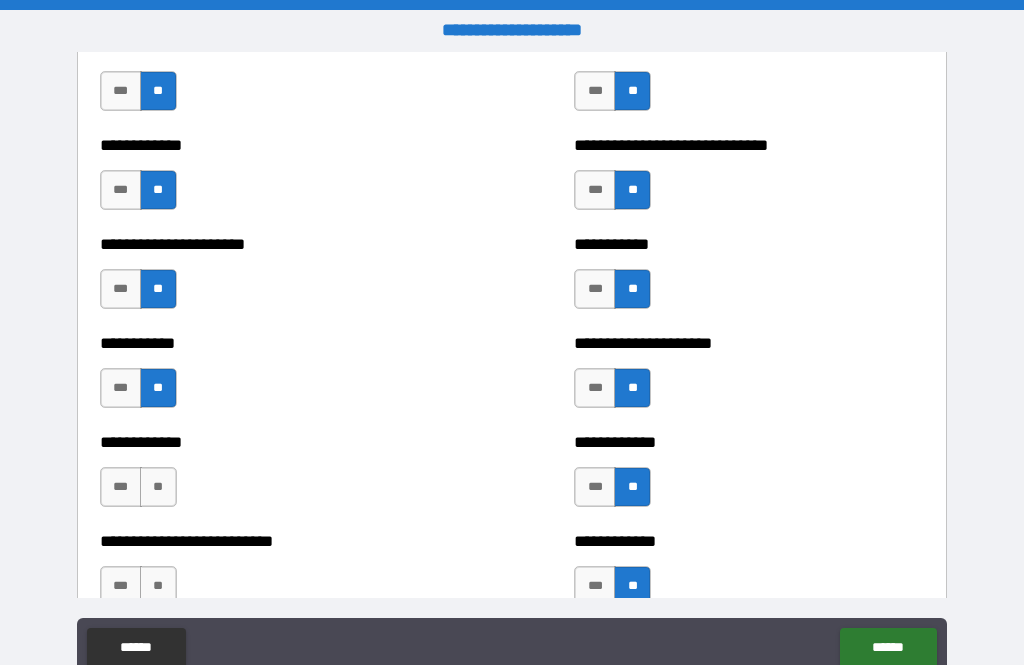 click on "**" at bounding box center [158, 487] 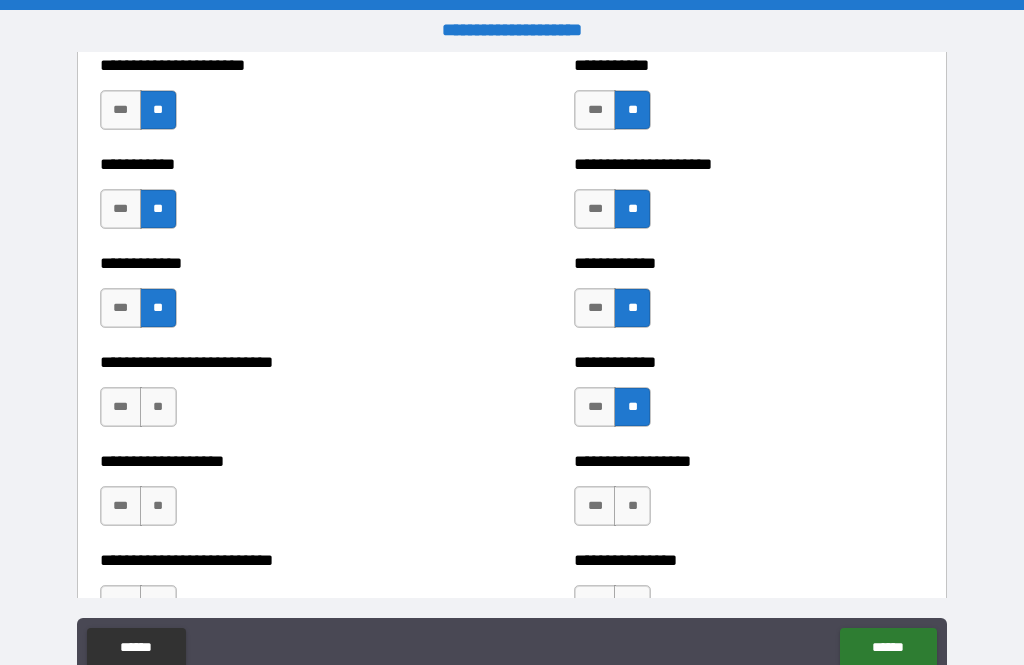 scroll, scrollTop: 5736, scrollLeft: 0, axis: vertical 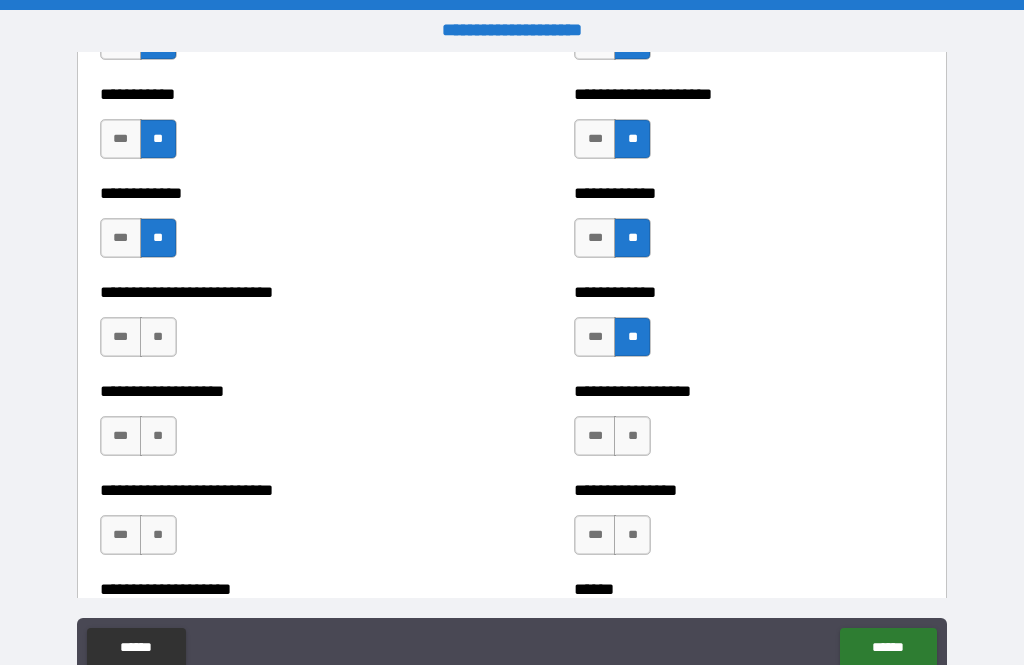 click on "**" at bounding box center [158, 337] 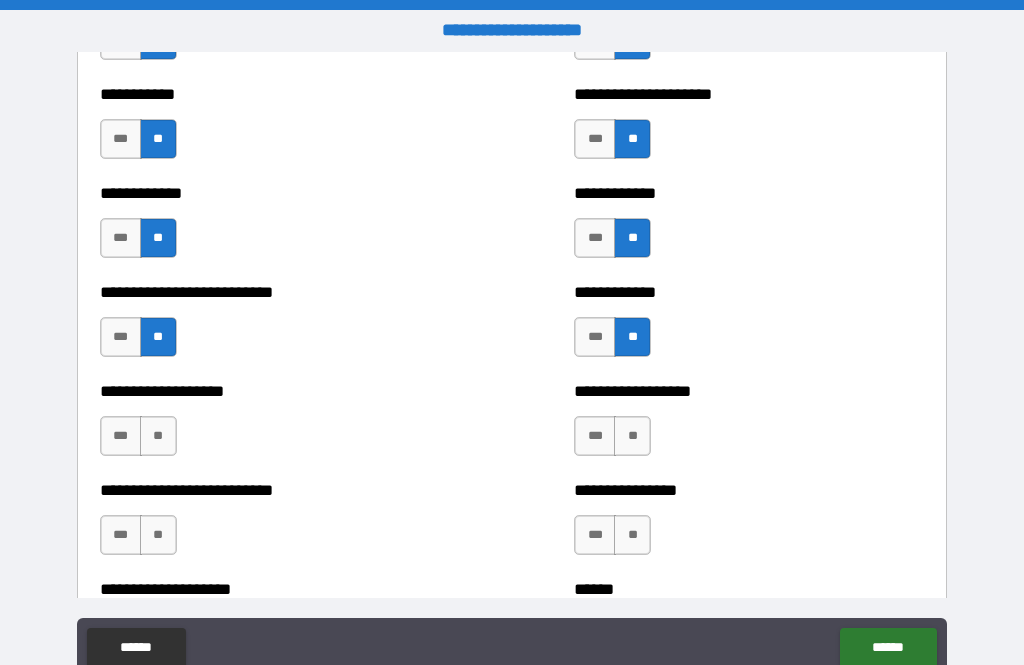 click on "**" at bounding box center (158, 436) 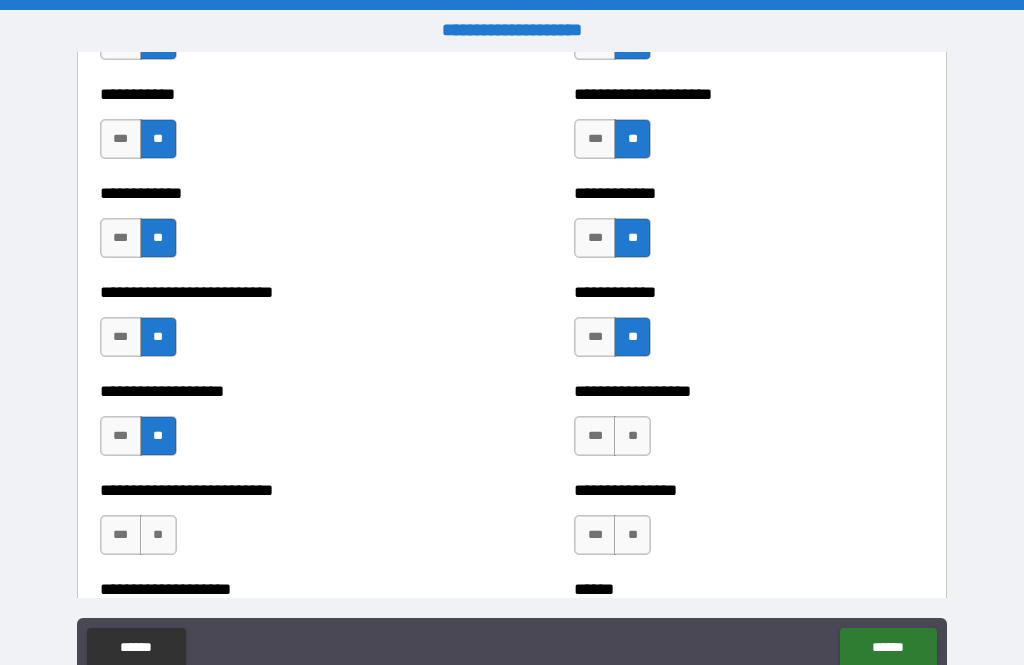 click on "**" at bounding box center (158, 535) 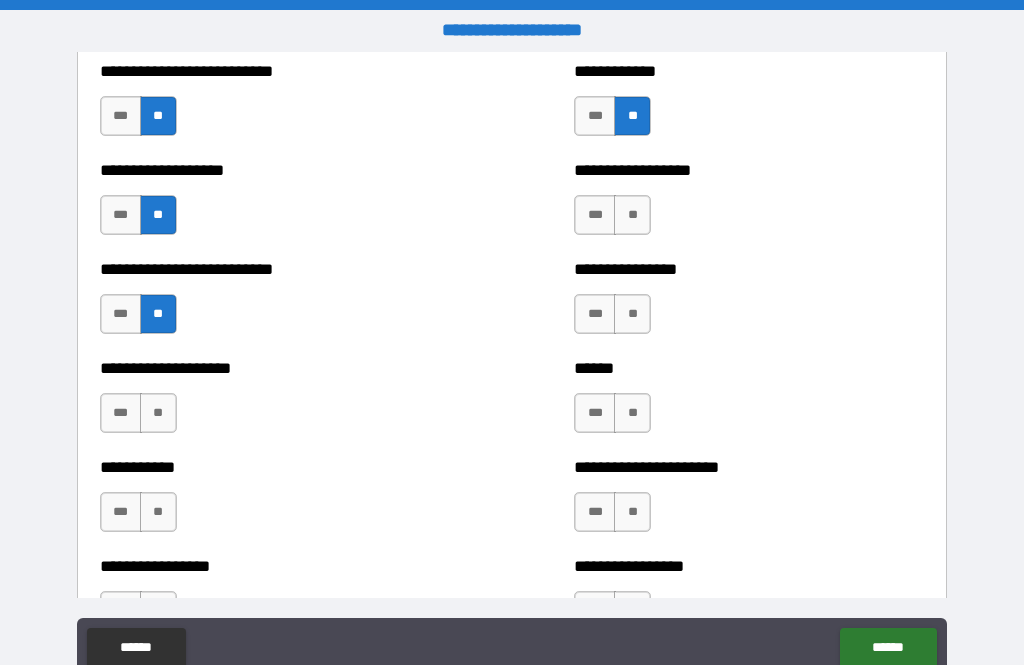 scroll, scrollTop: 5957, scrollLeft: 0, axis: vertical 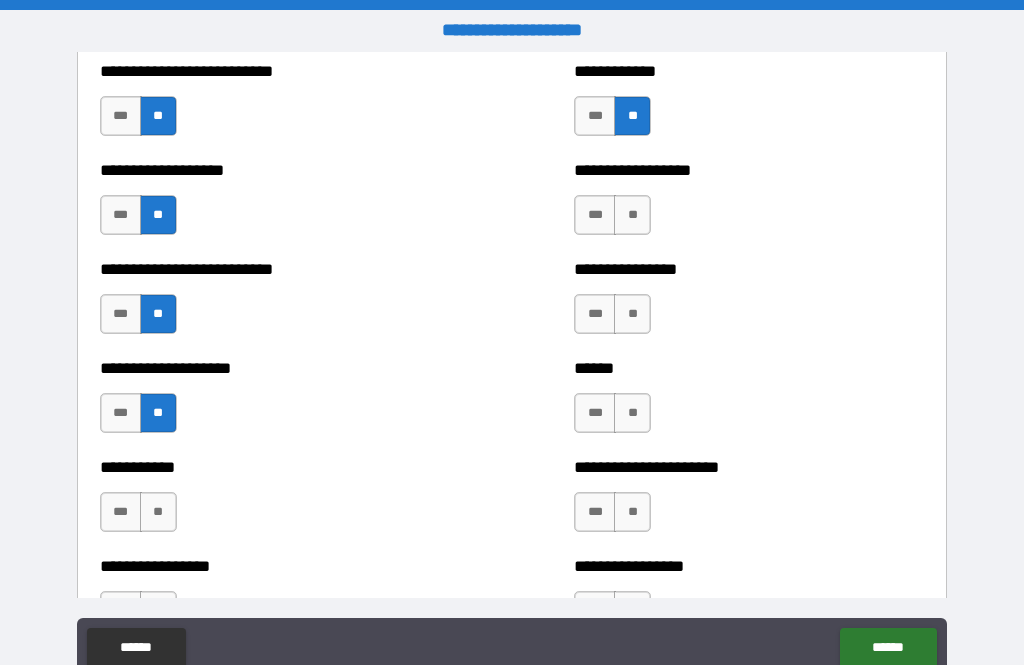click on "**" at bounding box center (158, 512) 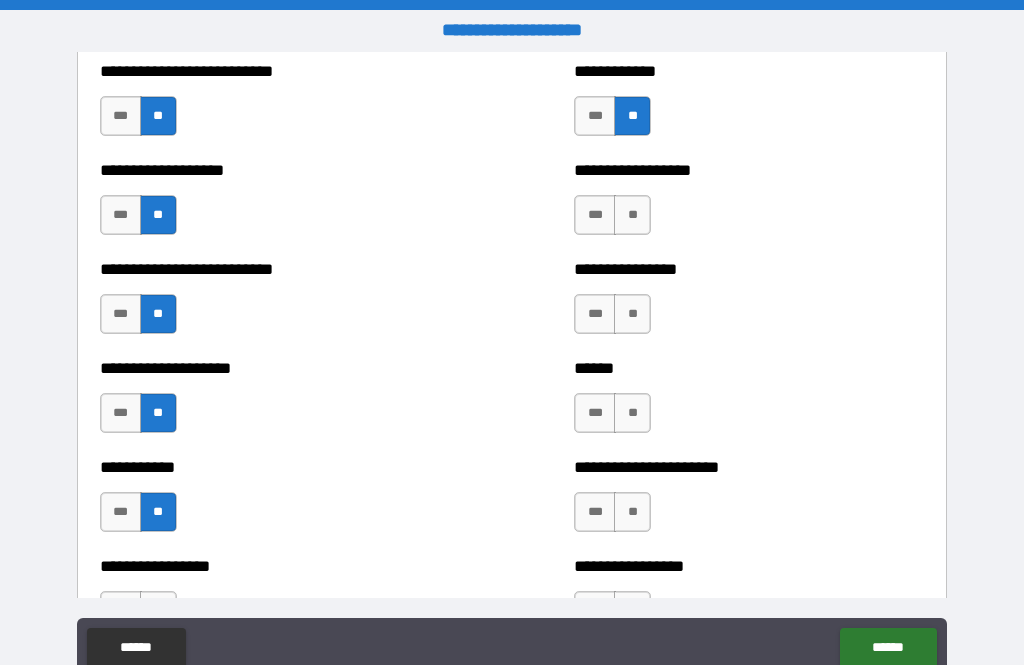 click on "**" at bounding box center (632, 314) 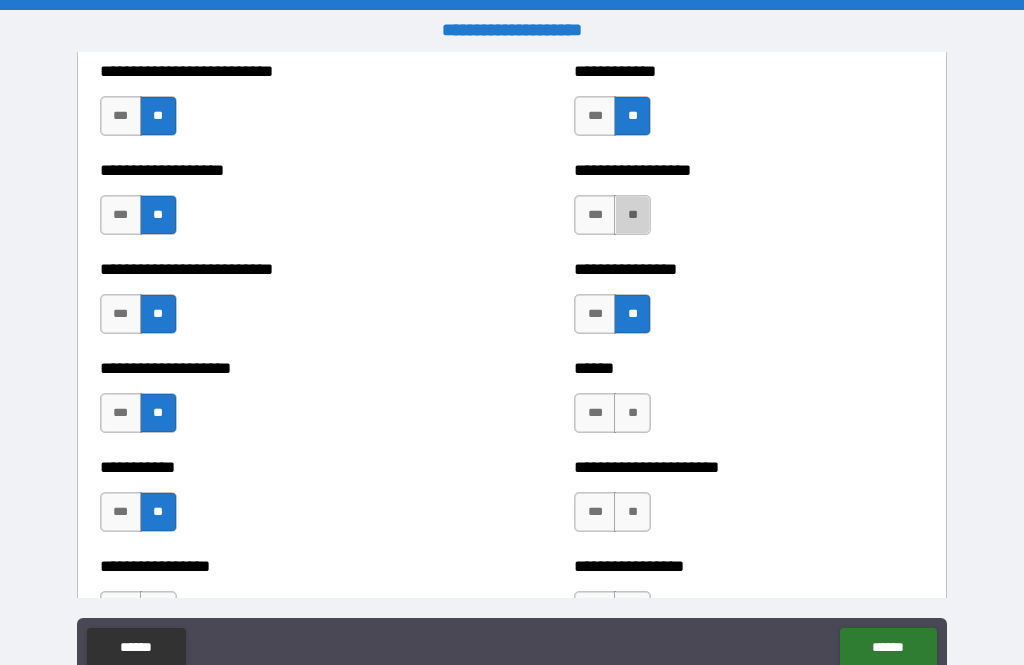 click on "**" at bounding box center [632, 215] 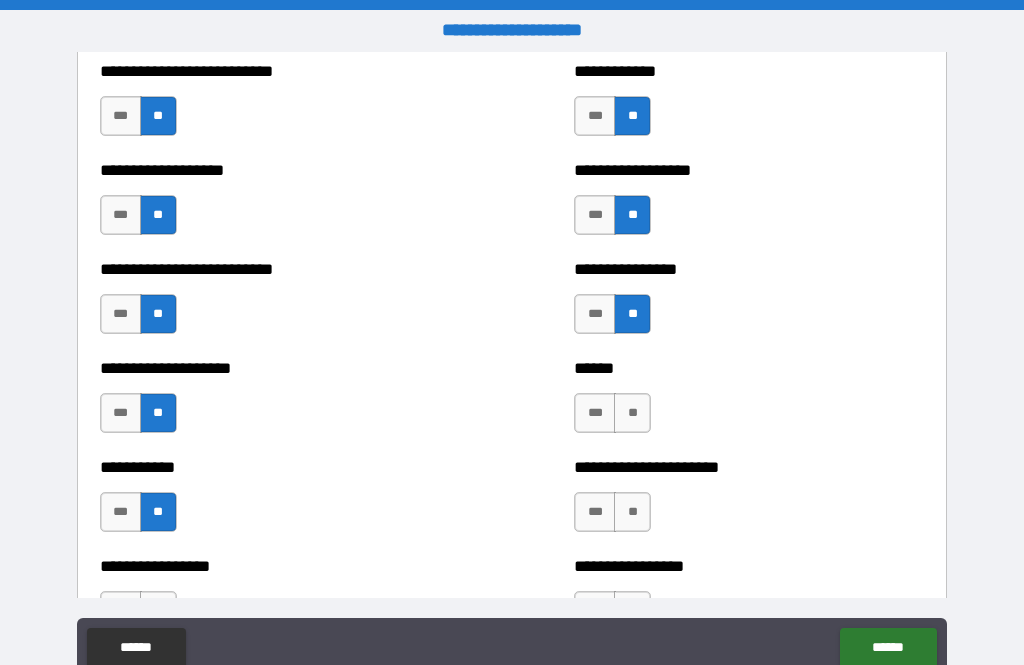 click on "**" at bounding box center [632, 413] 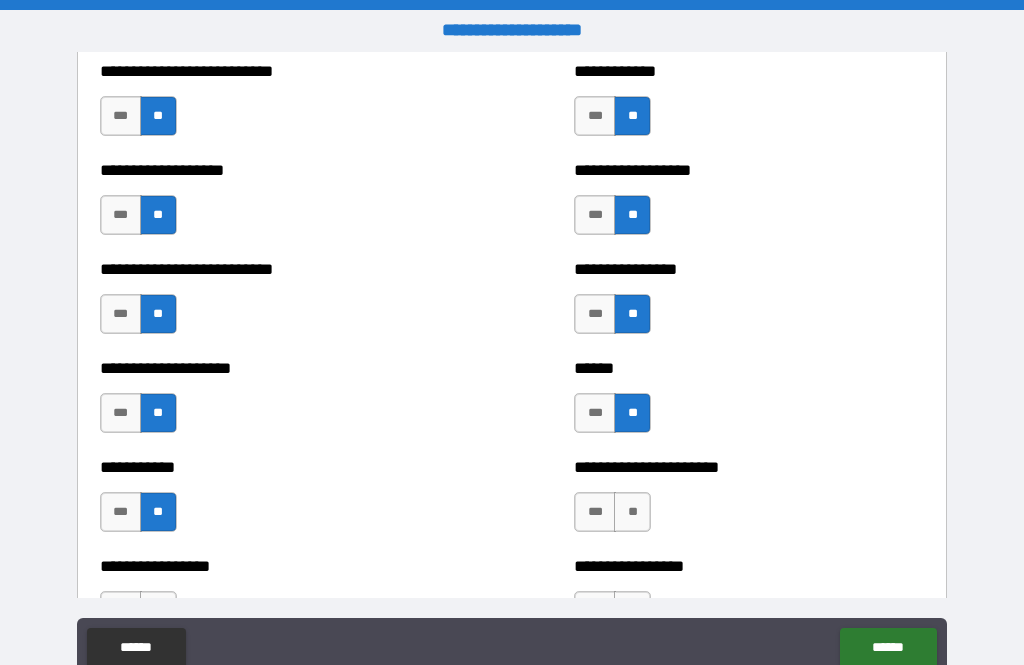 click on "**" at bounding box center (632, 512) 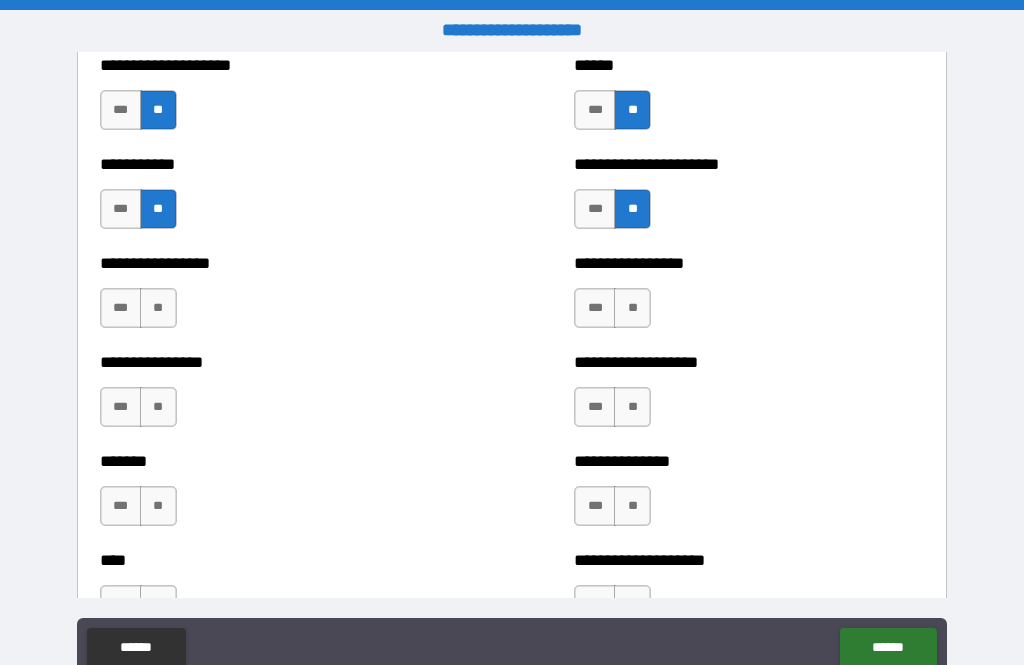 scroll, scrollTop: 6263, scrollLeft: 0, axis: vertical 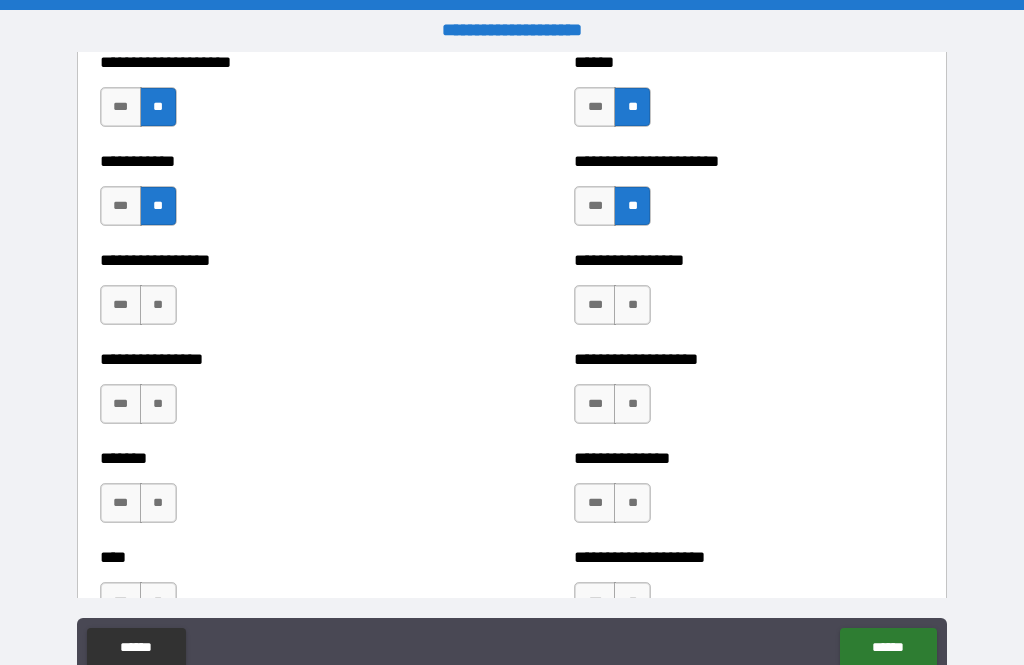 click on "**" at bounding box center (158, 305) 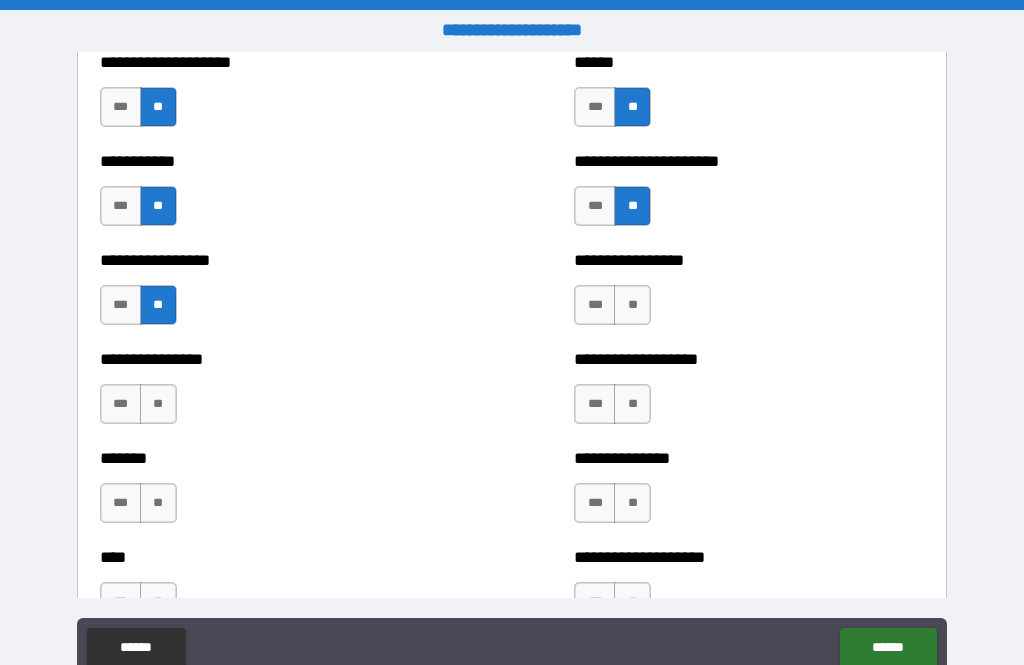 click on "**" at bounding box center (158, 404) 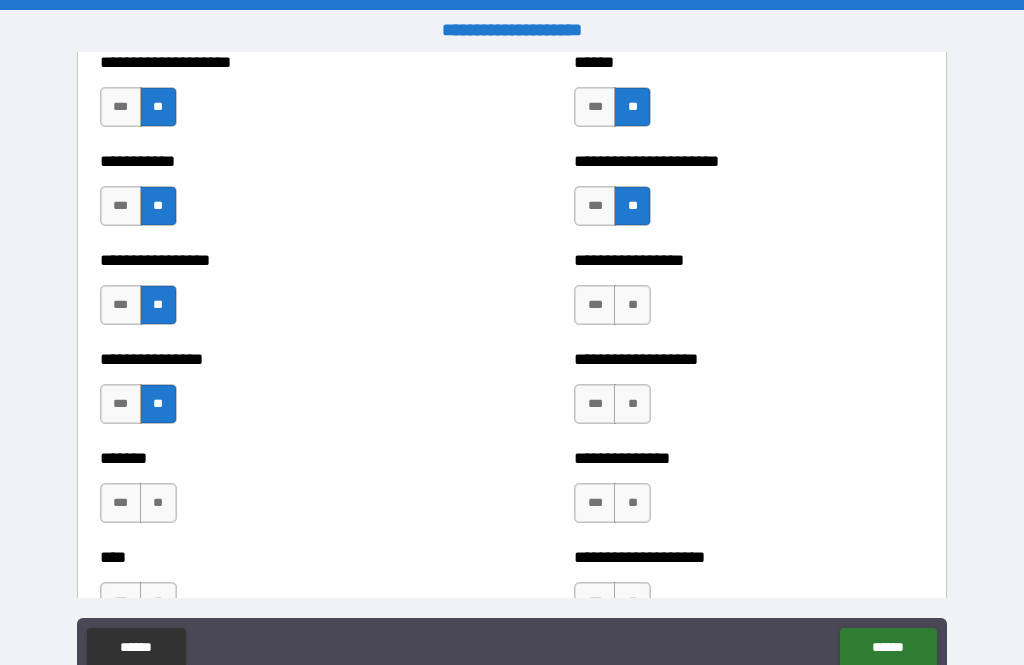 click on "**" at bounding box center [158, 503] 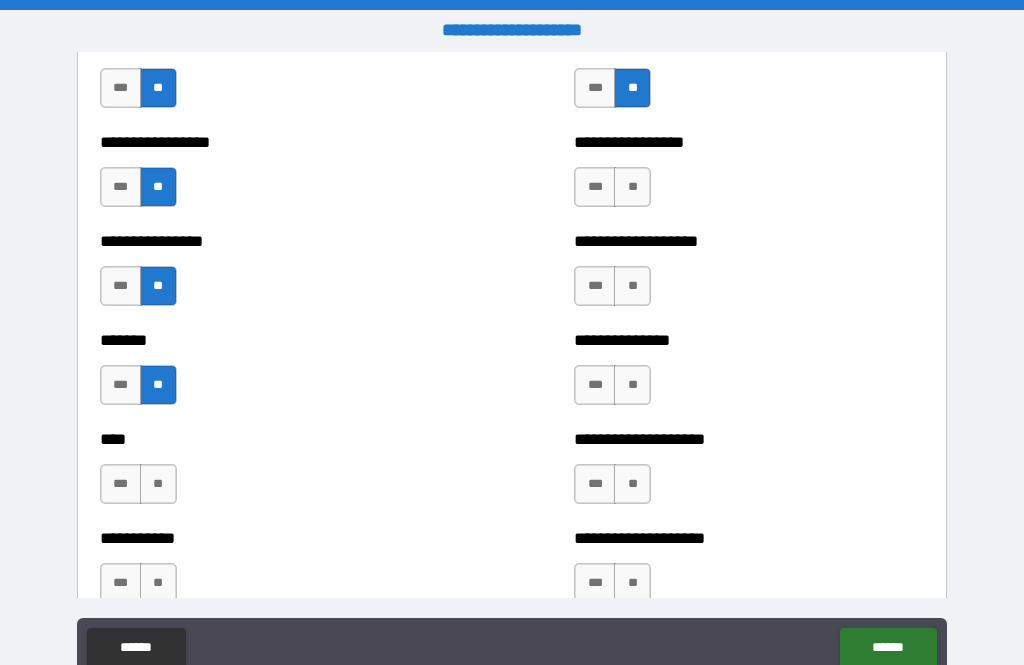 scroll, scrollTop: 6452, scrollLeft: 0, axis: vertical 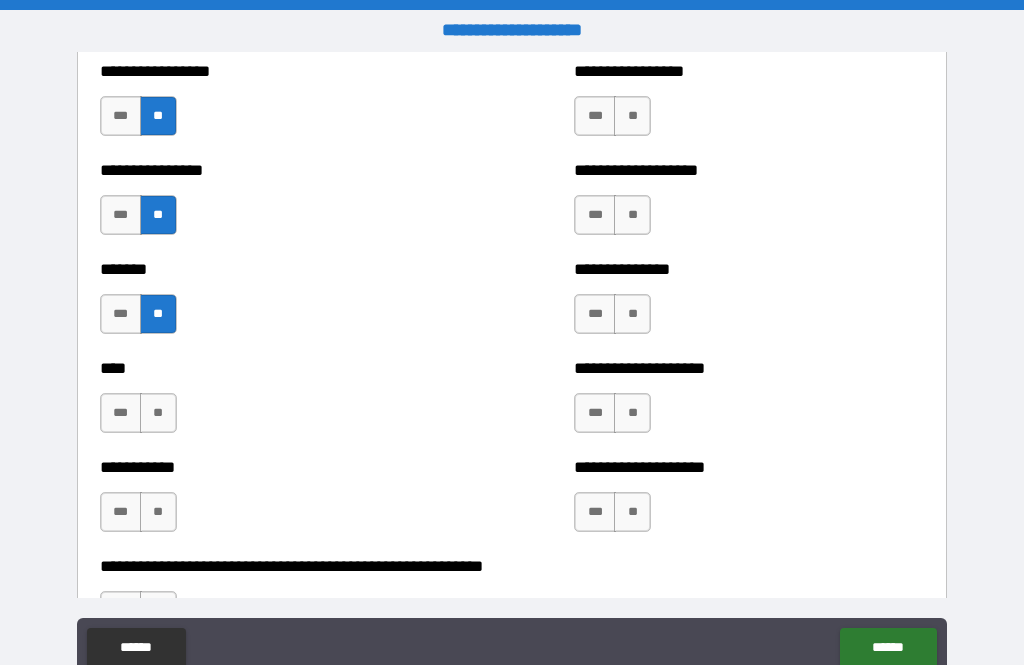 click on "**" at bounding box center [632, 116] 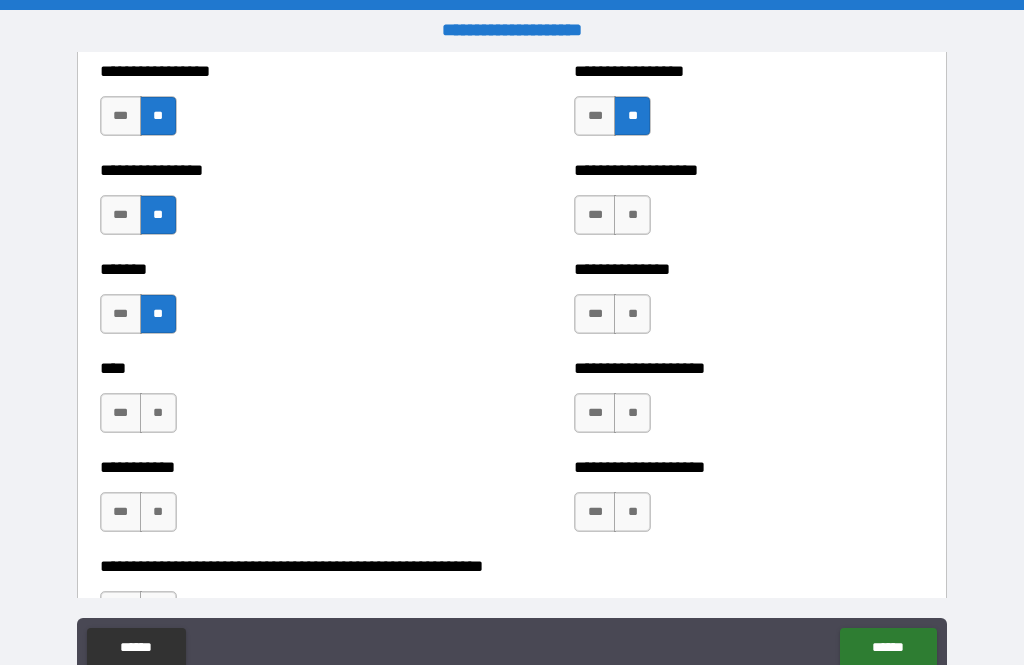 click on "**" at bounding box center (632, 215) 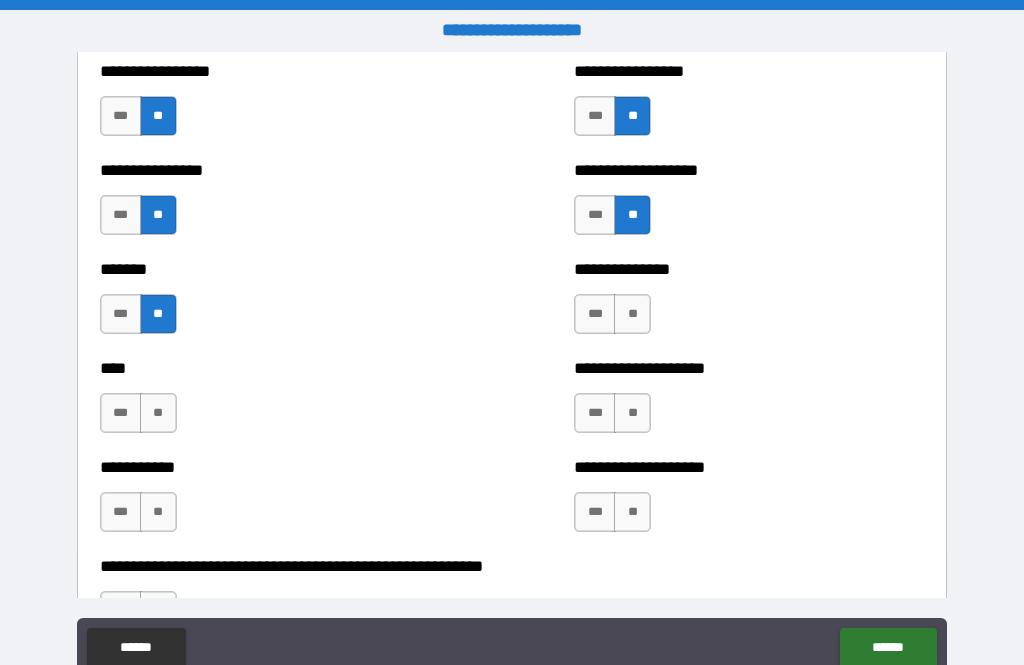 click on "**" at bounding box center [632, 314] 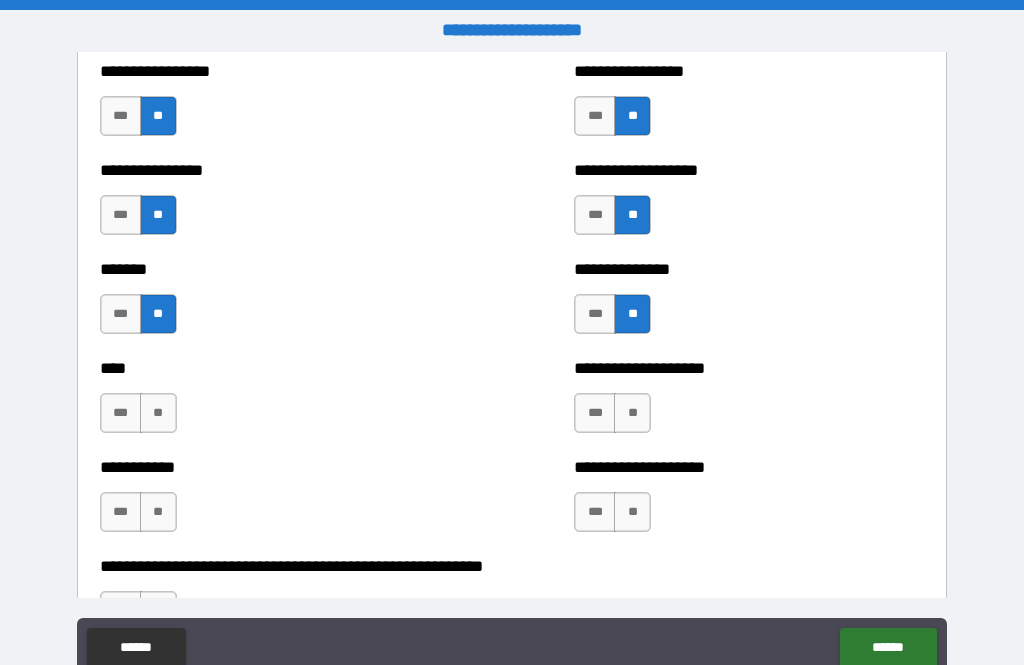 click on "**" at bounding box center (632, 413) 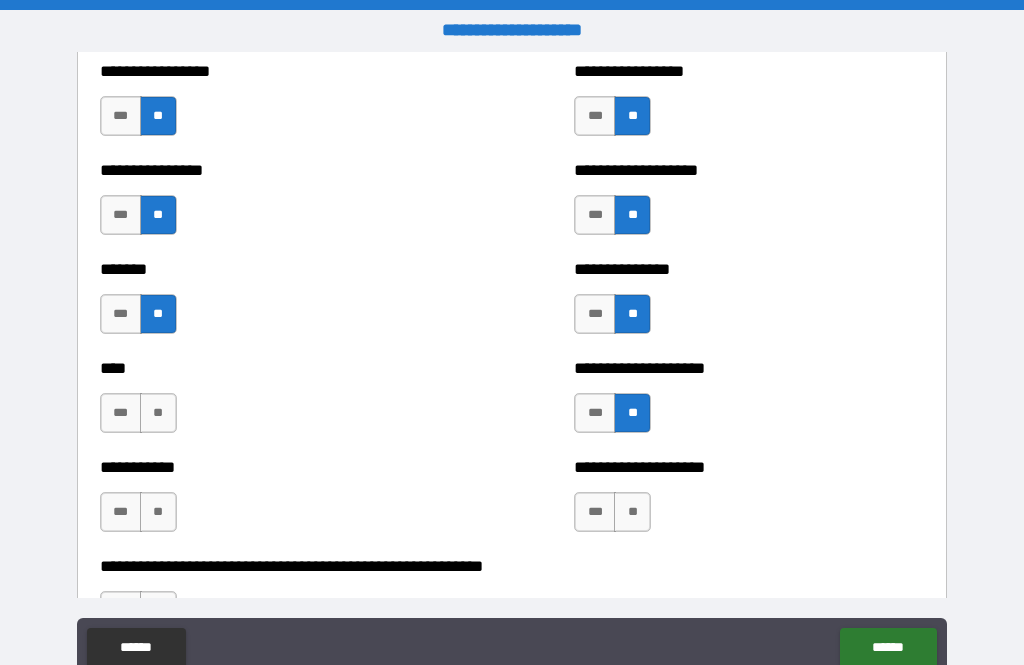 click on "**" at bounding box center [632, 512] 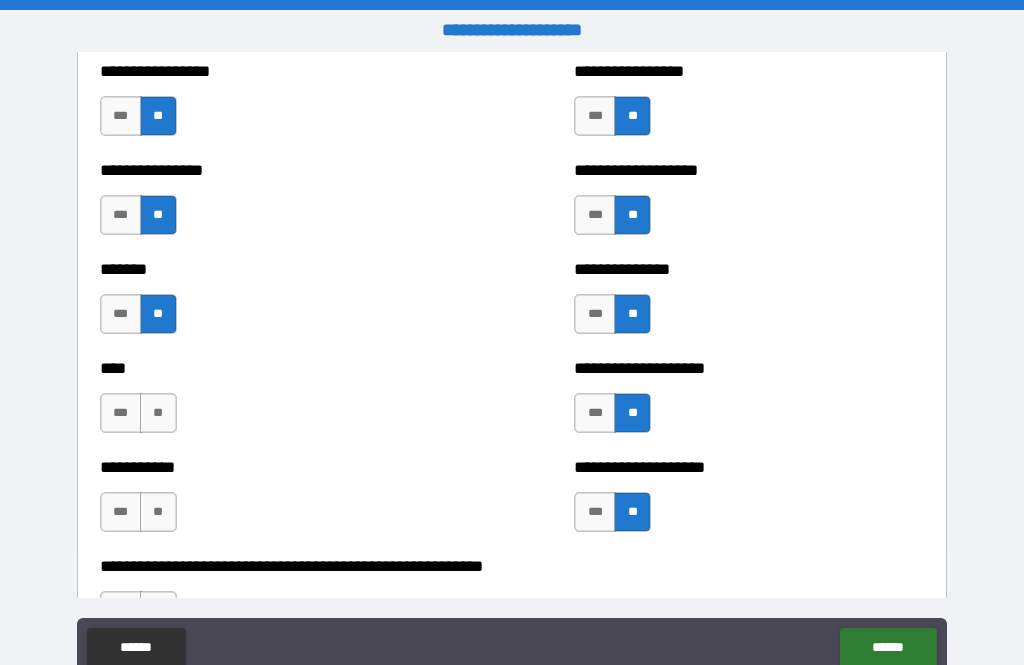 click on "**" at bounding box center [158, 413] 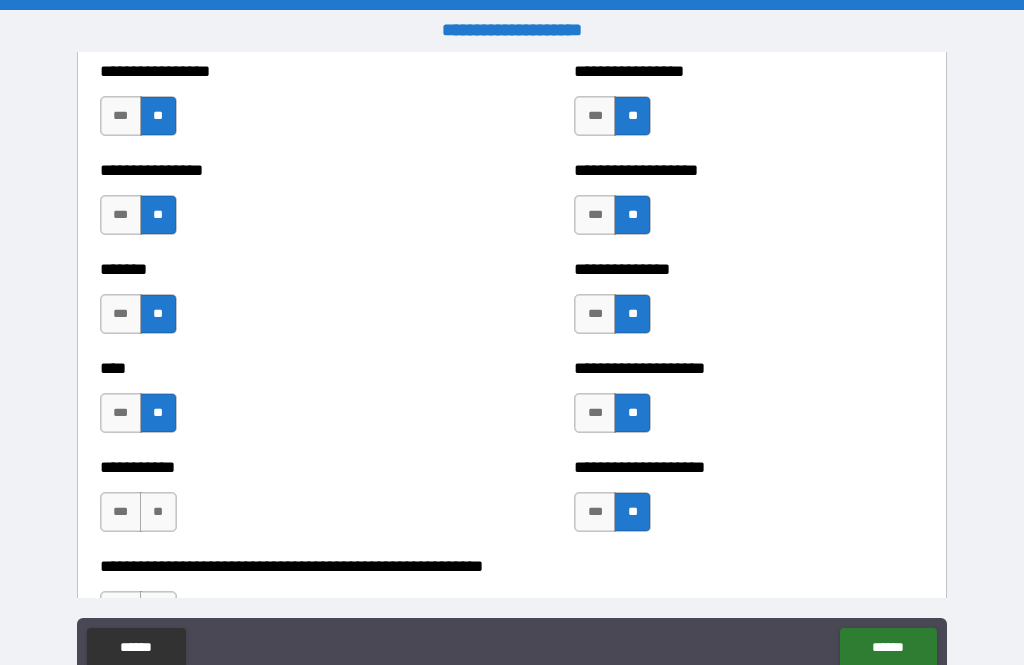 click on "**" at bounding box center (158, 512) 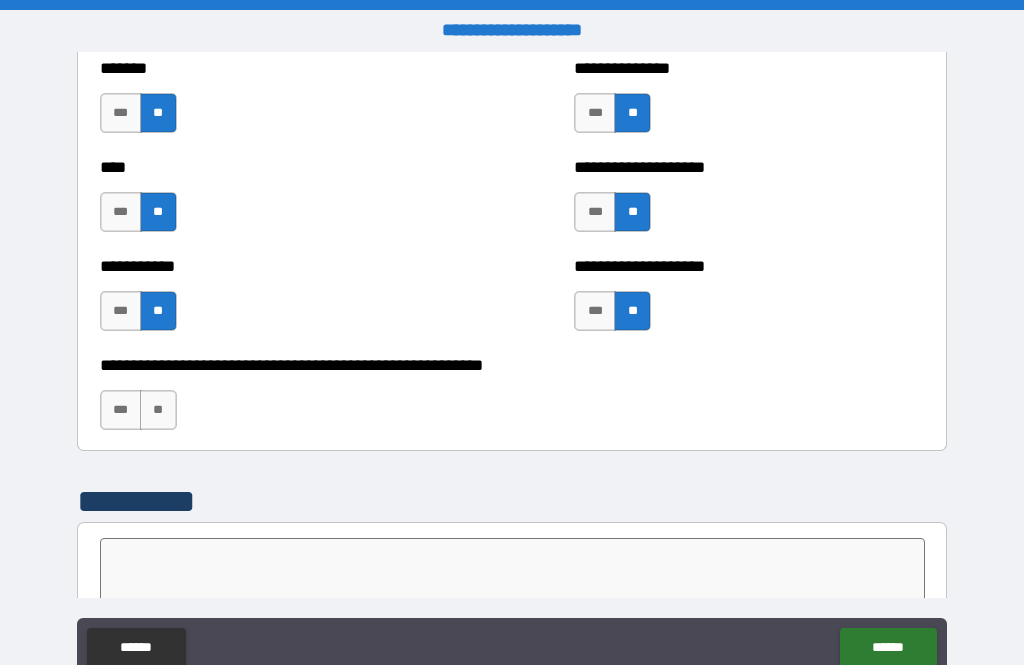 click on "**" at bounding box center (158, 410) 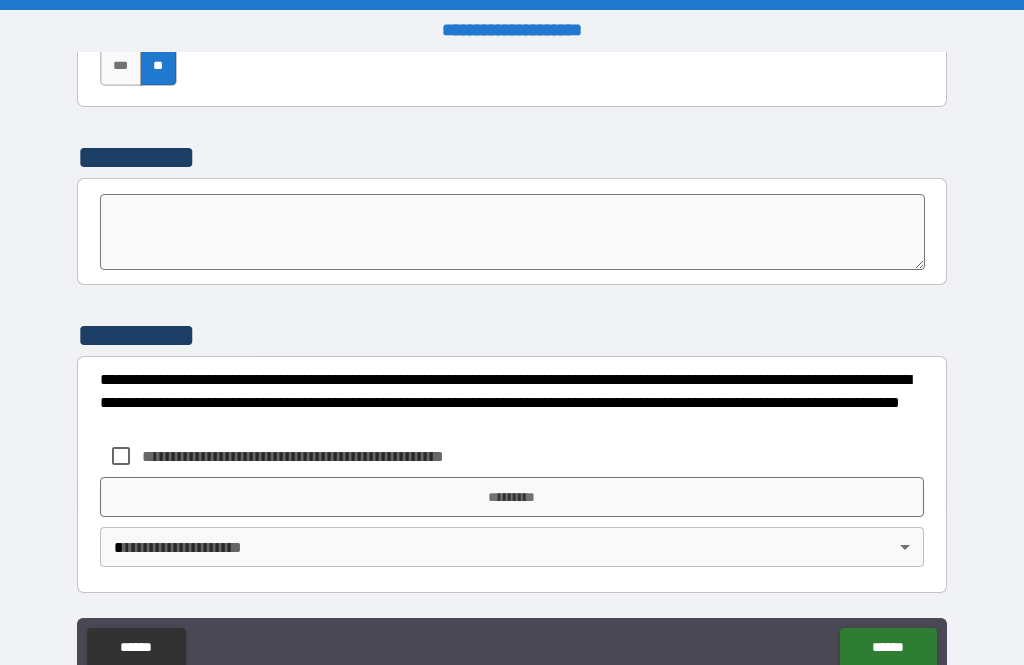 scroll, scrollTop: 6997, scrollLeft: 0, axis: vertical 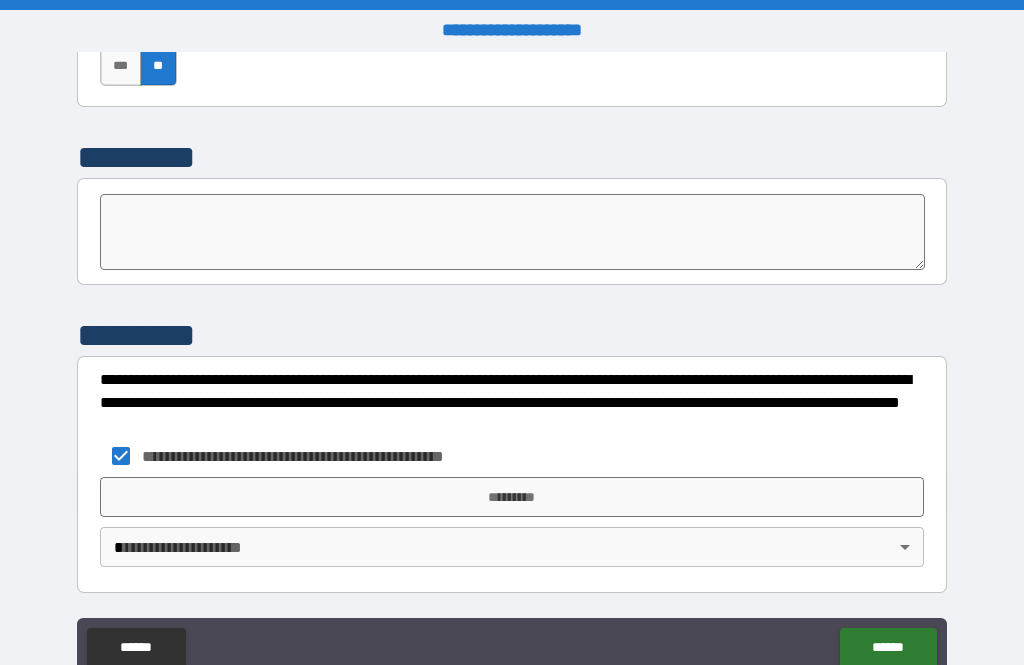 click on "*********" at bounding box center [512, 497] 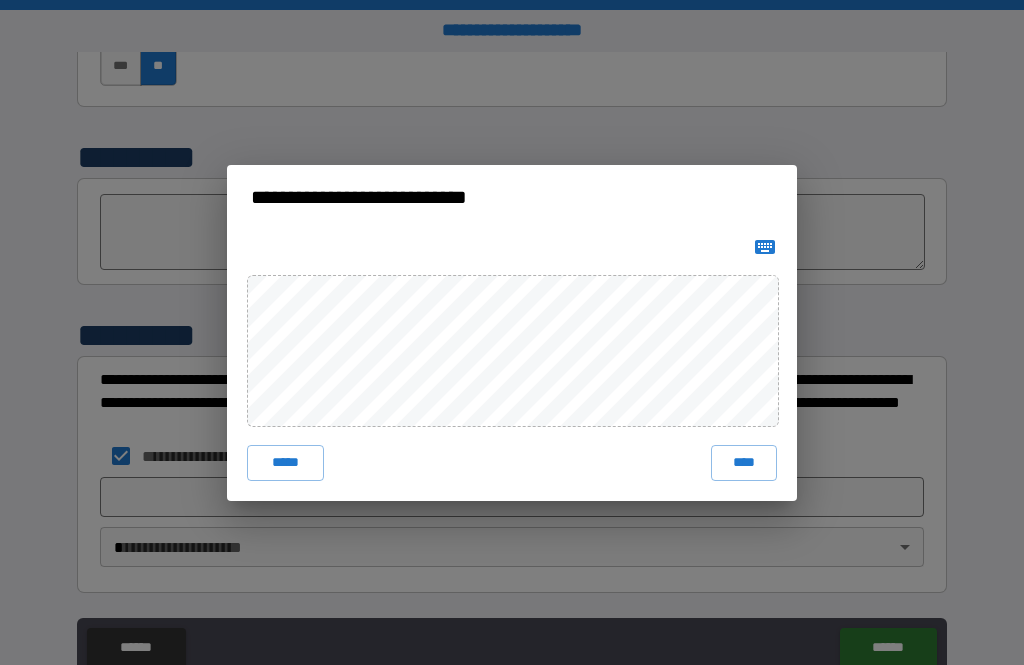 click on "****" at bounding box center (744, 463) 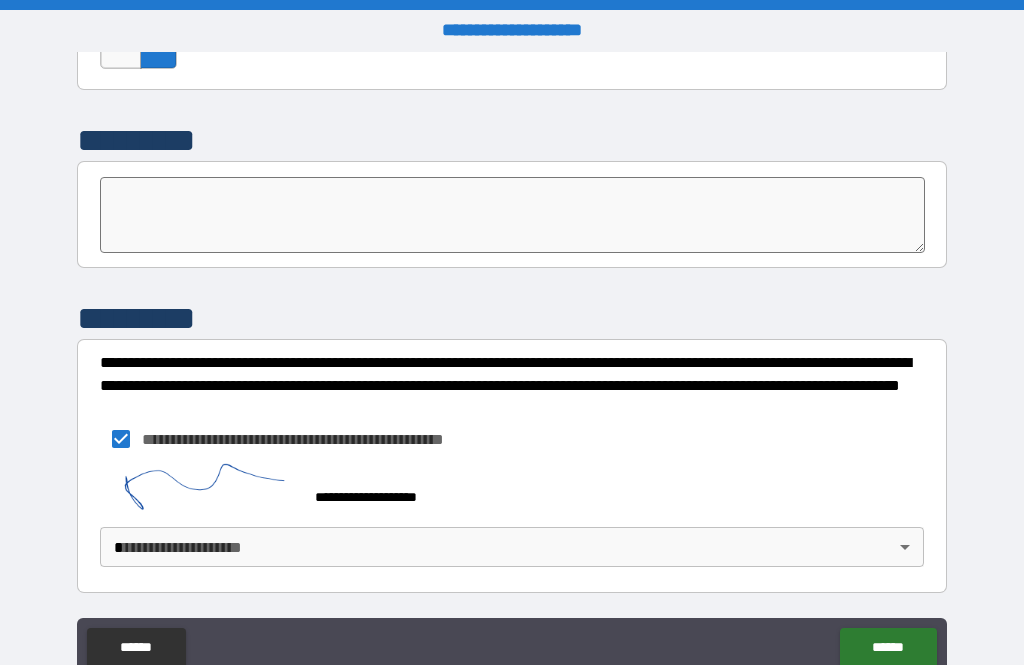 scroll, scrollTop: 7014, scrollLeft: 0, axis: vertical 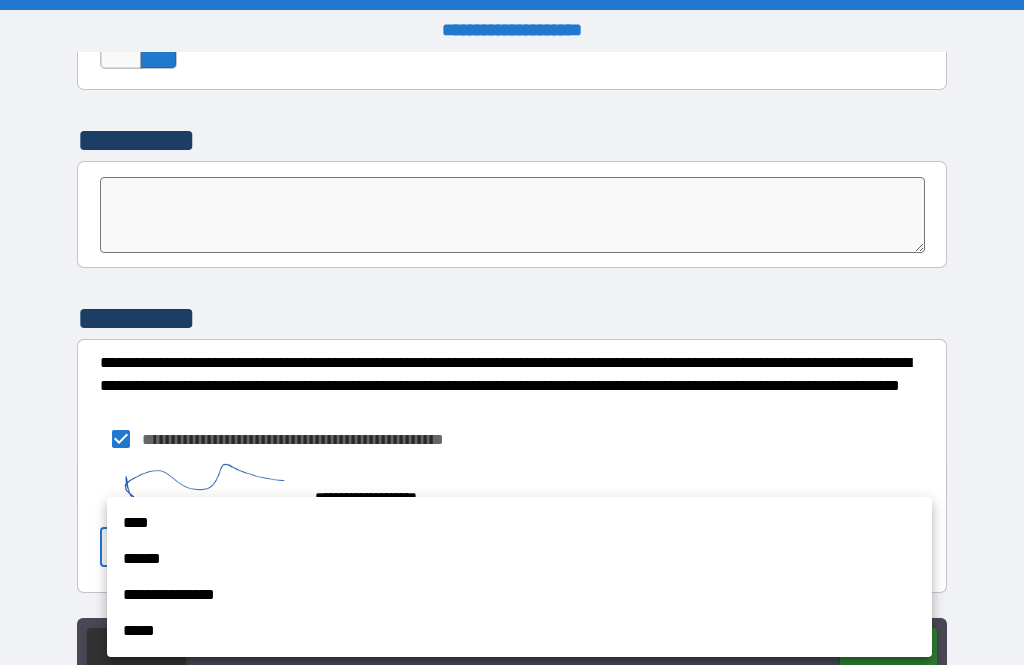 click on "**********" at bounding box center (519, 595) 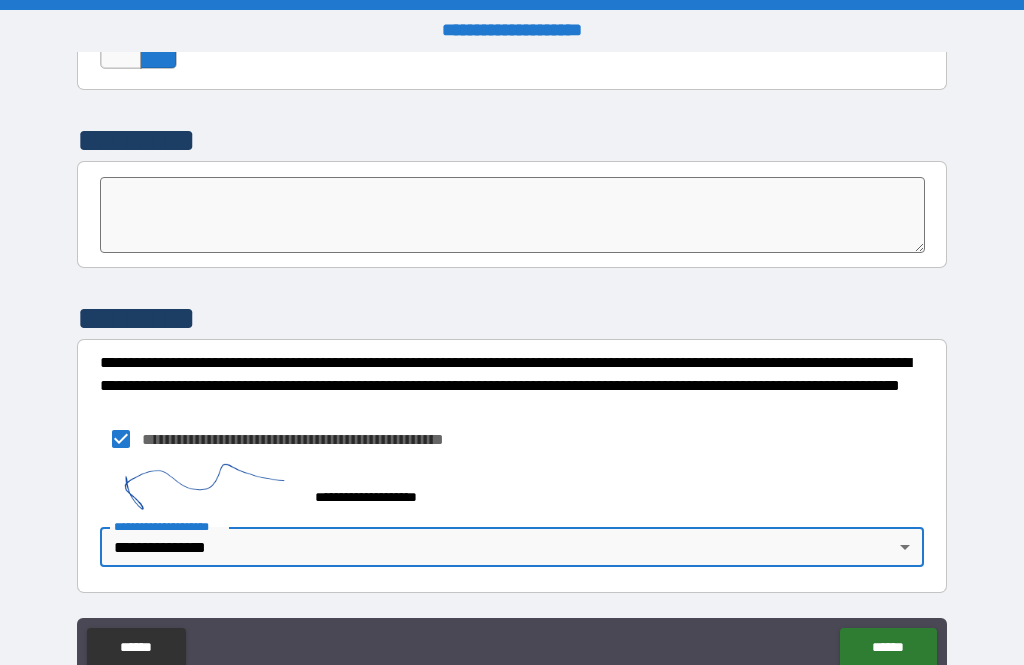 type on "**********" 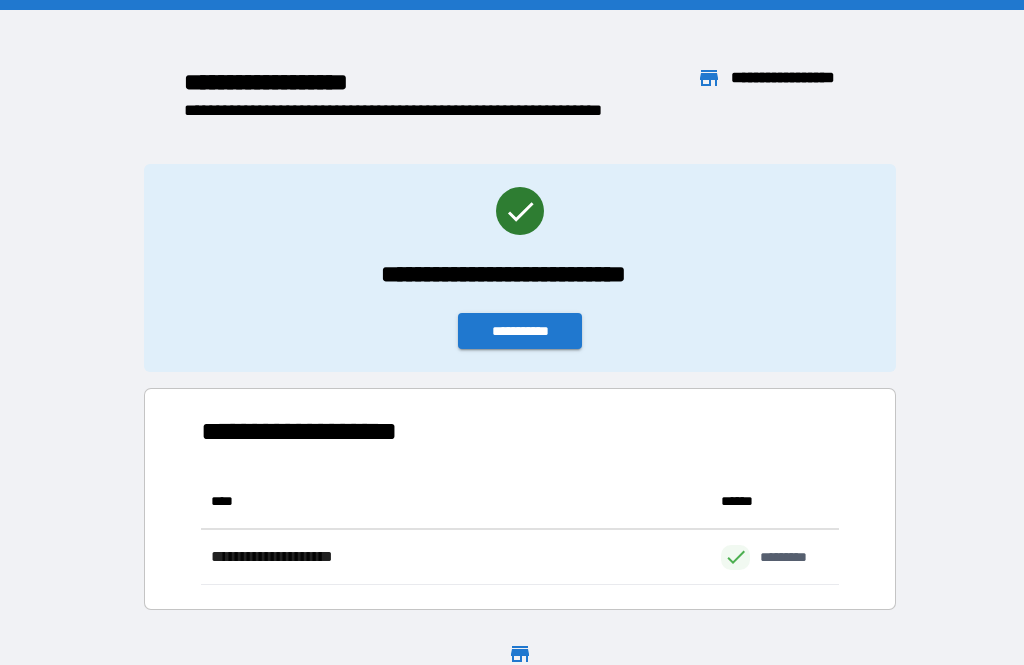 scroll, scrollTop: 1, scrollLeft: 1, axis: both 